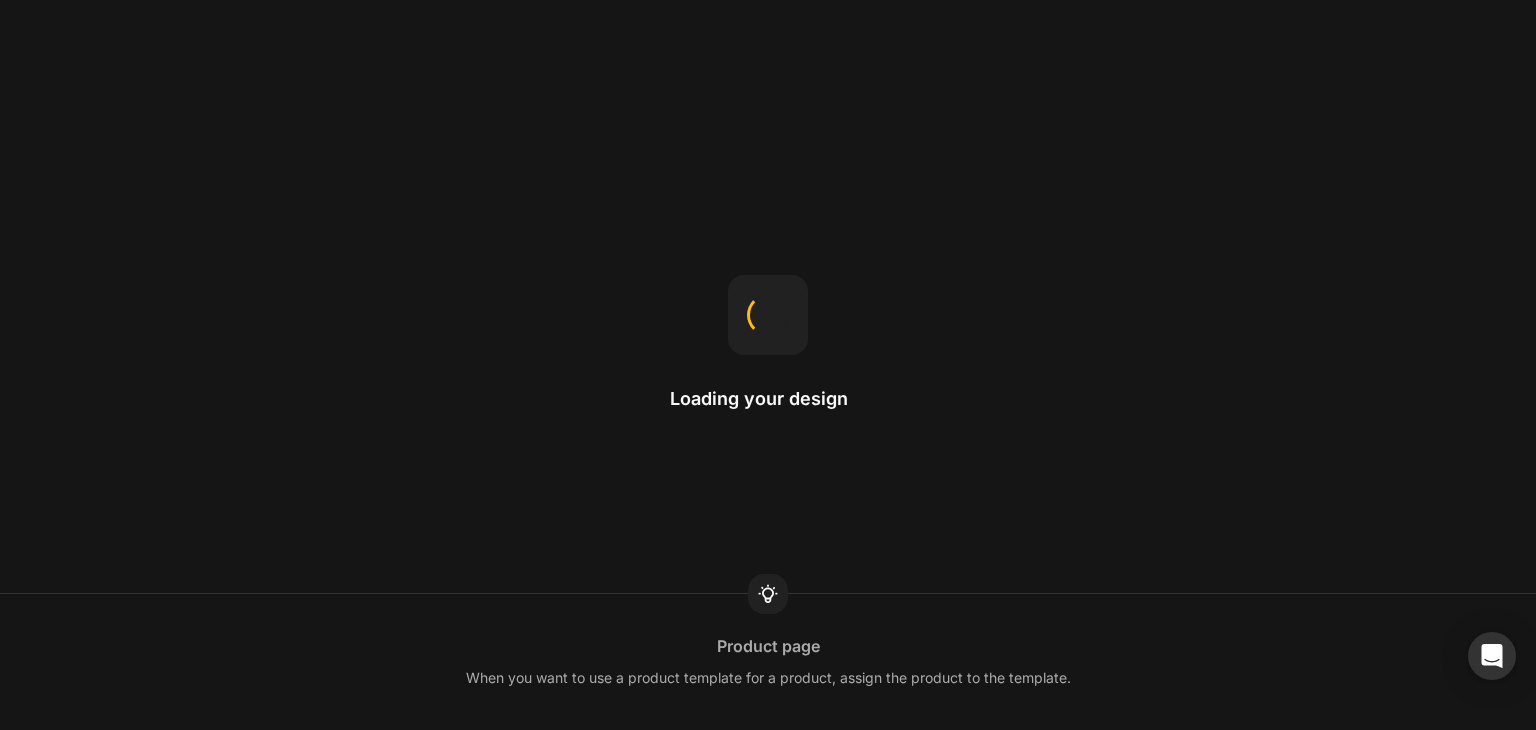 scroll, scrollTop: 0, scrollLeft: 0, axis: both 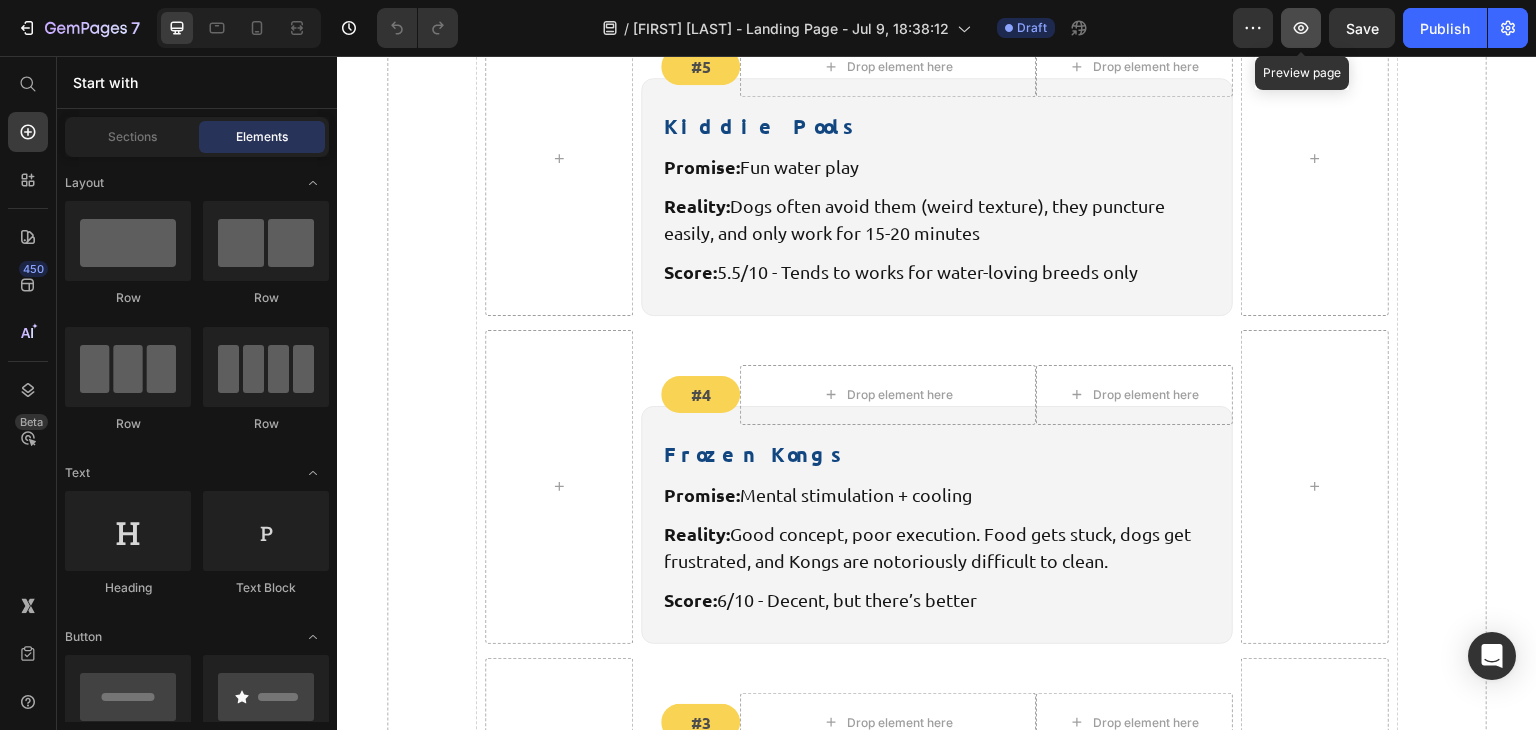 click 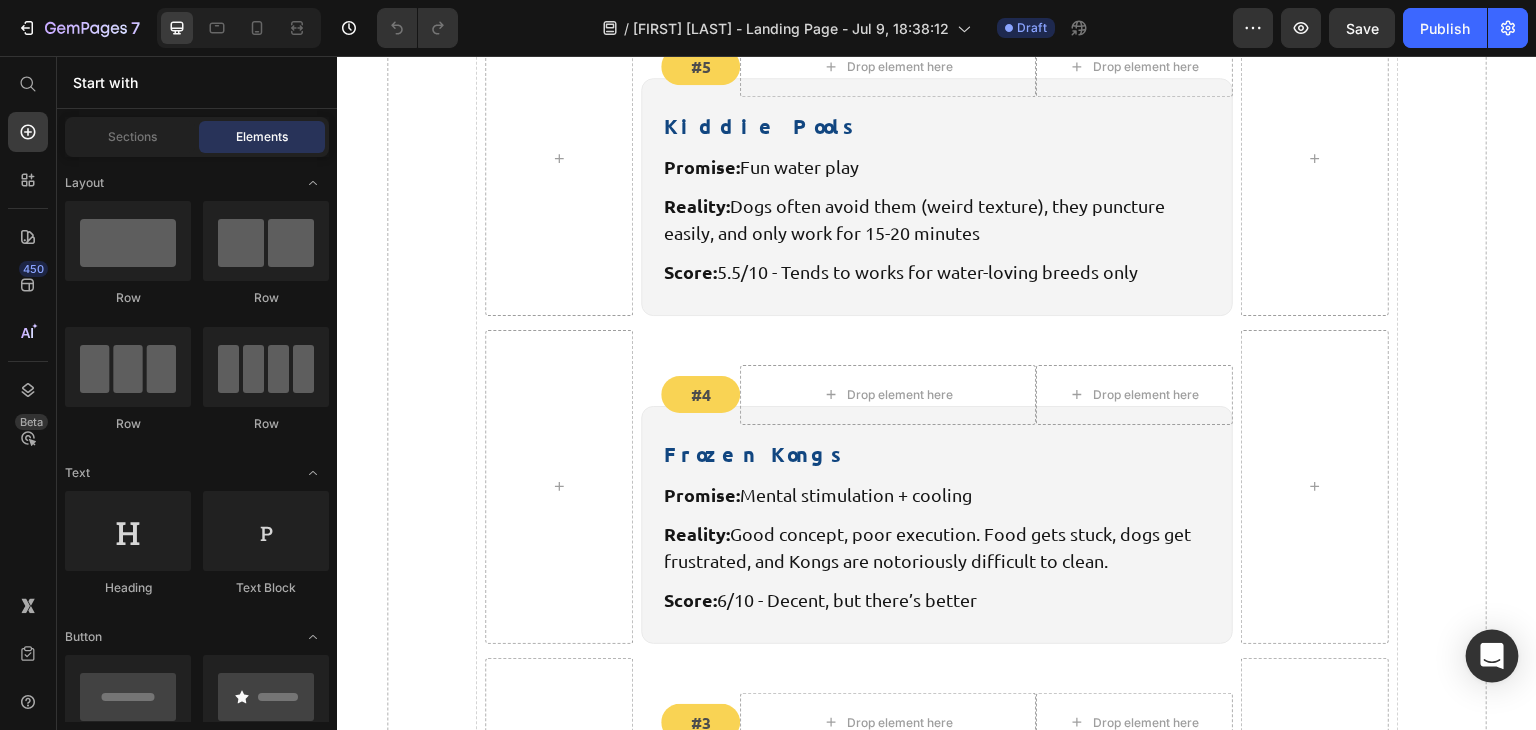 click at bounding box center (1492, 656) 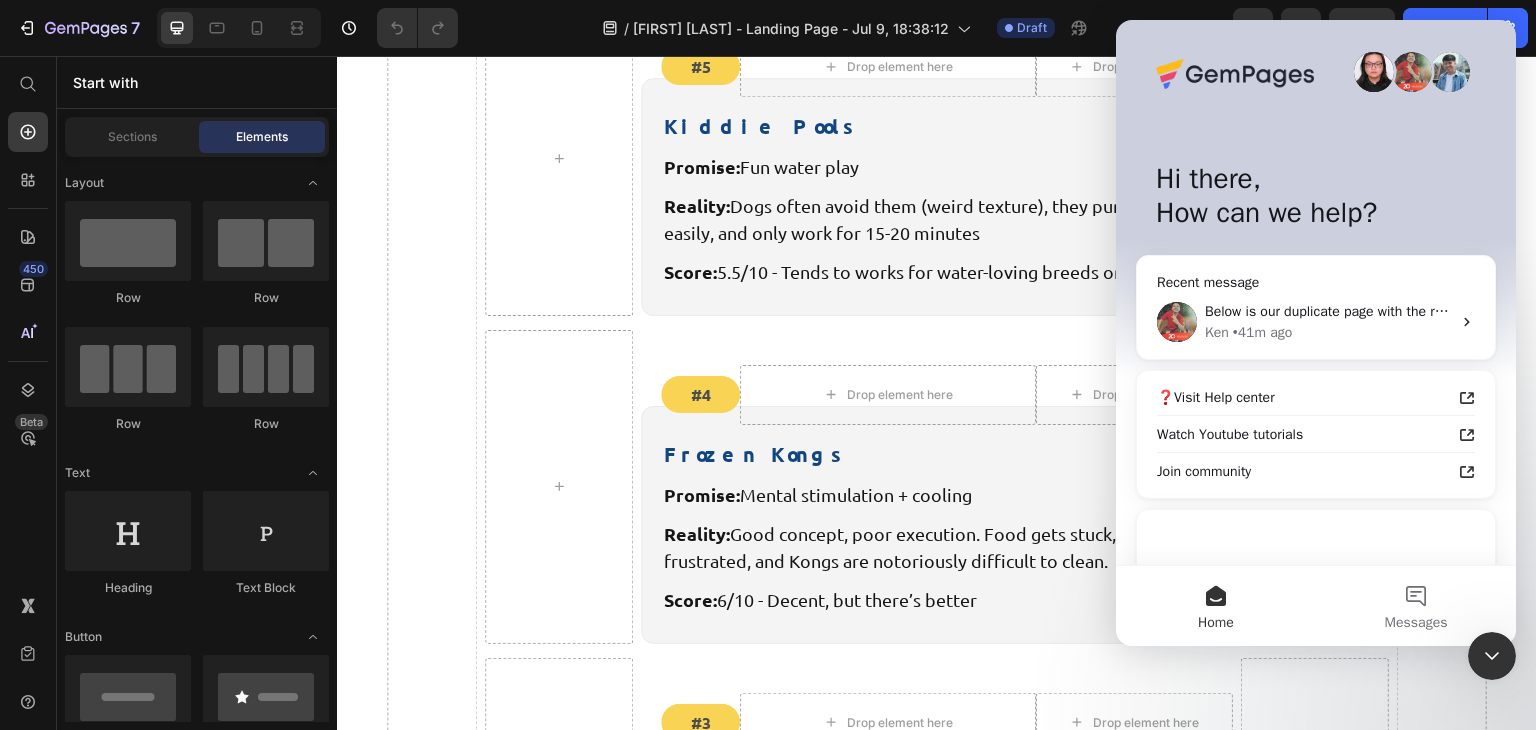 scroll, scrollTop: 0, scrollLeft: 0, axis: both 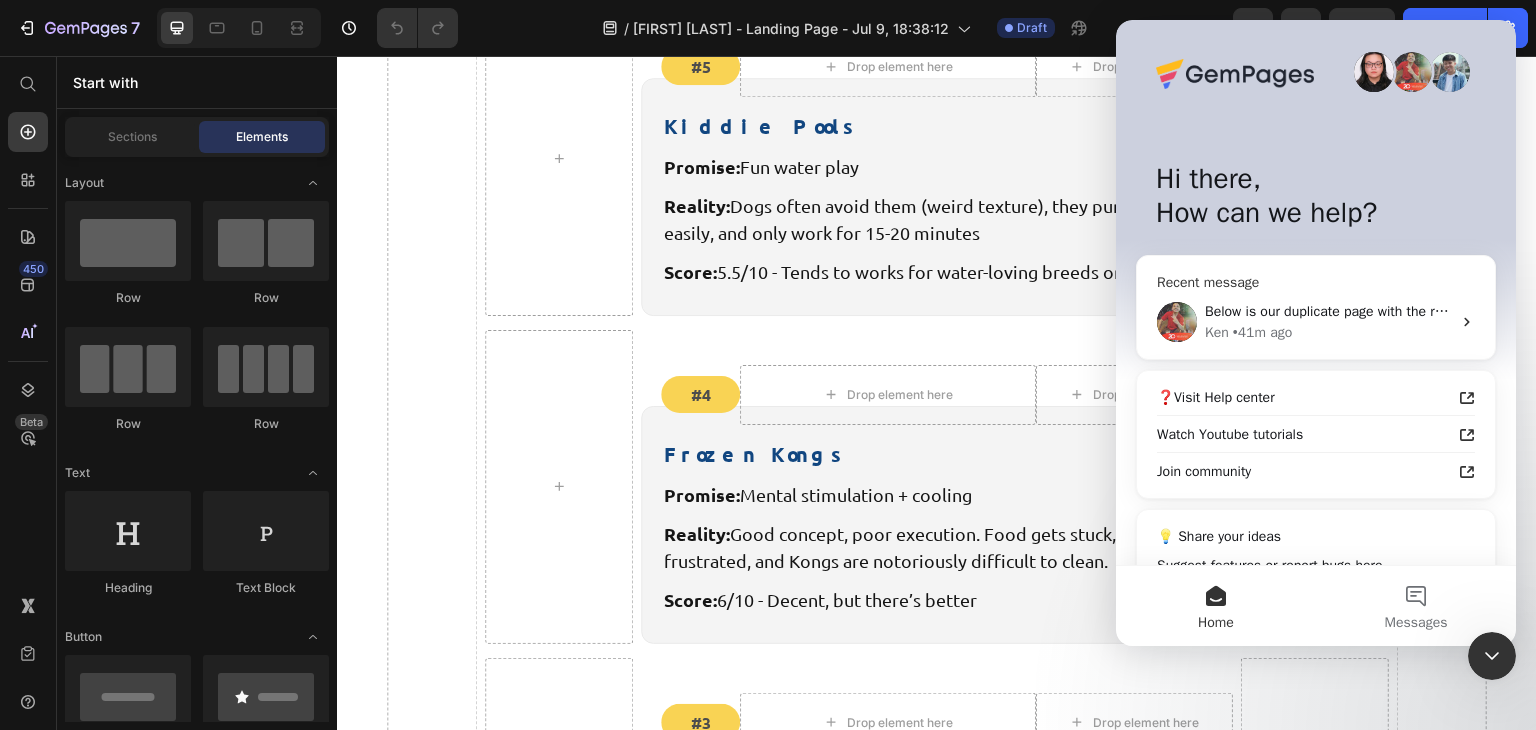 click on "Below is our duplicate page with the result.    Editor: https://builder.gempages.net/editor/560636873316238564/575045526404203295?type=gempagesv7&pageType=GP_STATIC&shop=freezbone.myshopify.com   You can use our page as yours, or let me know. We will apply the fix on your original page." at bounding box center [1328, 311] 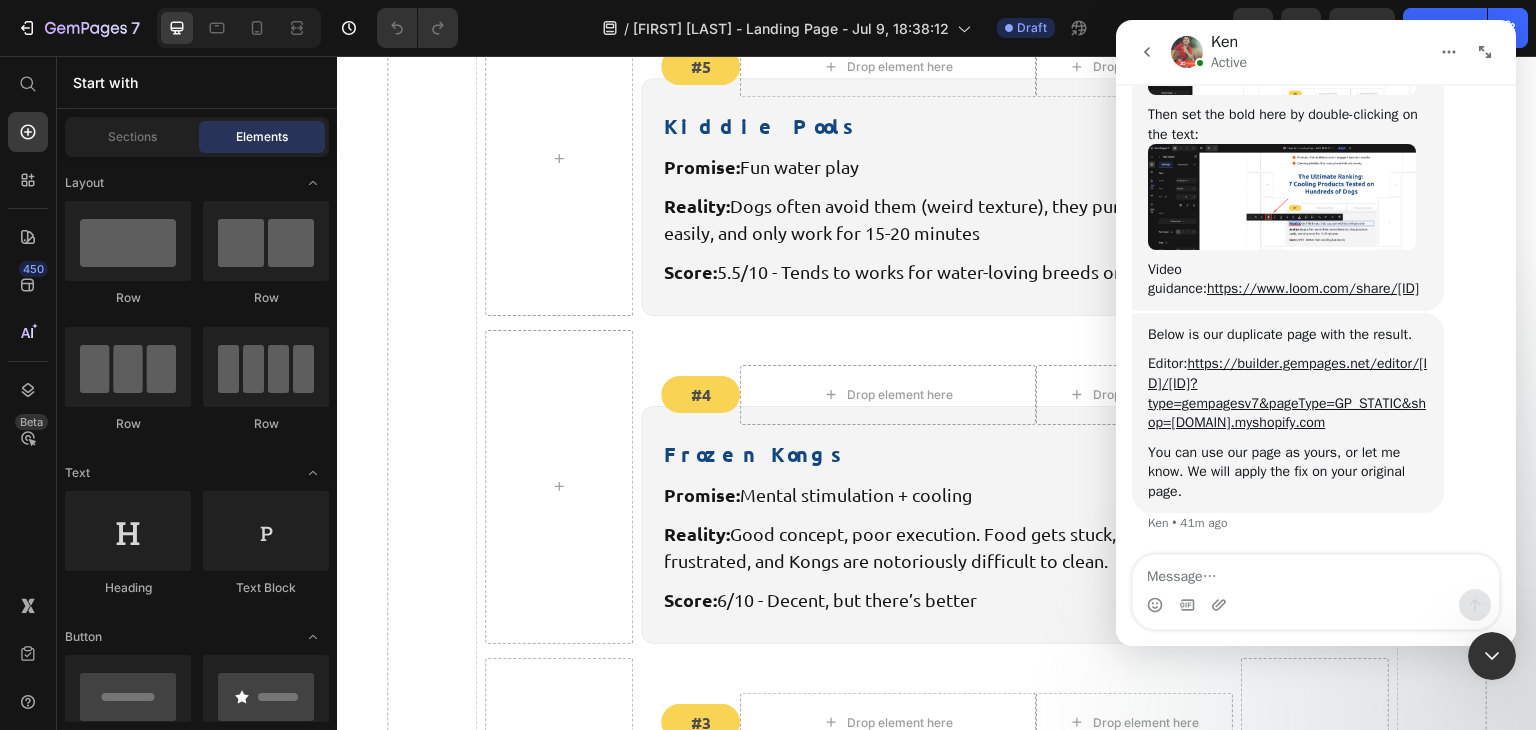 scroll, scrollTop: 2180, scrollLeft: 0, axis: vertical 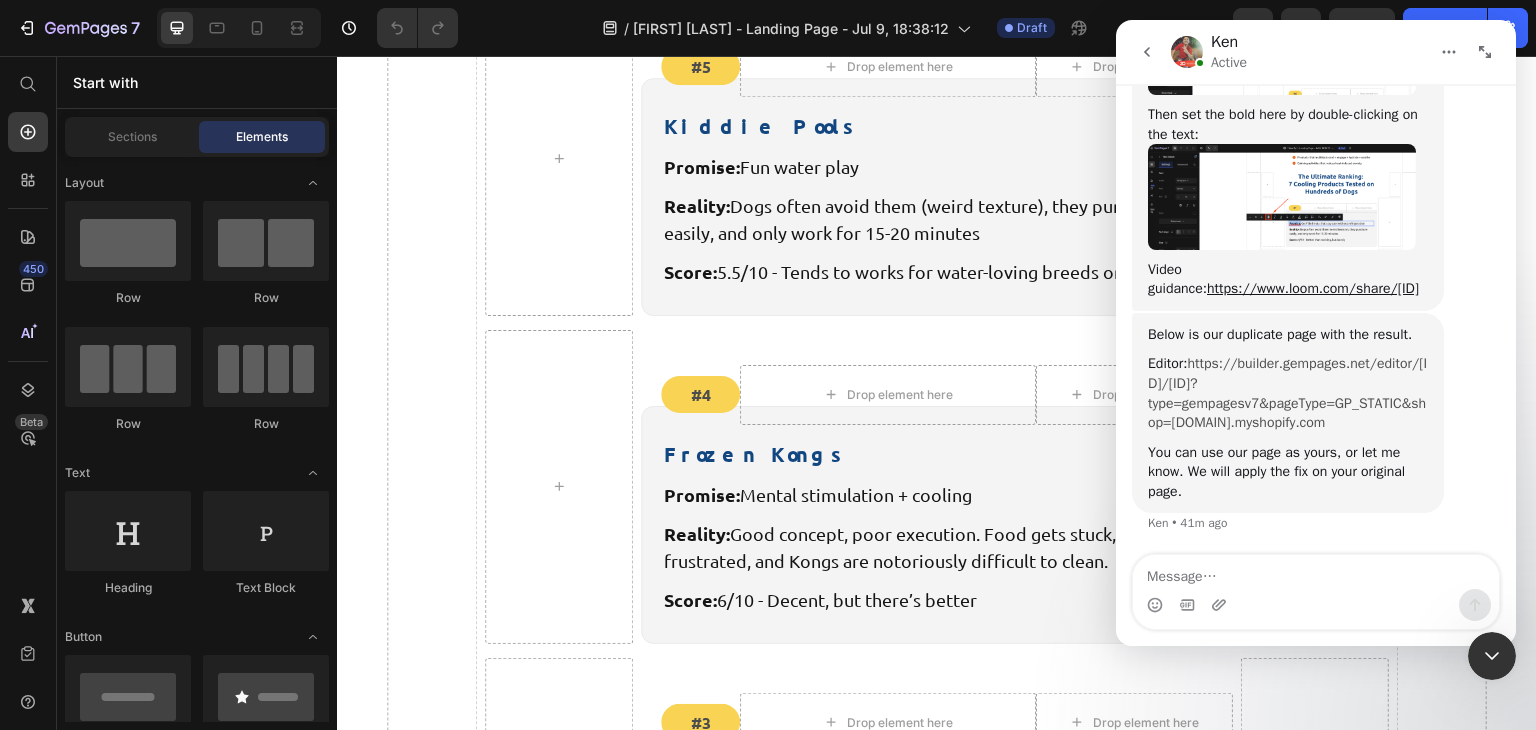 click on "https://builder.gempages.net/editor/560636873316238564/575045526404203295?type=gempagesv7&pageType=GP_STATIC&shop=freezbone.myshopify.com" at bounding box center (1287, 393) 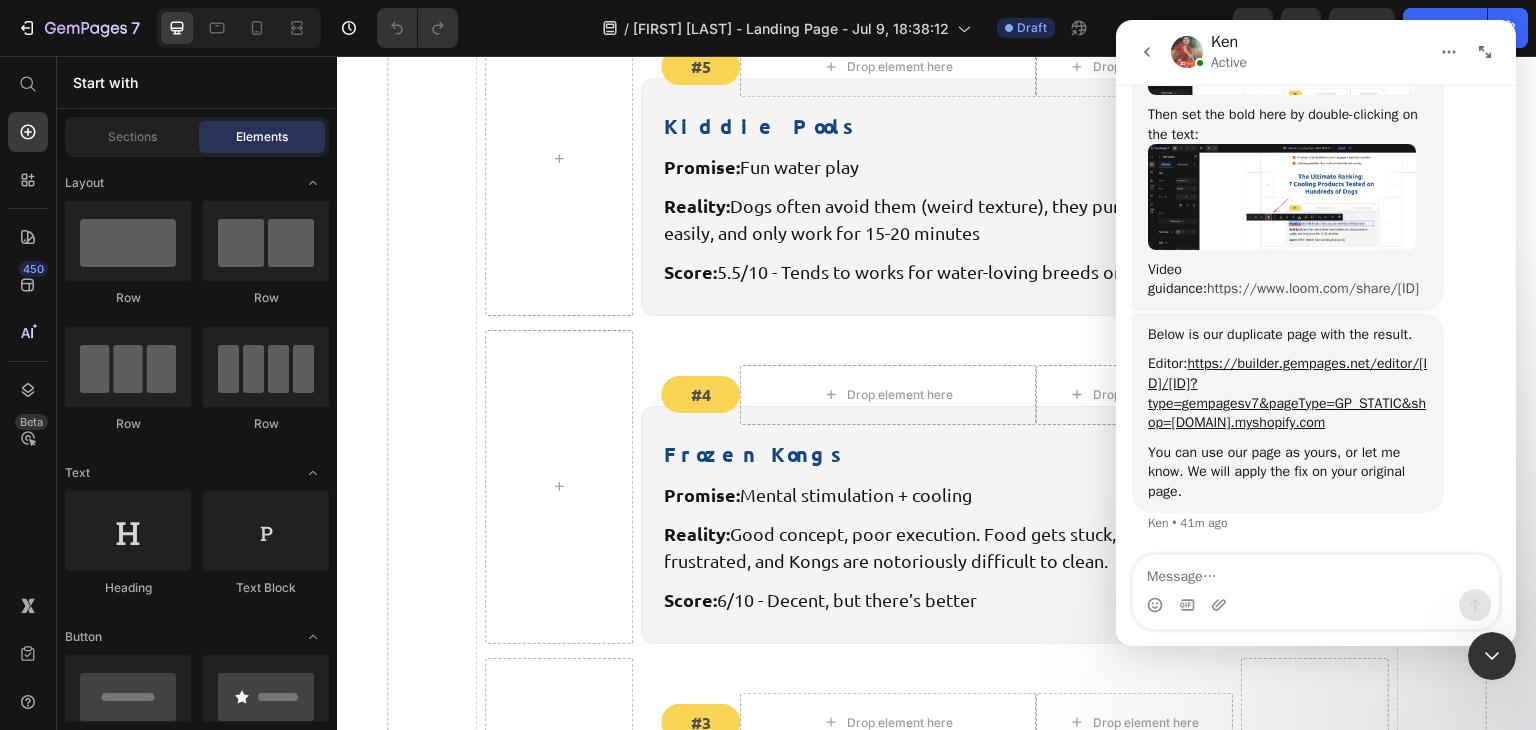 click on "https://www.loom.com/share/eb79c0122f3c46bf845a381515da7ee7" at bounding box center [1313, 288] 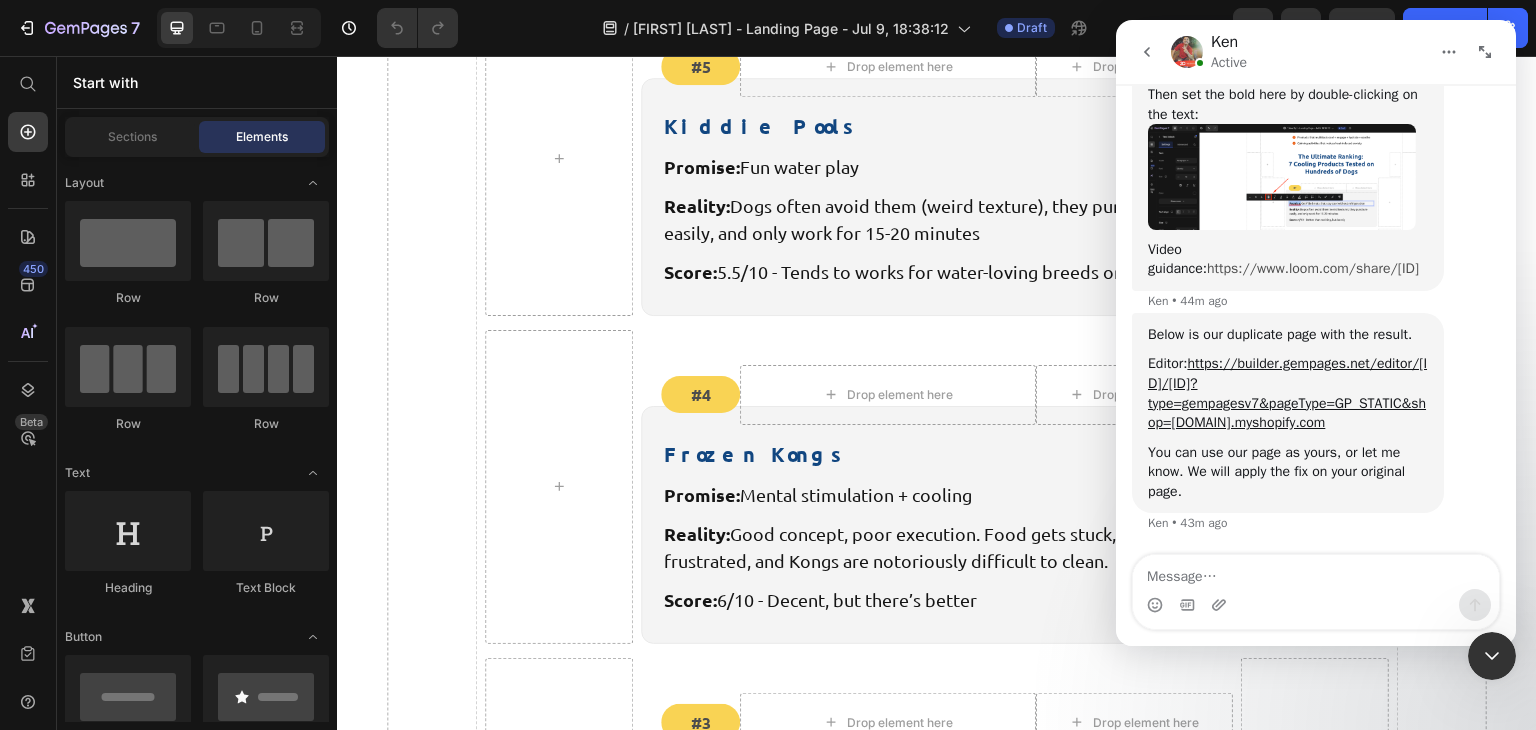 scroll, scrollTop: 2200, scrollLeft: 0, axis: vertical 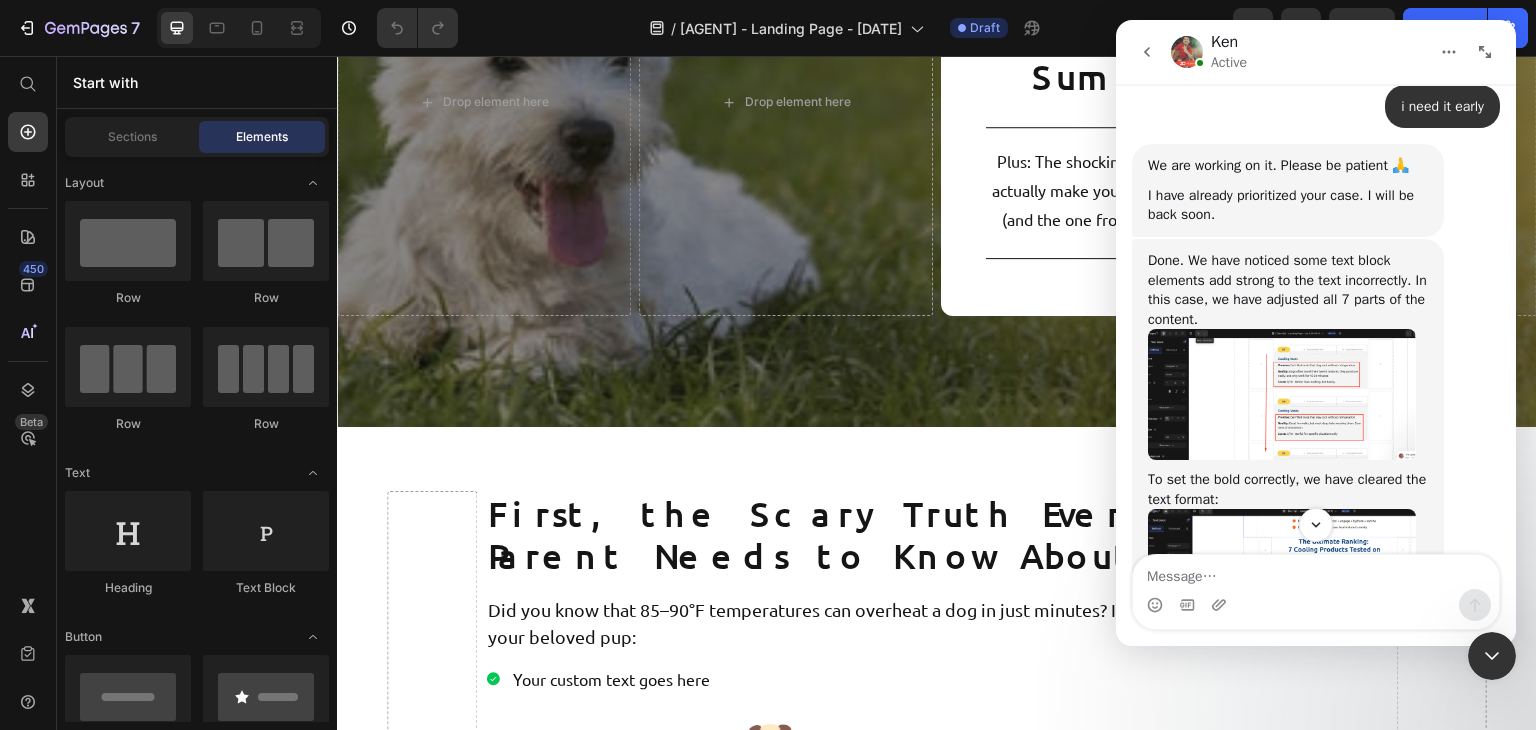 drag, startPoint x: 1482, startPoint y: 647, endPoint x: 2483, endPoint y: 797, distance: 1012.1764 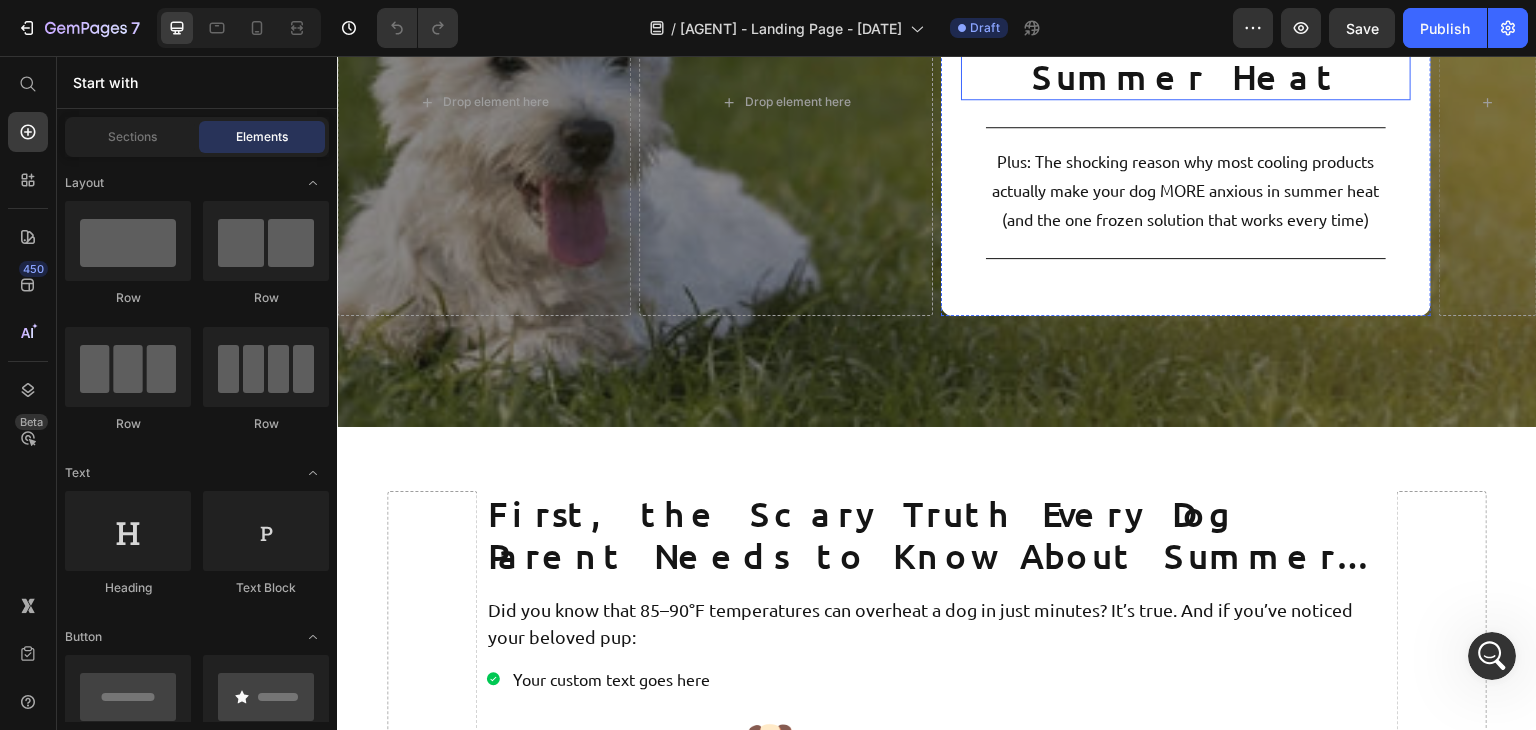 scroll, scrollTop: 0, scrollLeft: 0, axis: both 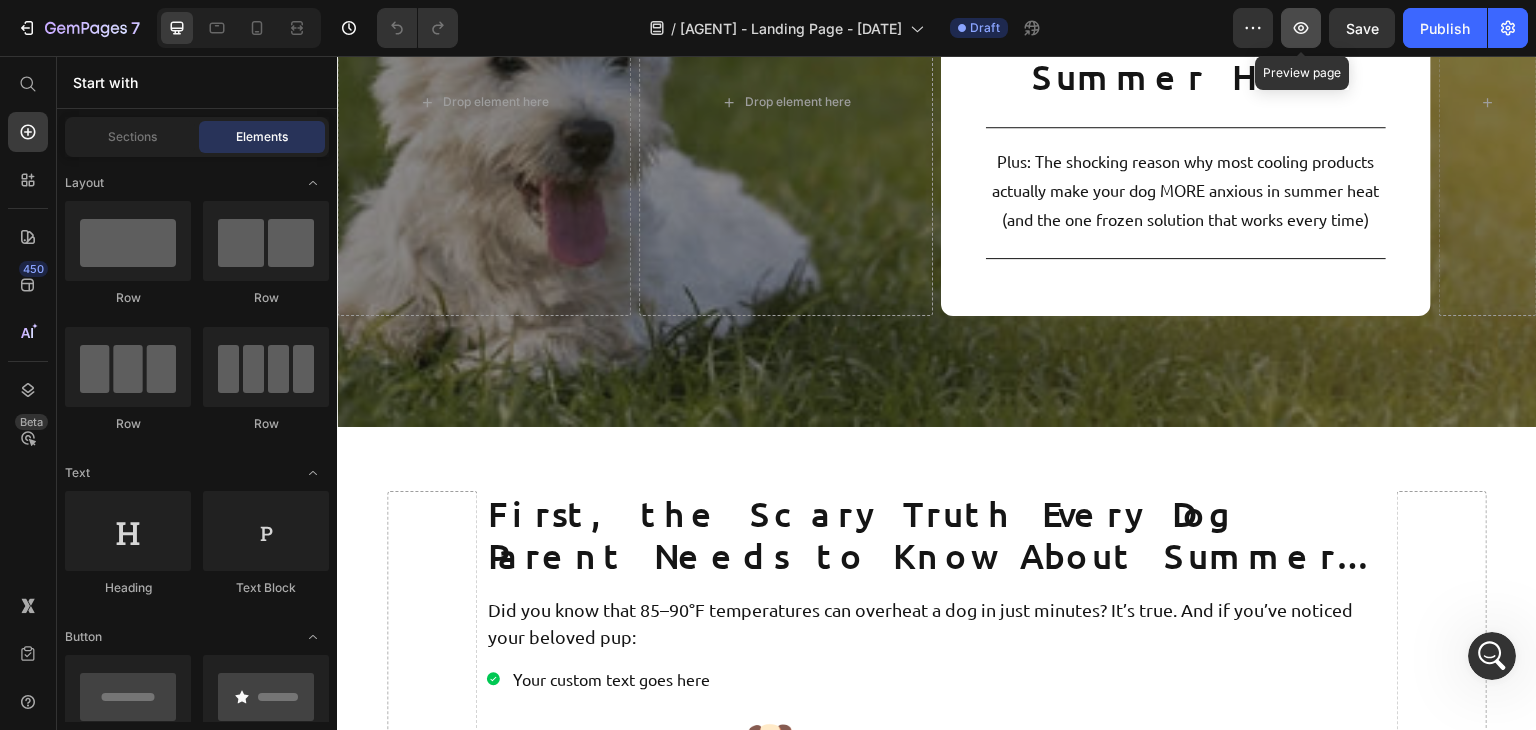 click 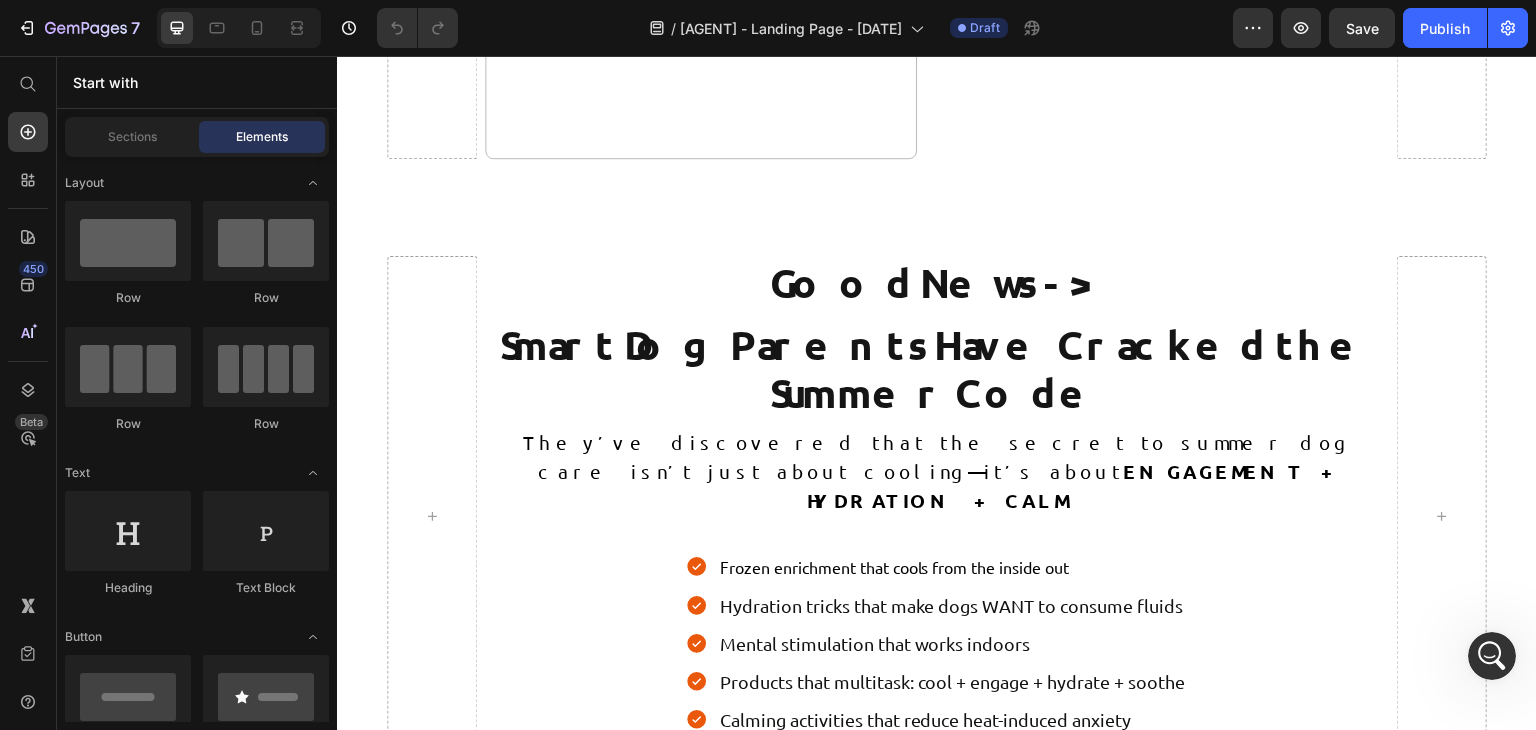 scroll, scrollTop: 2732, scrollLeft: 0, axis: vertical 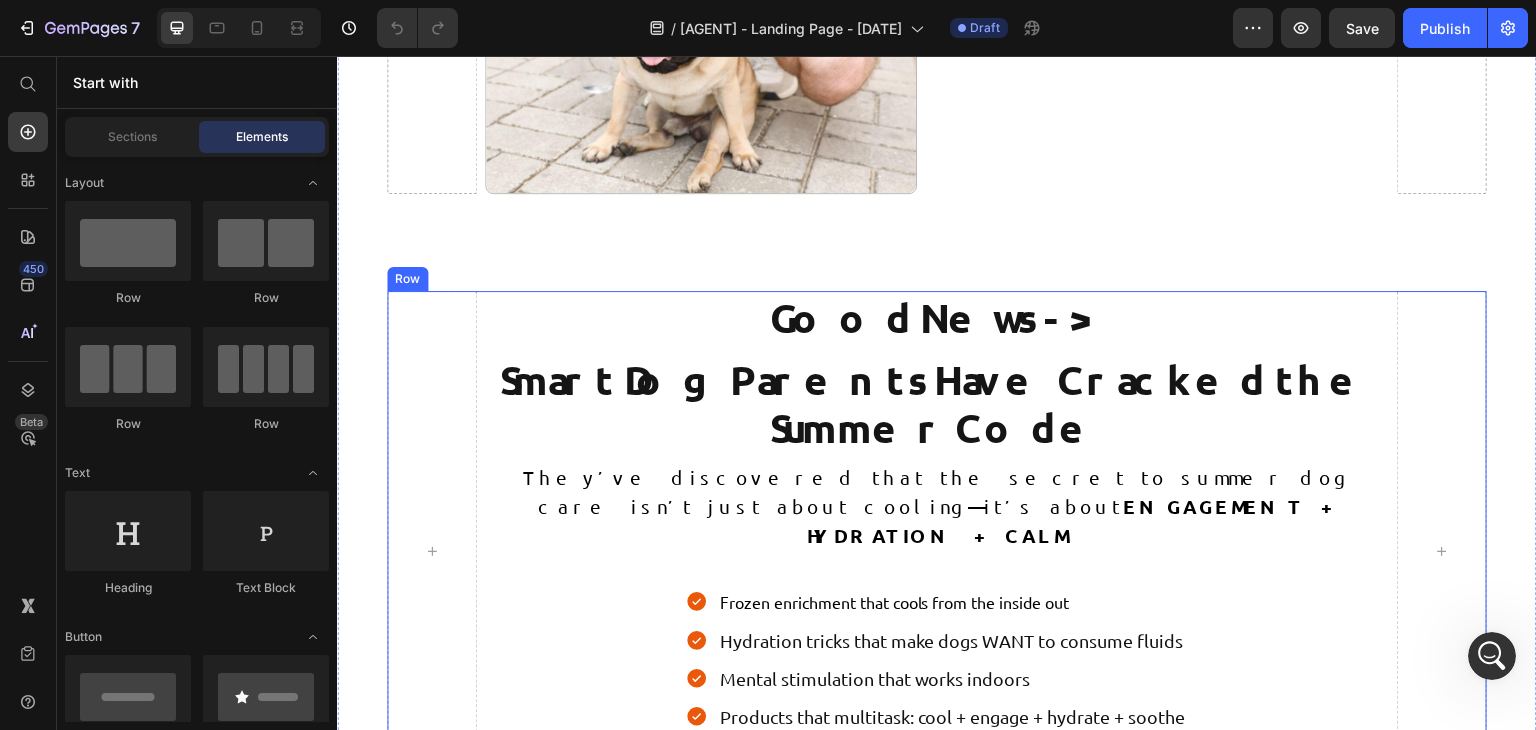 click on "Good News -> Text block Smart Dog Parents Have Cracked the Summer Code Heading They’ve discovered that the secret to summer dog care isn’t just about cooling—it’s about ENGAGEMENT + HYDRATION + CALM Text block Frozen enrichment that cools from the inside out Hydration tricks that make dogs WANT to consume fluids Mental stimulation that works indoors Products that multitask: cool + engage + hydrate + soothe Calming activities that reduce heat-induced anxiety Item List Row Row" at bounding box center (937, 552) 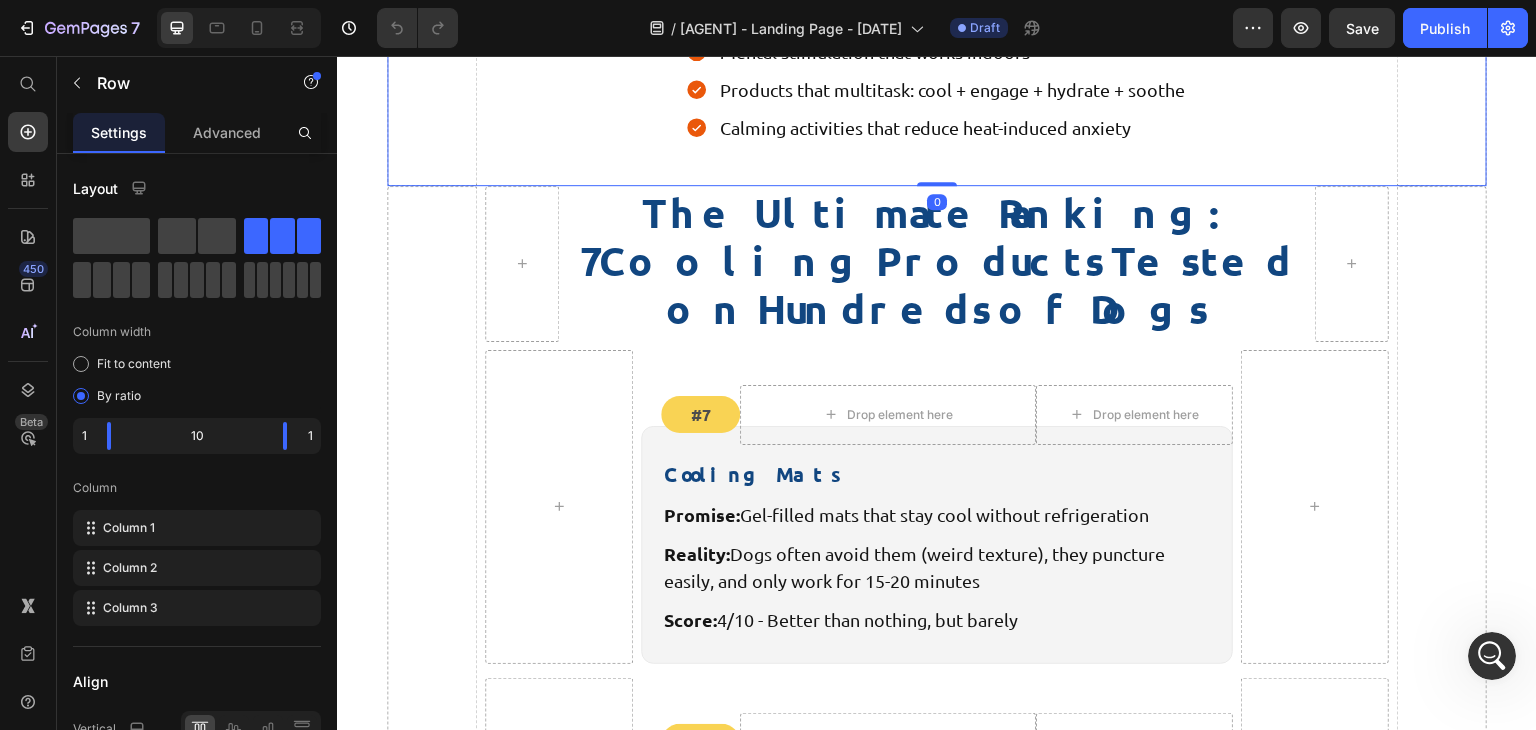 scroll, scrollTop: 3360, scrollLeft: 0, axis: vertical 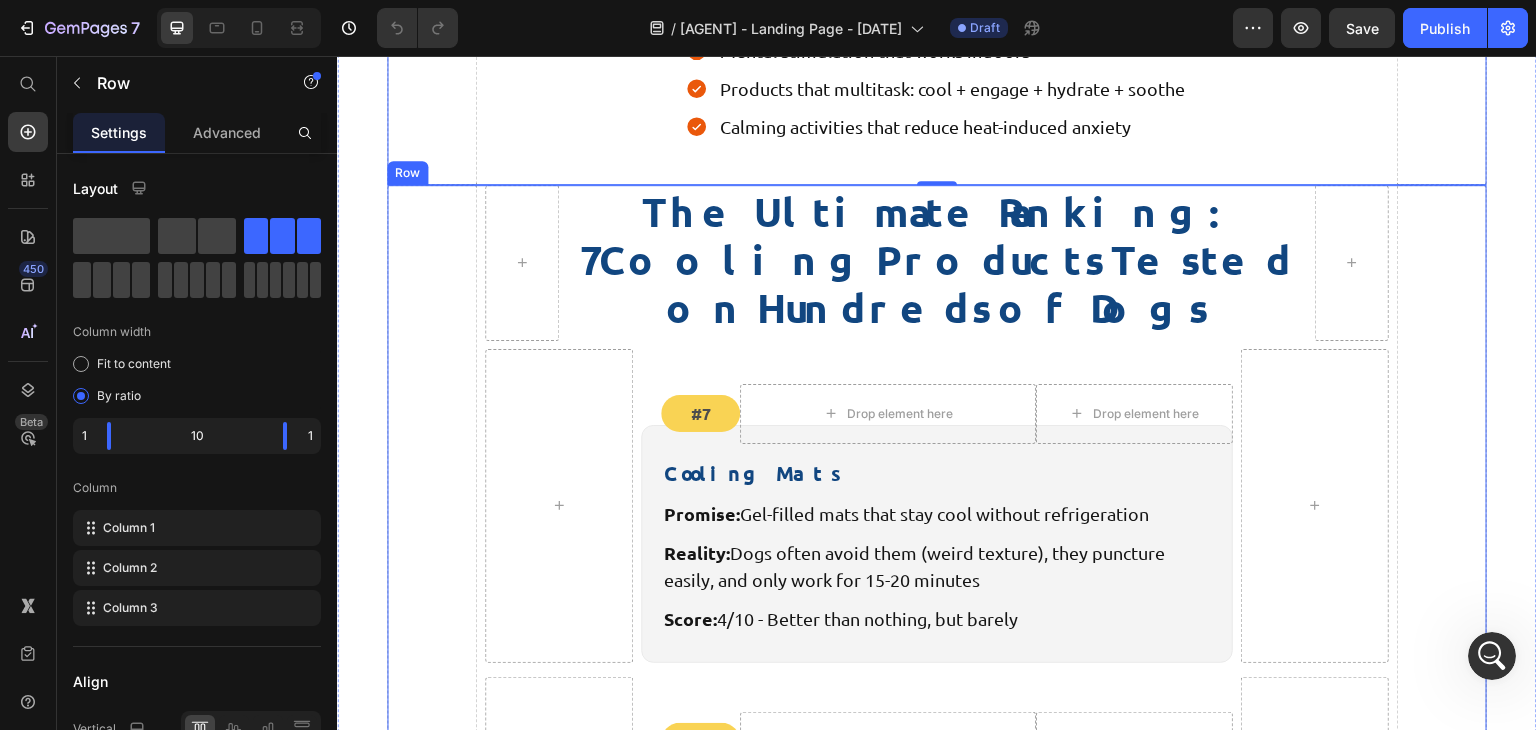 click on "The Ultimate Ranking: 7 Cooling Products Tested on Hundreds of Dogs Heading Row Drop element here #7 Text Block Drop element here Row Cooling Mats Heading Promise: Gel-filled mats that stay cool without refrigeration Text block Reality: Dogs often avoid them (weird texture), they puncture easily, and only work for 15-20 minutes Text block Score: 4/10 - Better than nothing, but barely Text block Row Row Drop element here #6 Text Block Drop element here Row Cooling Vests Heading Promise: Gel-filled mats that stay cool without refrigeration Text block Reality: Great for walks, but most dogs hate wearing them. Zero mental stimulation. Text block Score: 5/10 - Useful for specific situations only Text block Row Row Drop element here #5 Text Block Row Heading" at bounding box center (937, 1837) 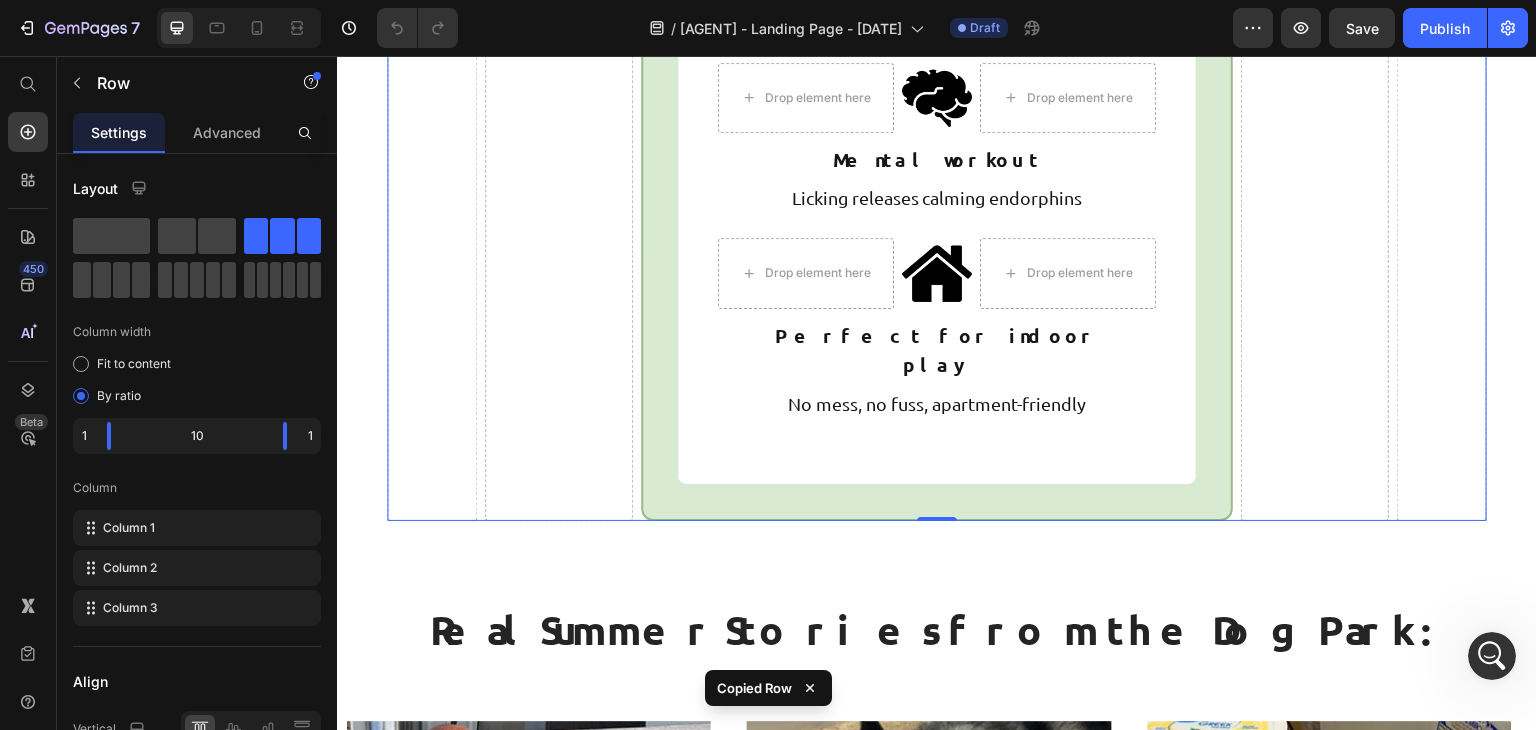 scroll, scrollTop: 6586, scrollLeft: 0, axis: vertical 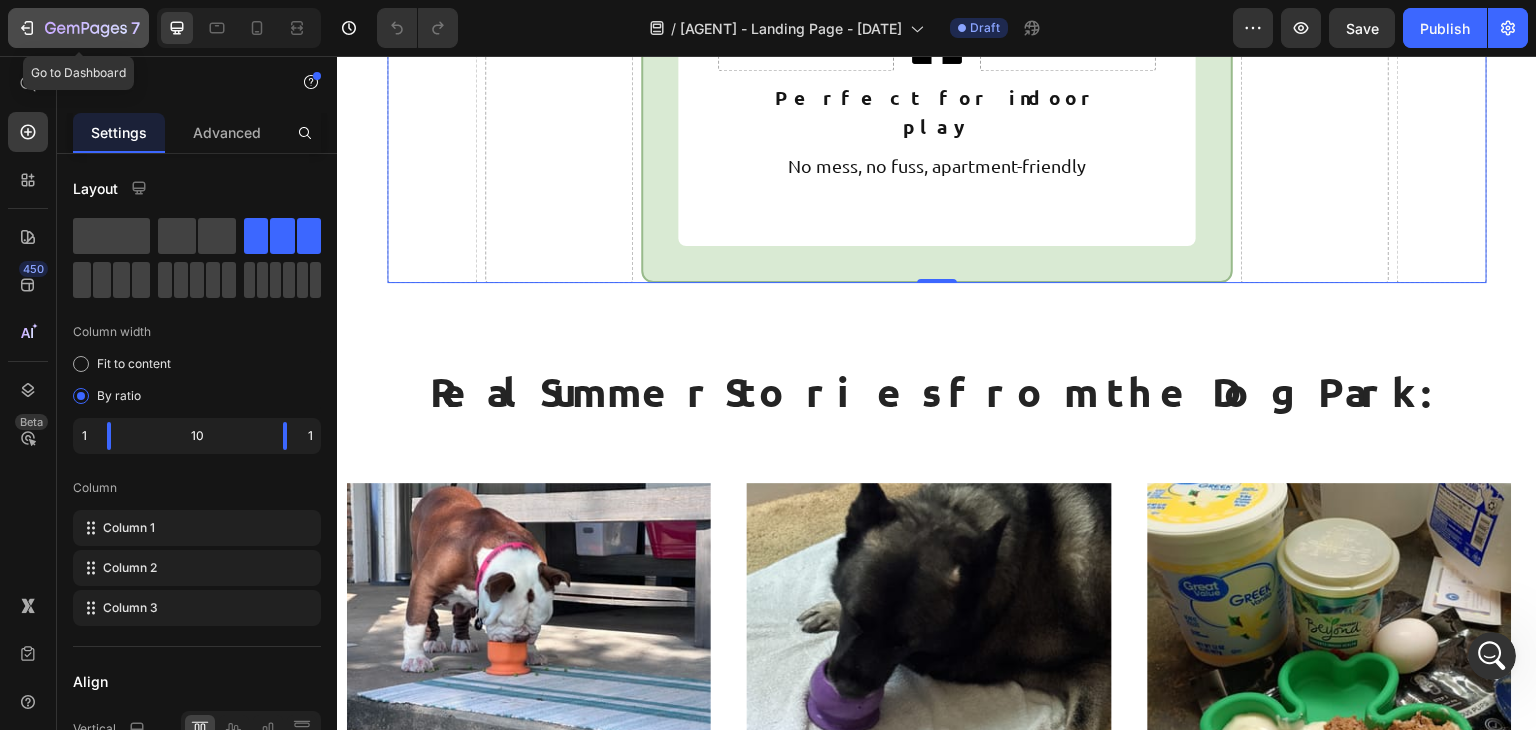 click 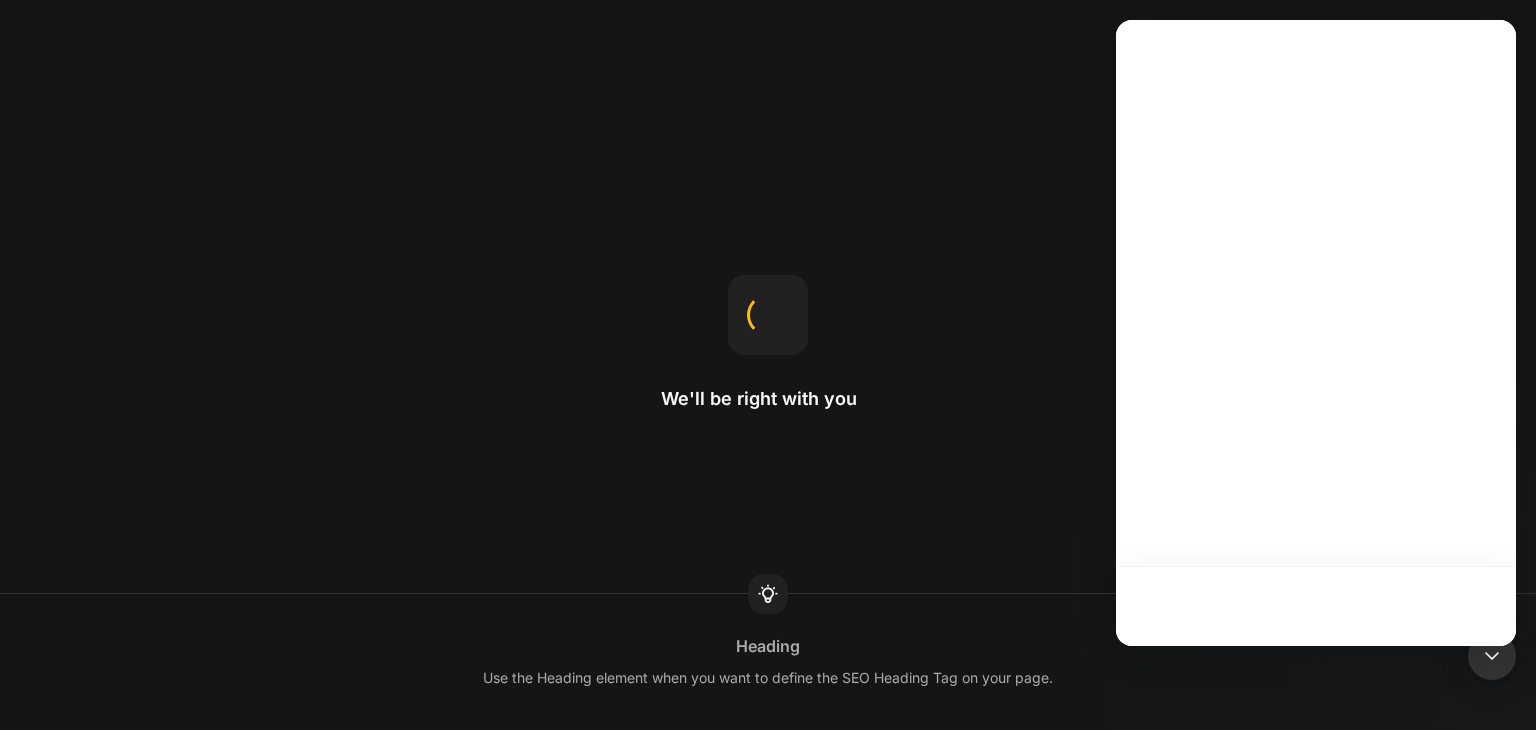 scroll, scrollTop: 0, scrollLeft: 0, axis: both 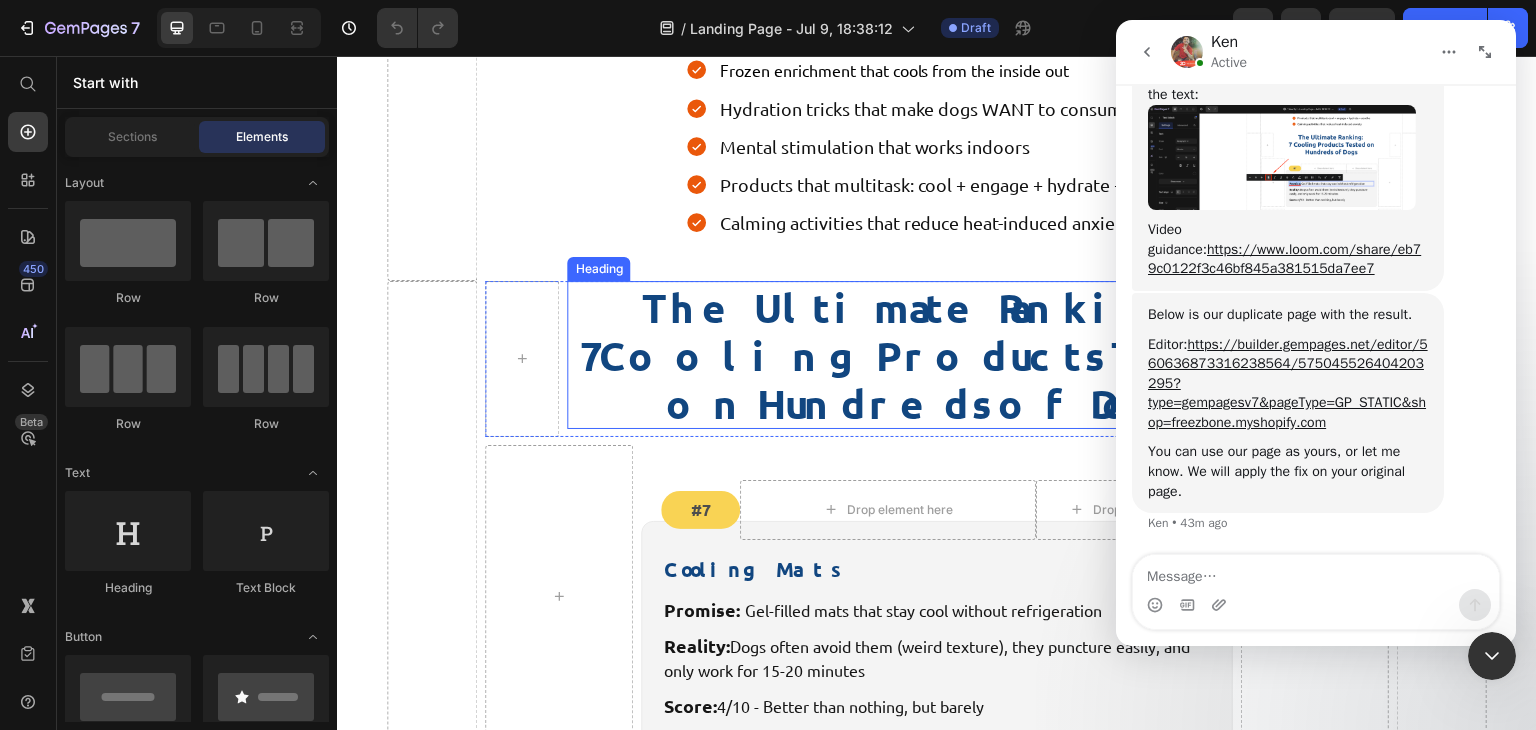 click on "The Ultimate Ranking:  7 Cooling Products Tested on Hundreds of Dogs" at bounding box center [936, 355] 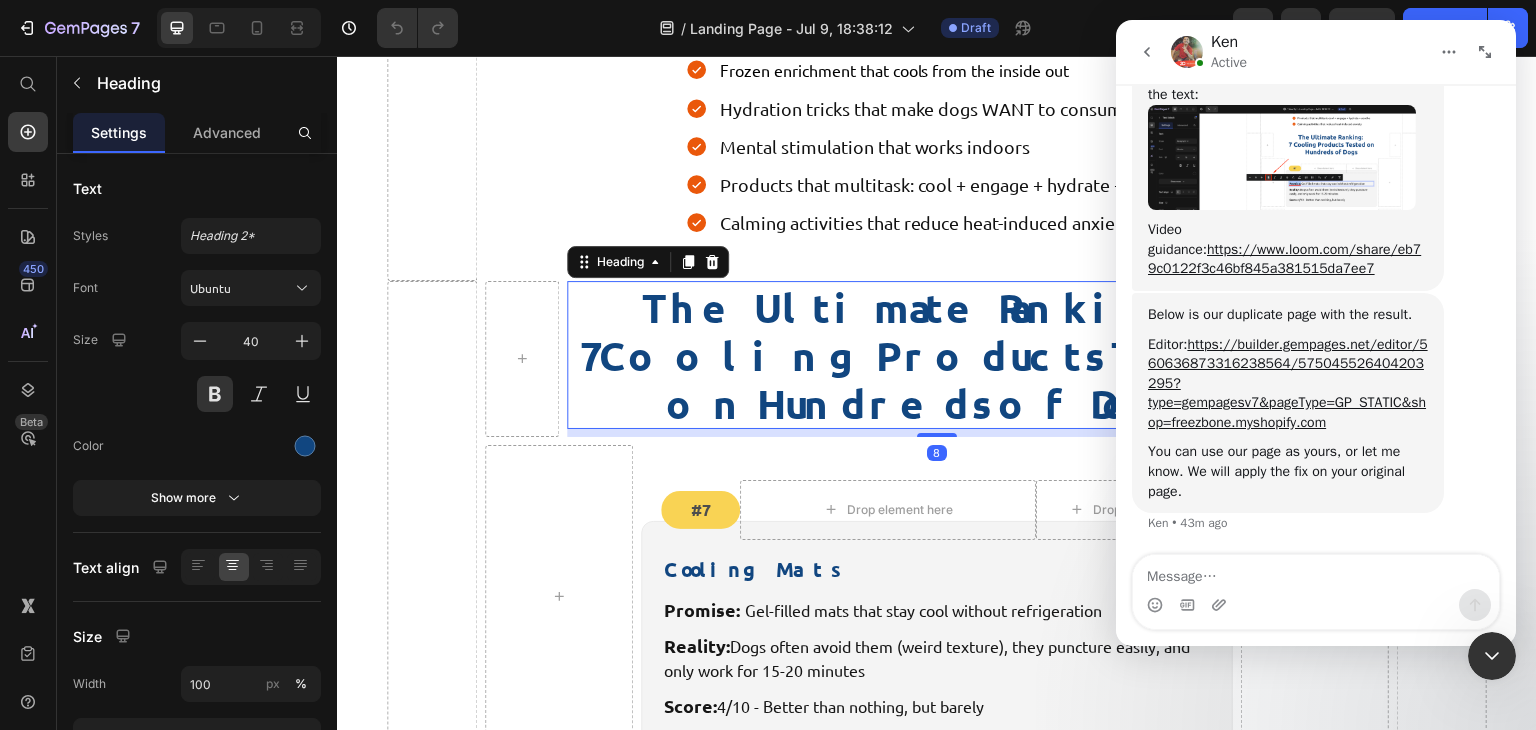 click at bounding box center (1492, 656) 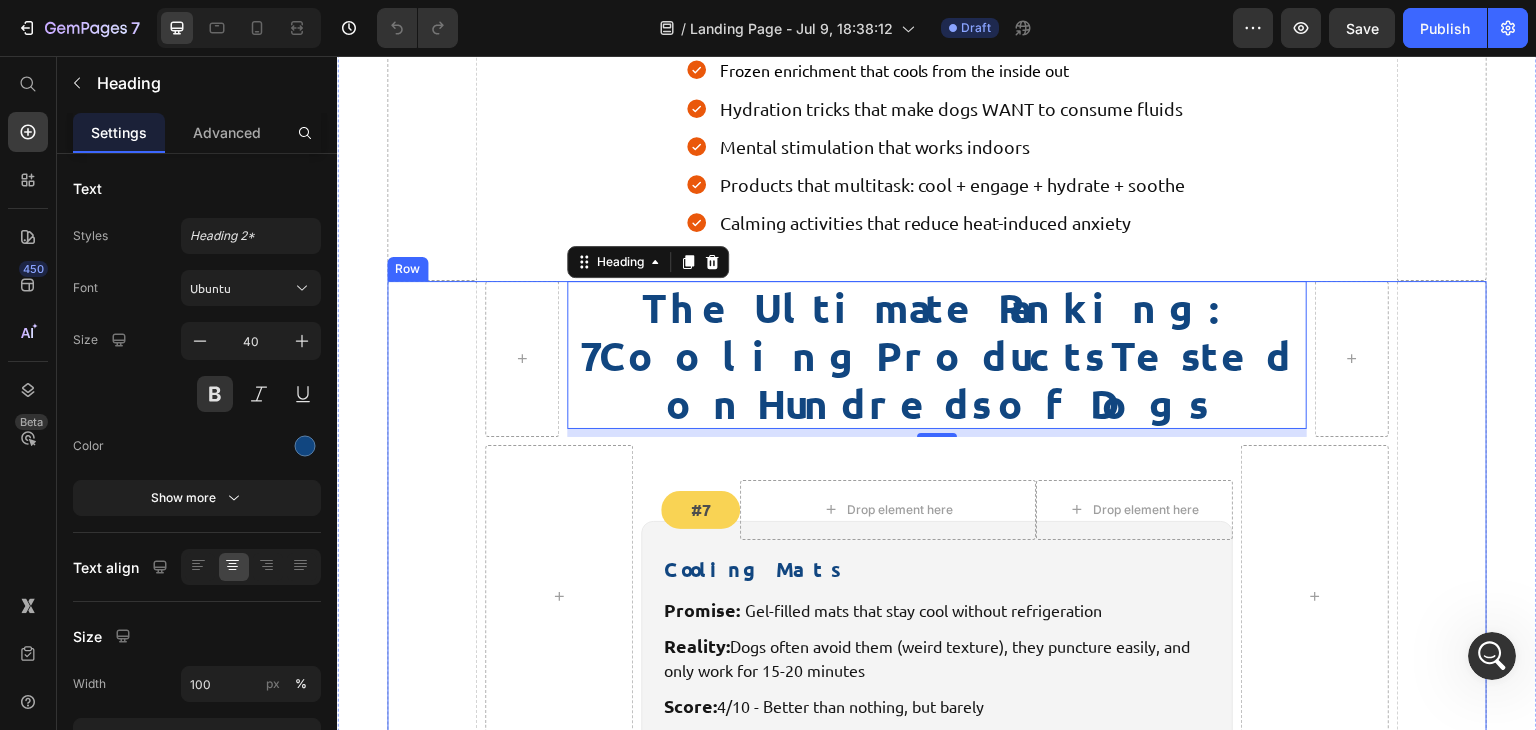 scroll, scrollTop: 0, scrollLeft: 0, axis: both 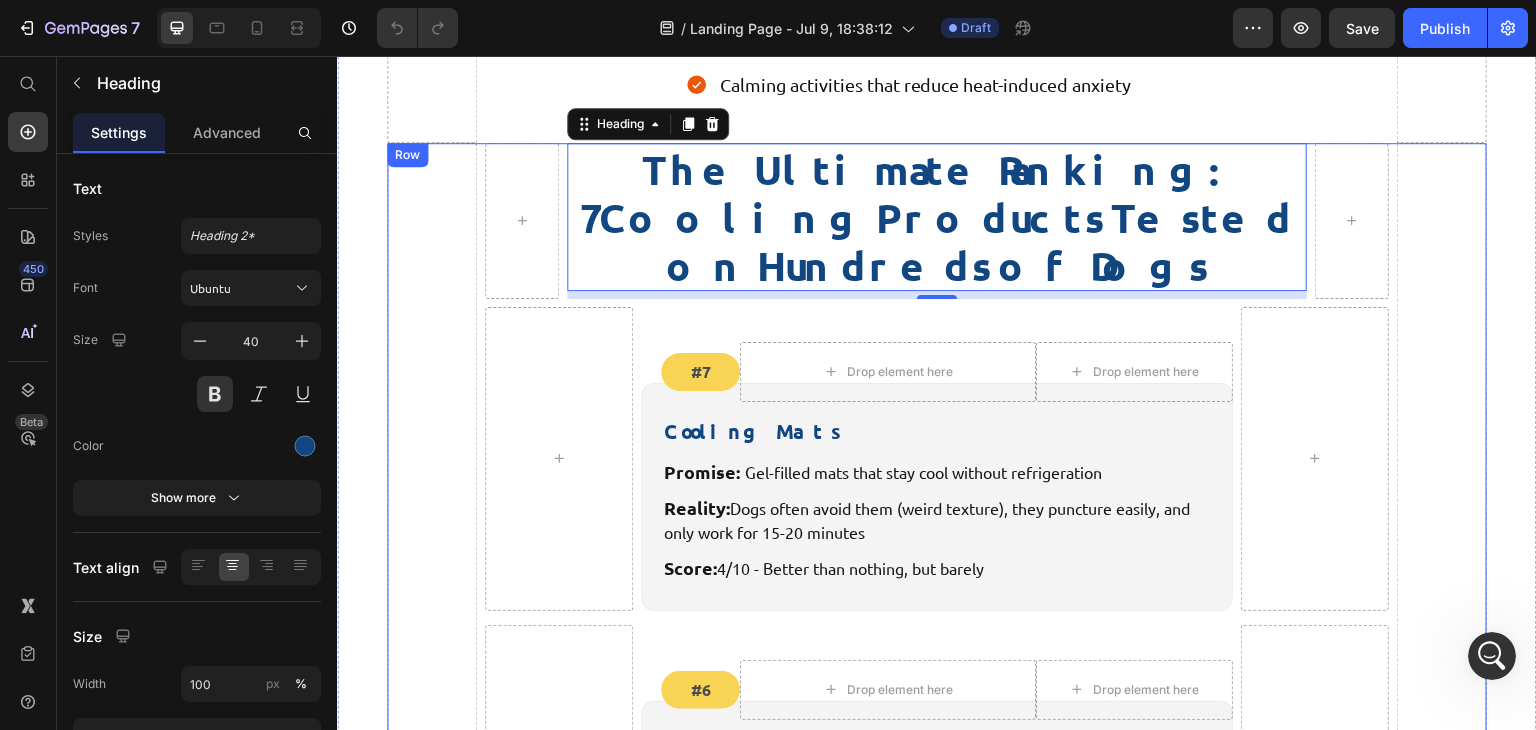 click at bounding box center [432, 1758] 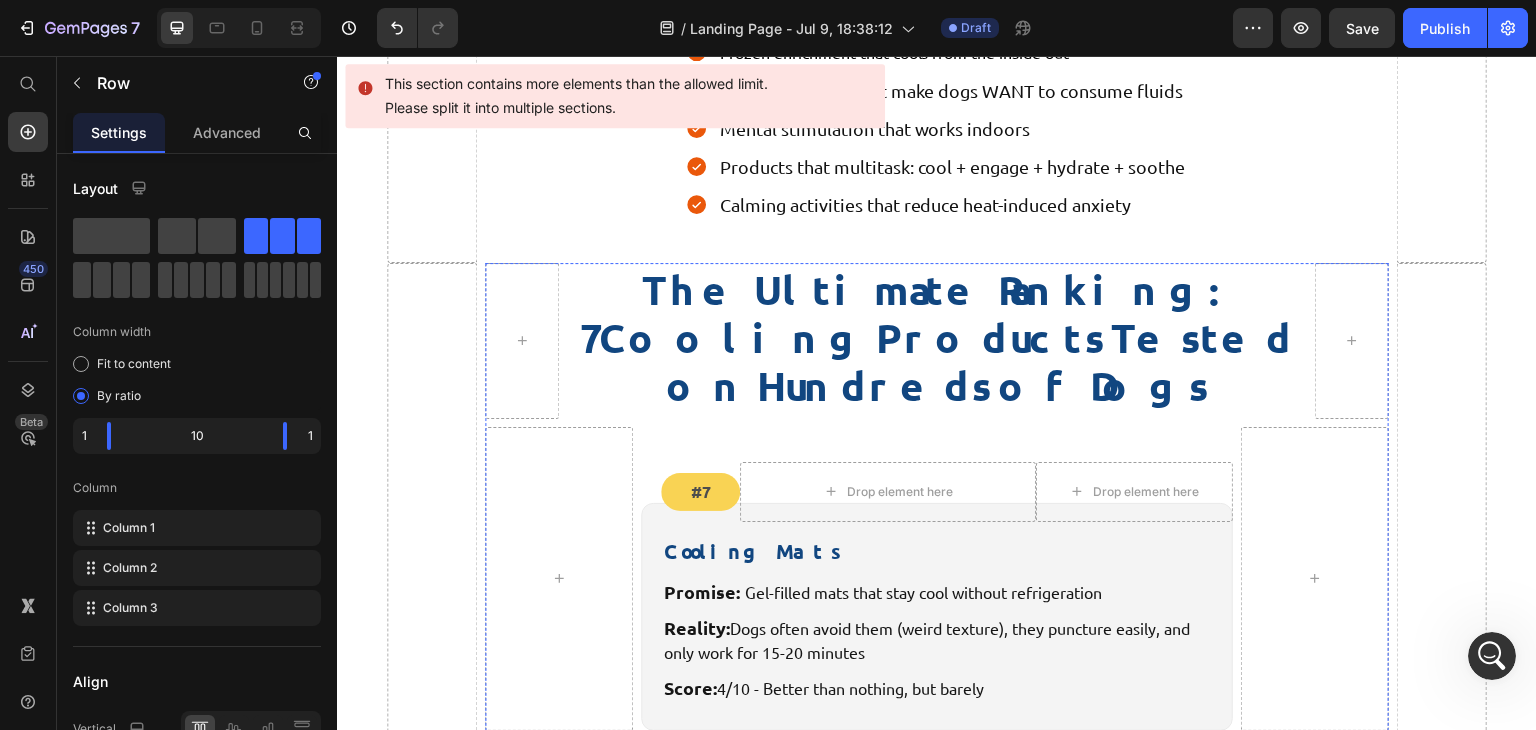 scroll, scrollTop: 3032, scrollLeft: 0, axis: vertical 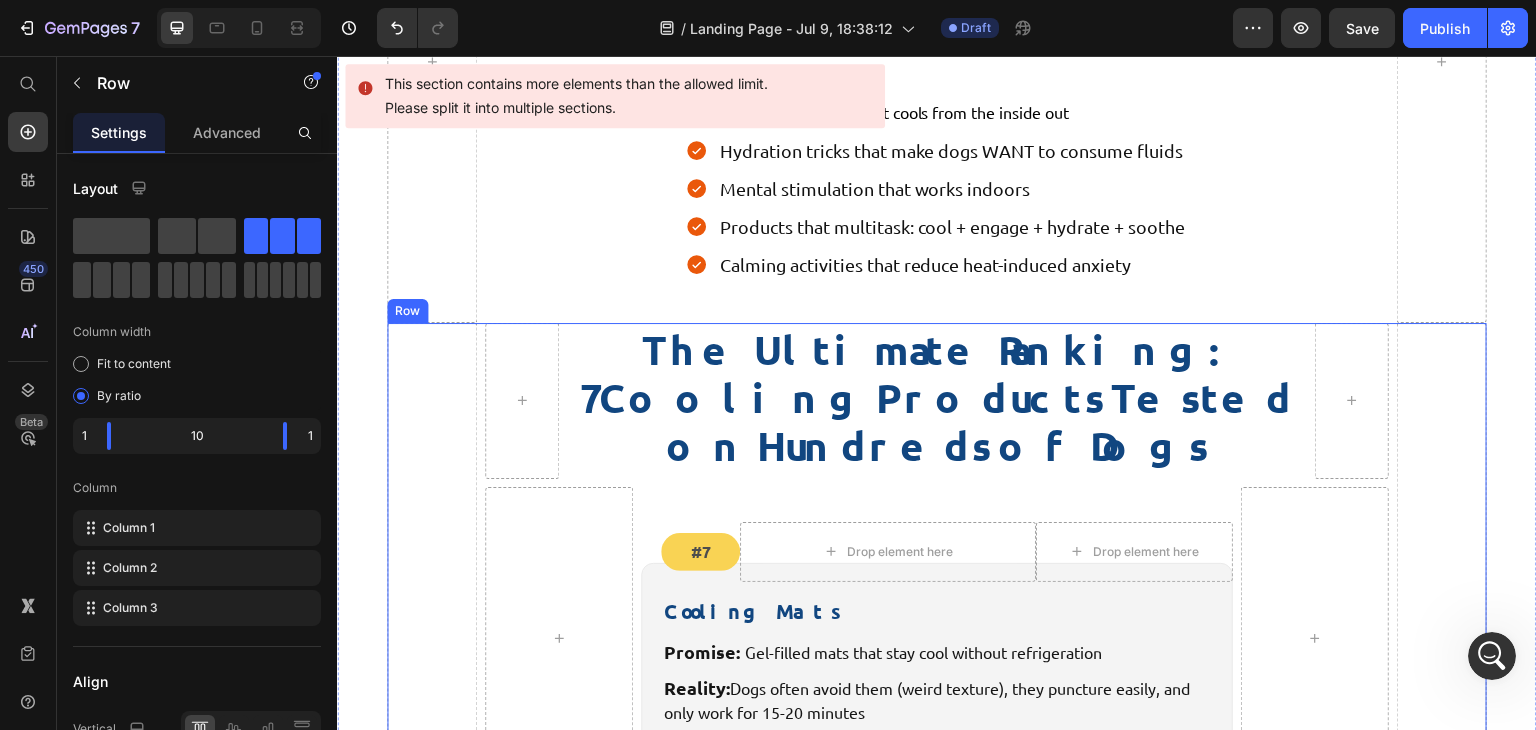 click at bounding box center [432, 1938] 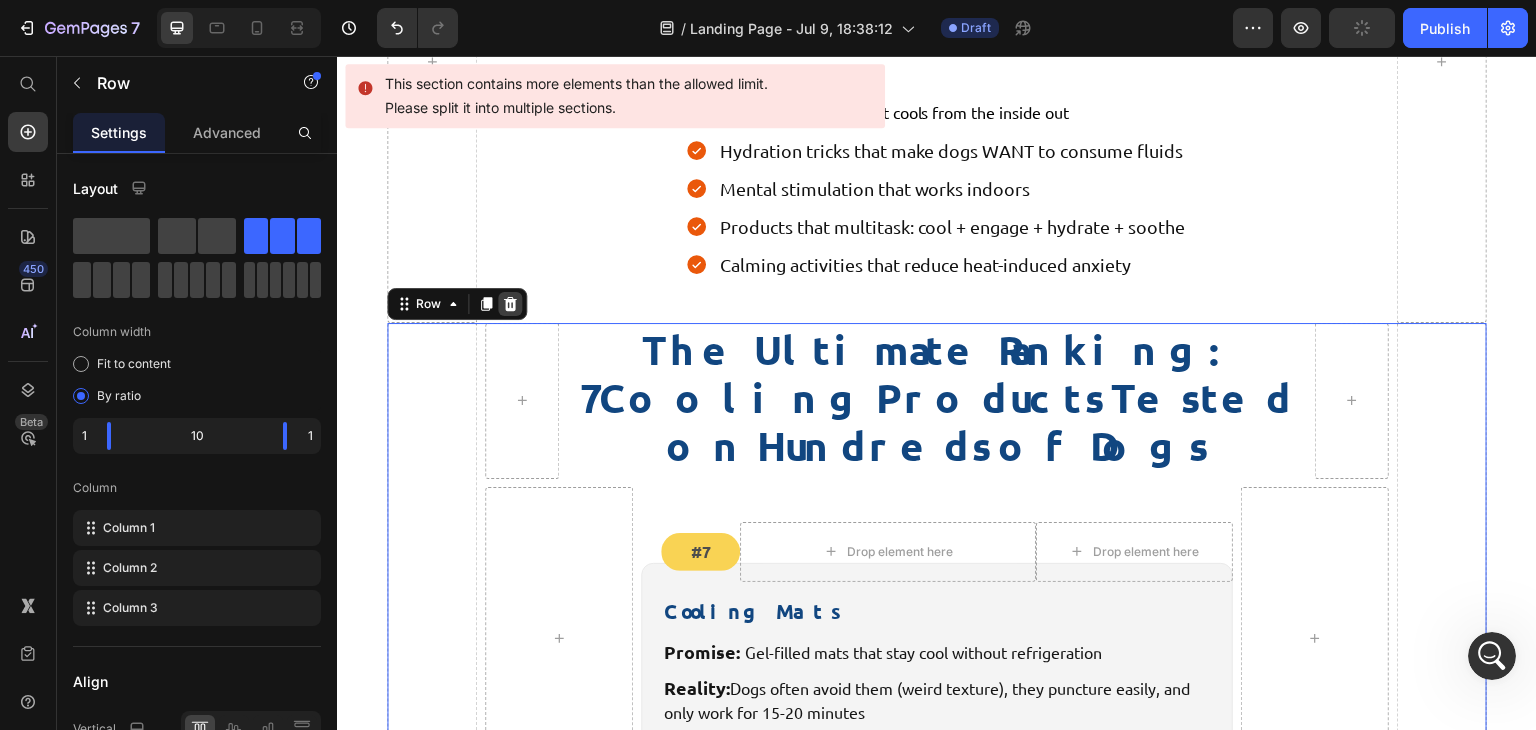 click 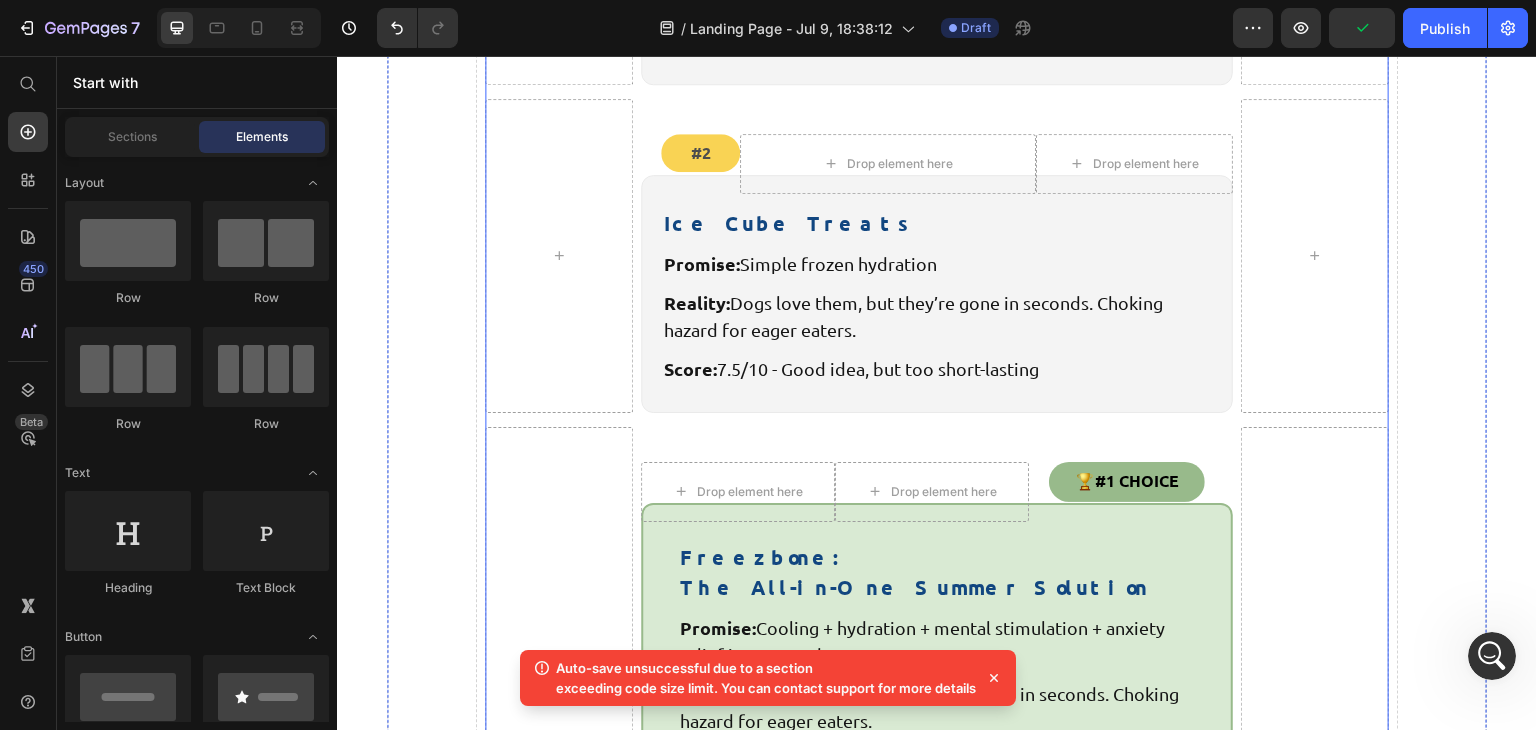 scroll, scrollTop: 5120, scrollLeft: 0, axis: vertical 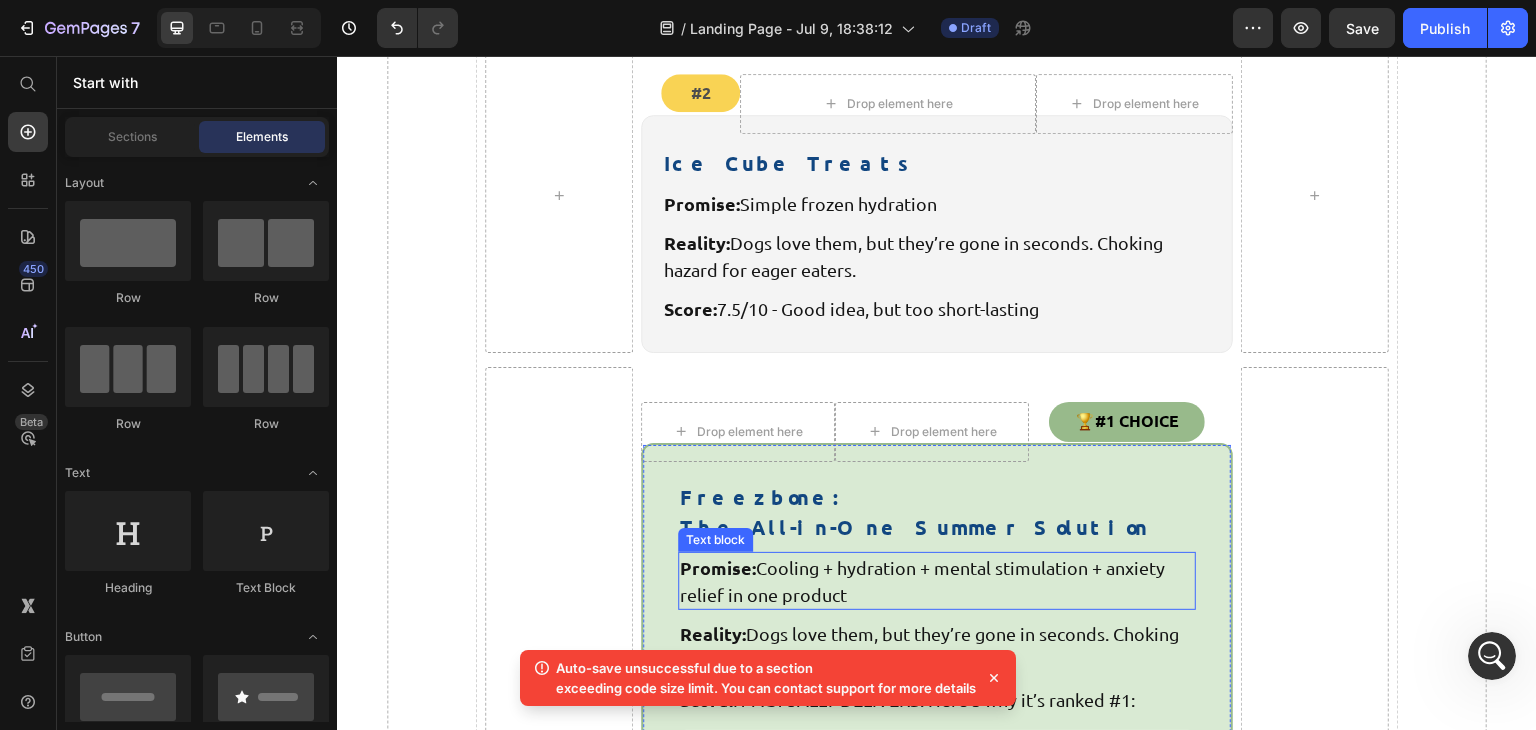 click on "Promise:  Cooling + hydration + mental stimulation + anxiety relief in one product" at bounding box center [937, 581] 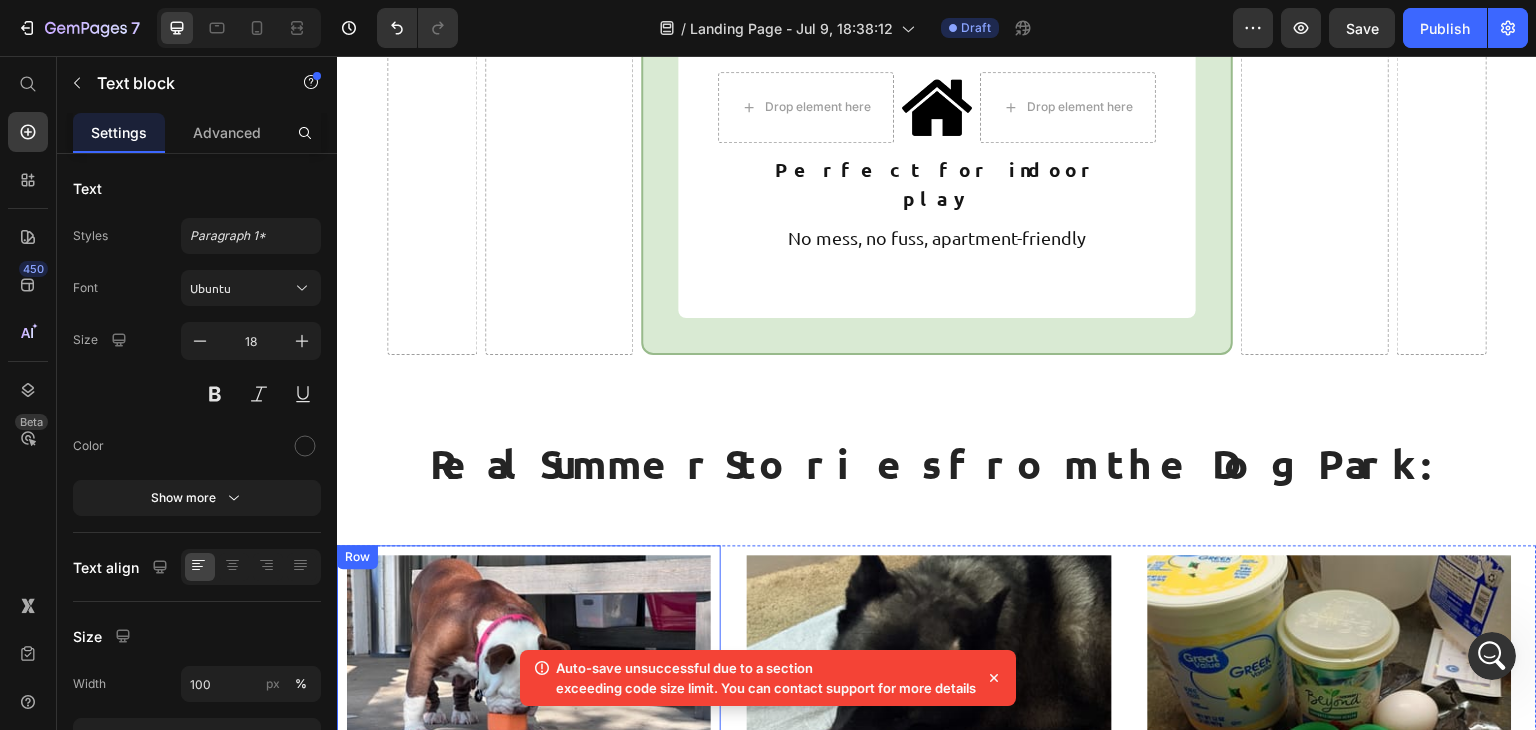 scroll, scrollTop: 6817, scrollLeft: 0, axis: vertical 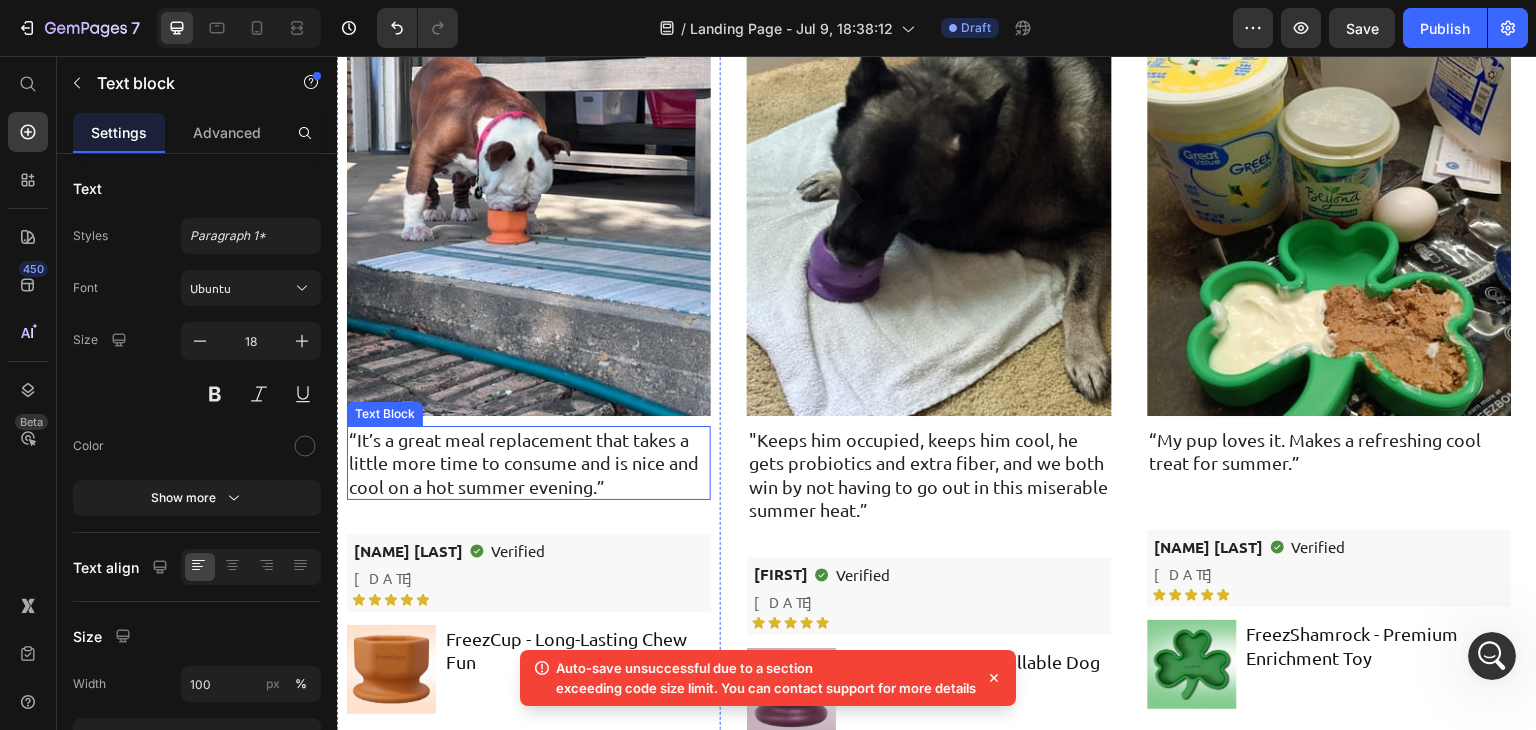 click on "“It’s a great meal replacement that takes a little more time to consume and is nice and cool on a hot summer evening.”" at bounding box center [529, 463] 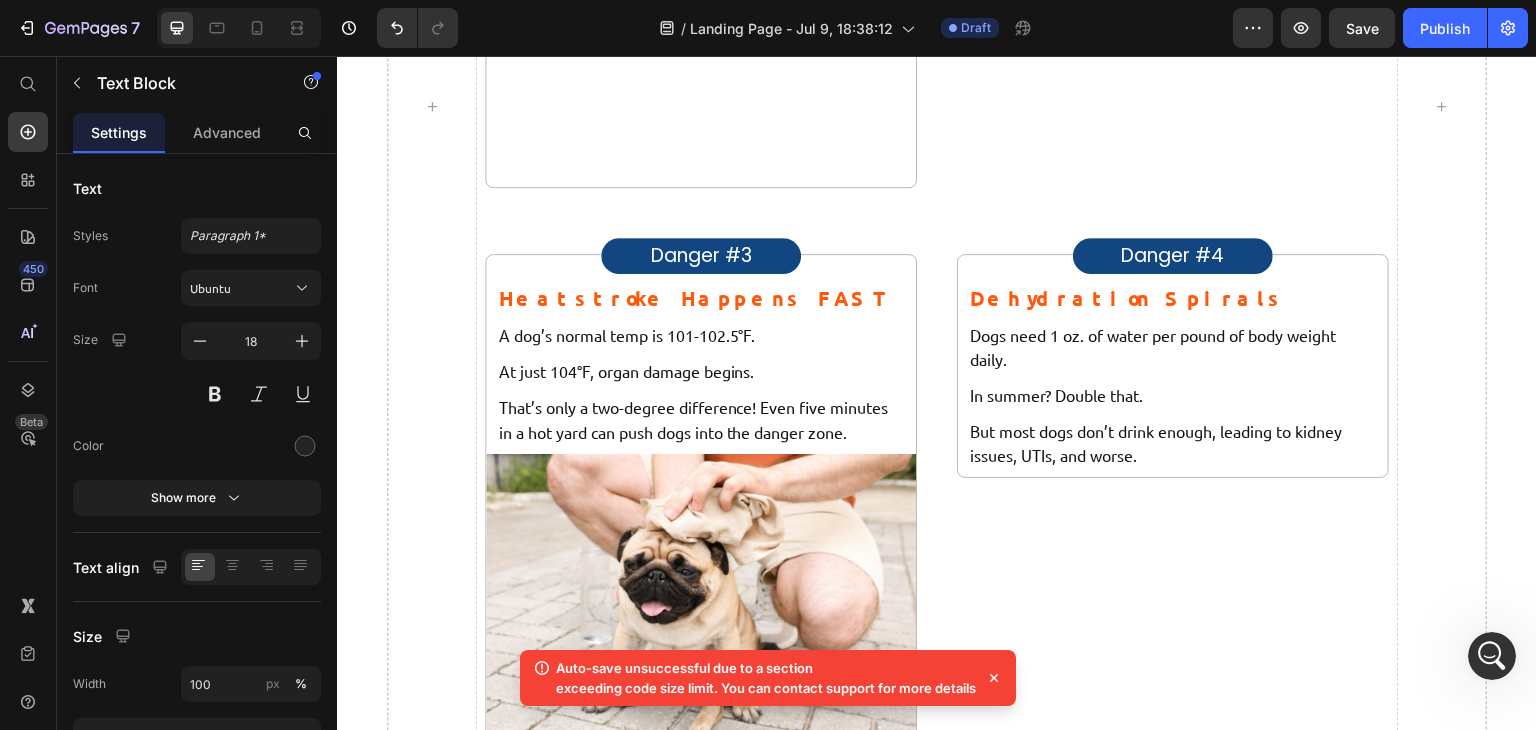 scroll, scrollTop: 1888, scrollLeft: 0, axis: vertical 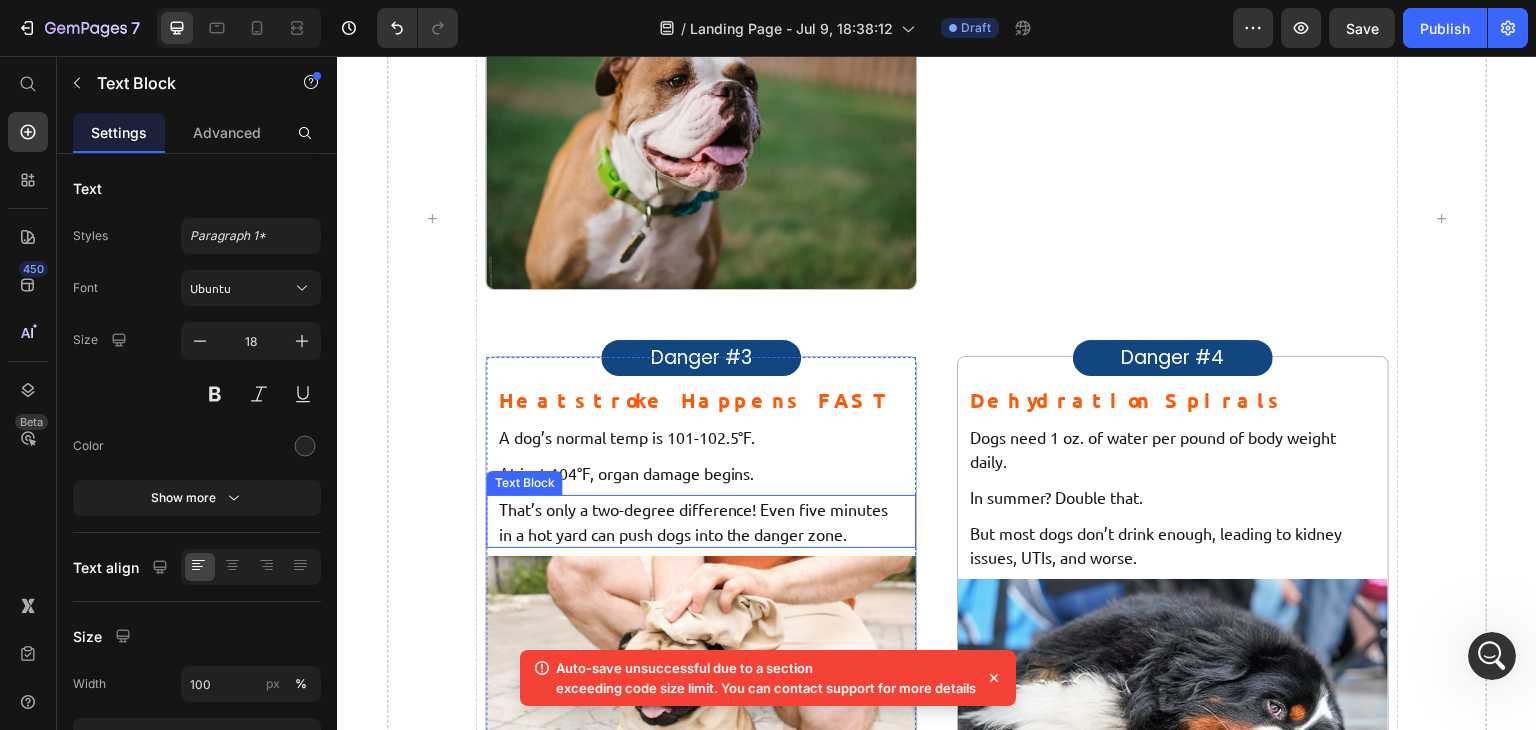click on "That’s only a two-degree difference! Even five minutes   in a hot yard can push dogs into the danger zone." at bounding box center (701, 521) 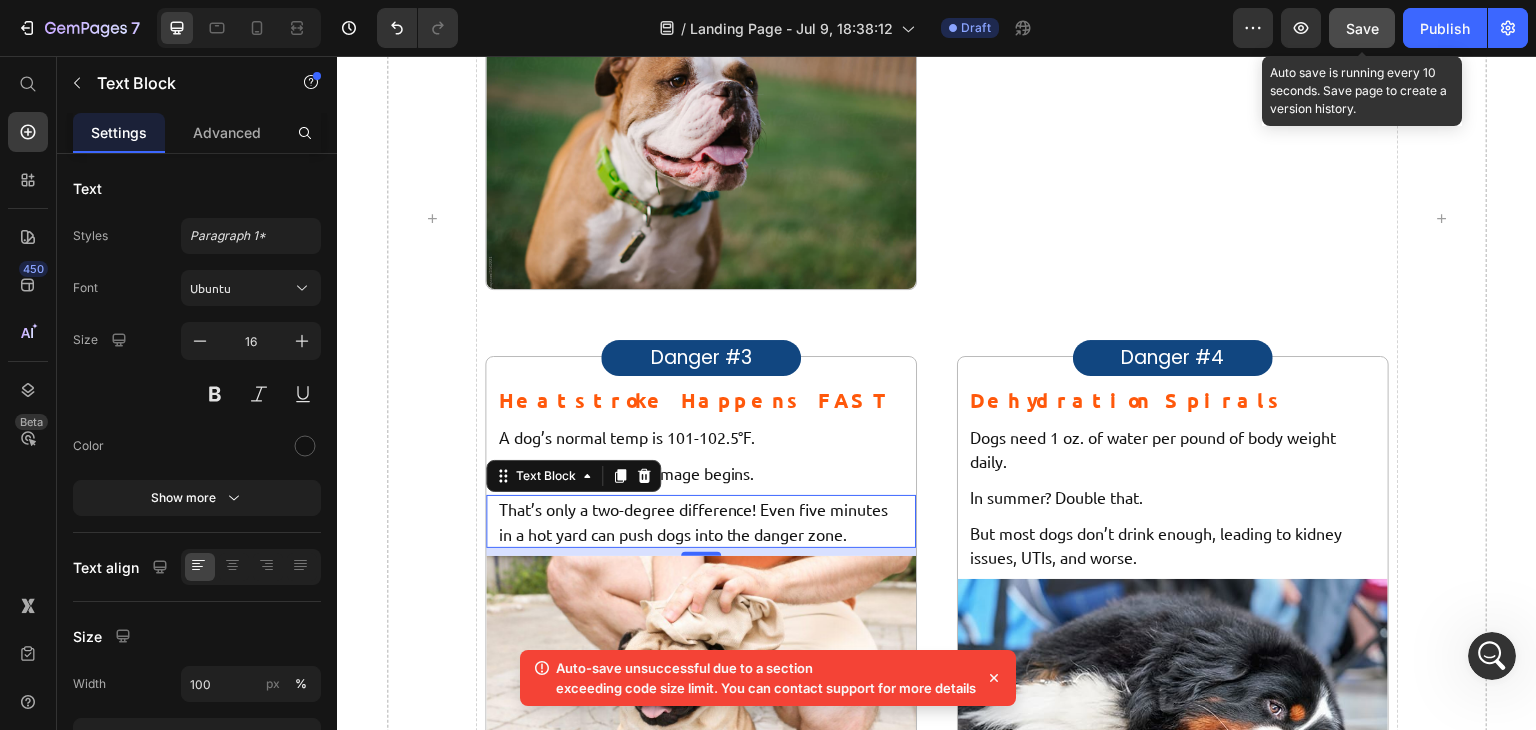 click on "Save" at bounding box center [1362, 28] 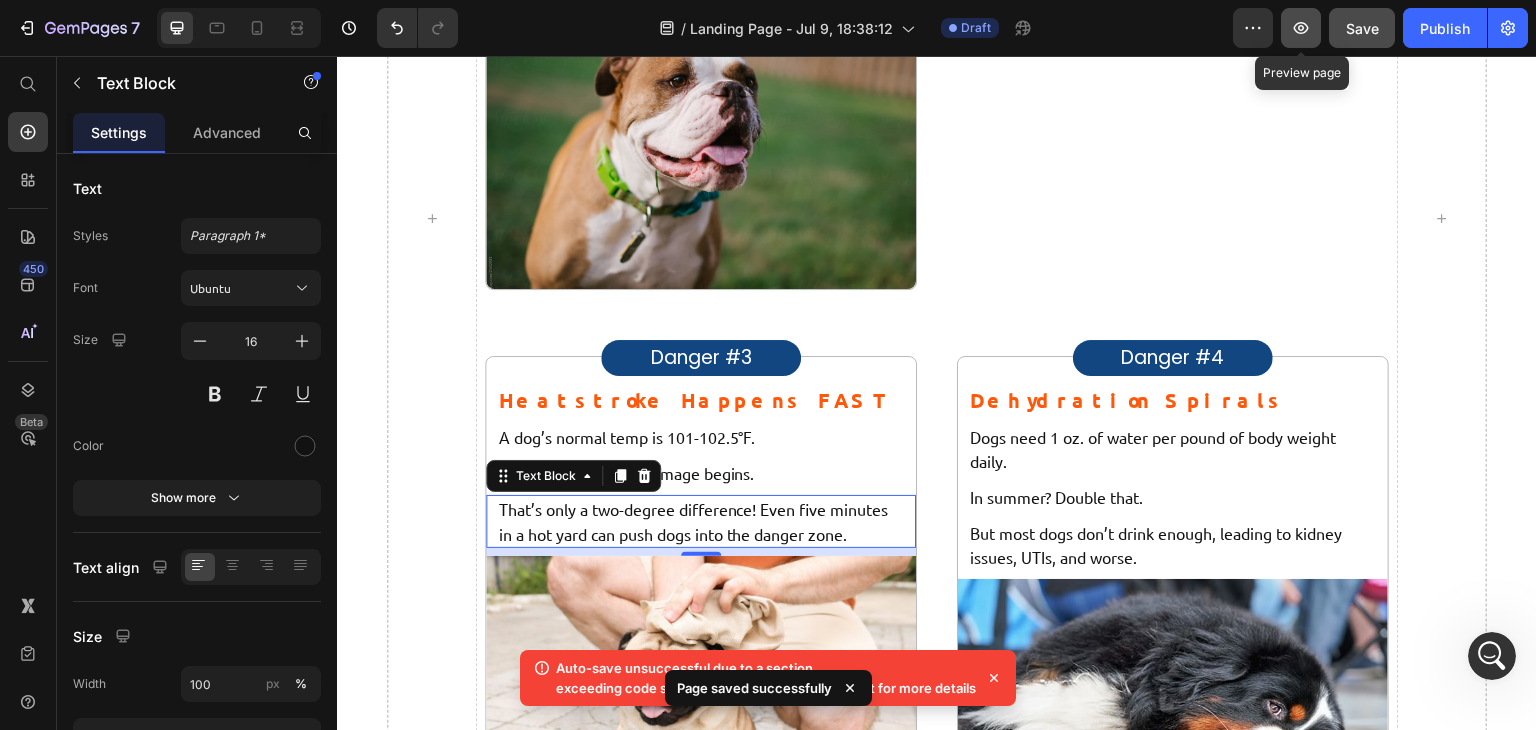click 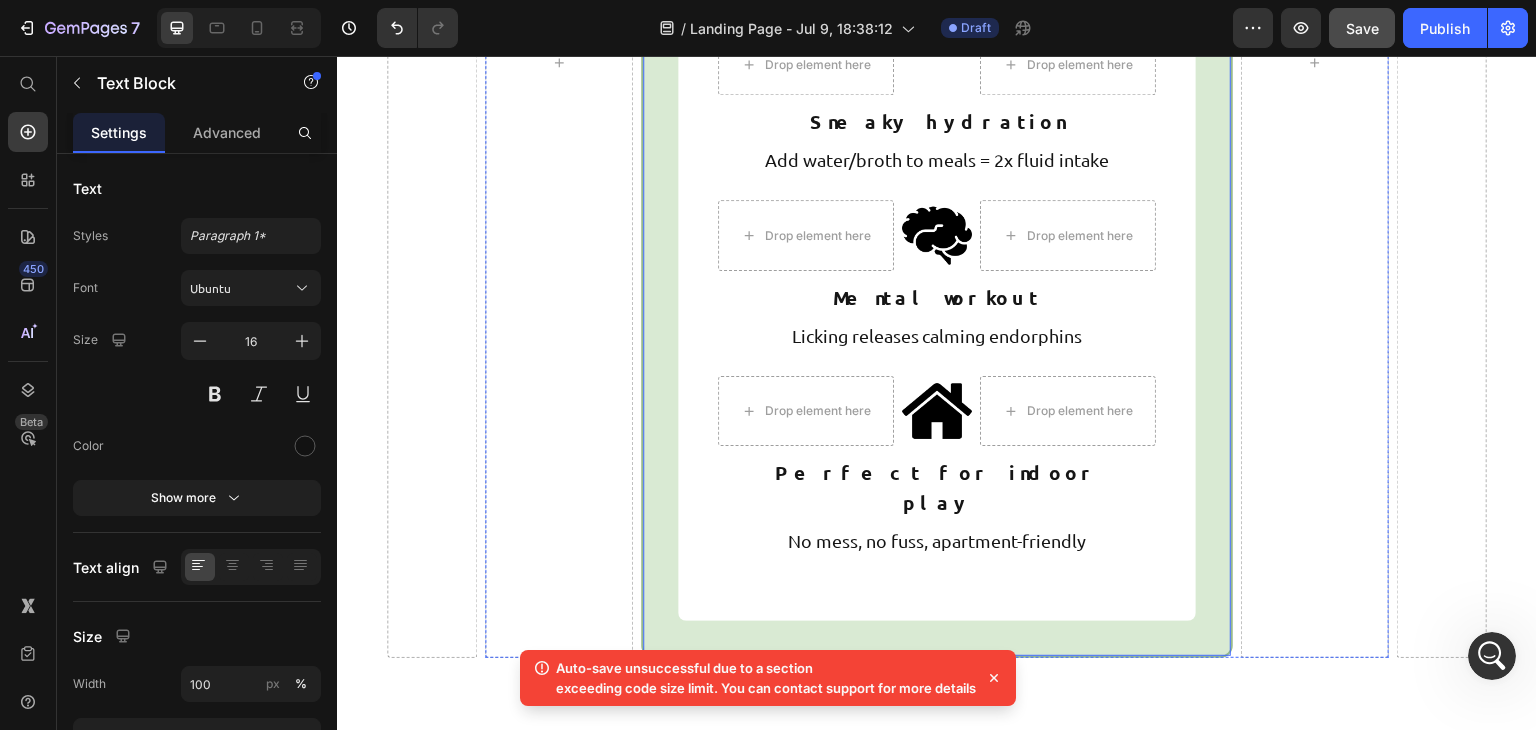 scroll, scrollTop: 6128, scrollLeft: 0, axis: vertical 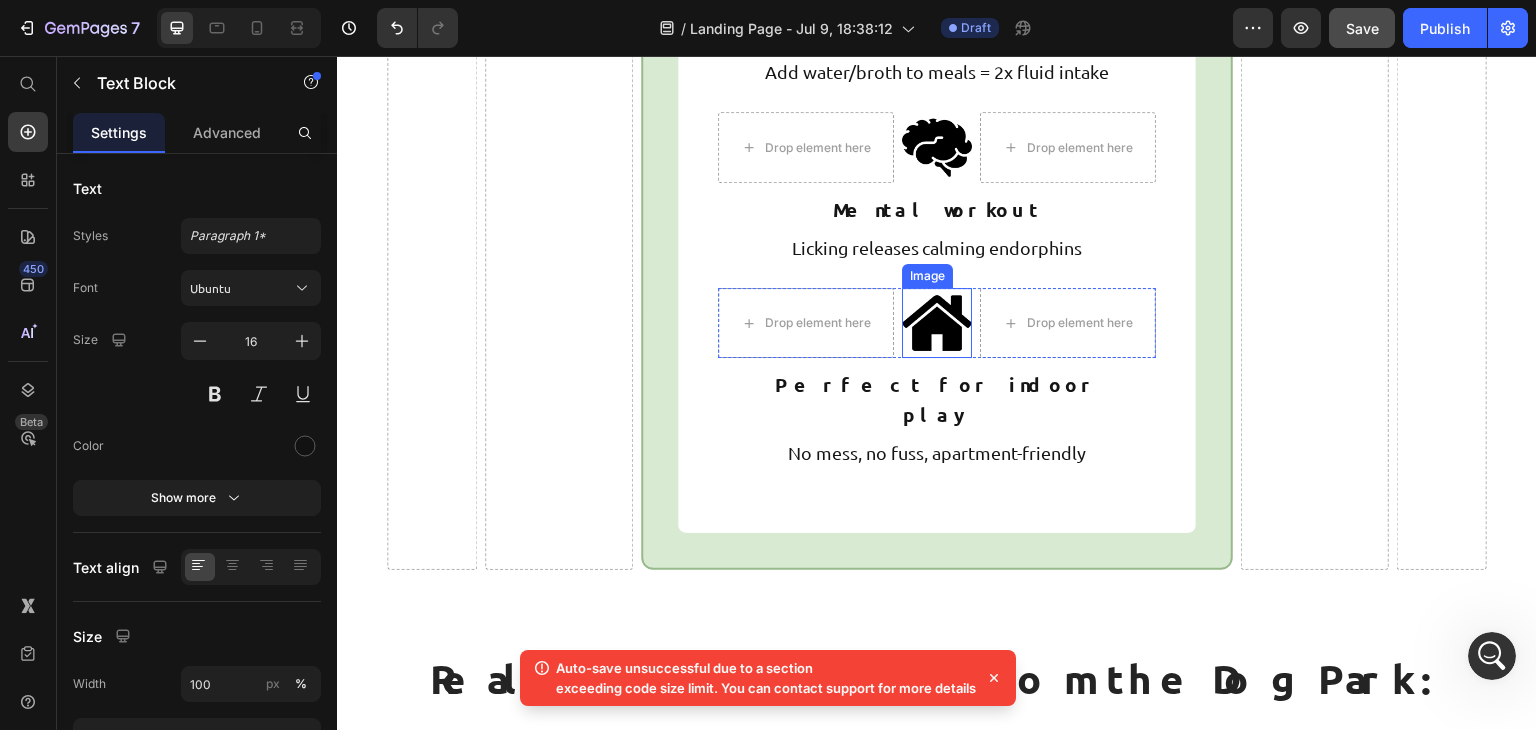 click at bounding box center (937, 323) 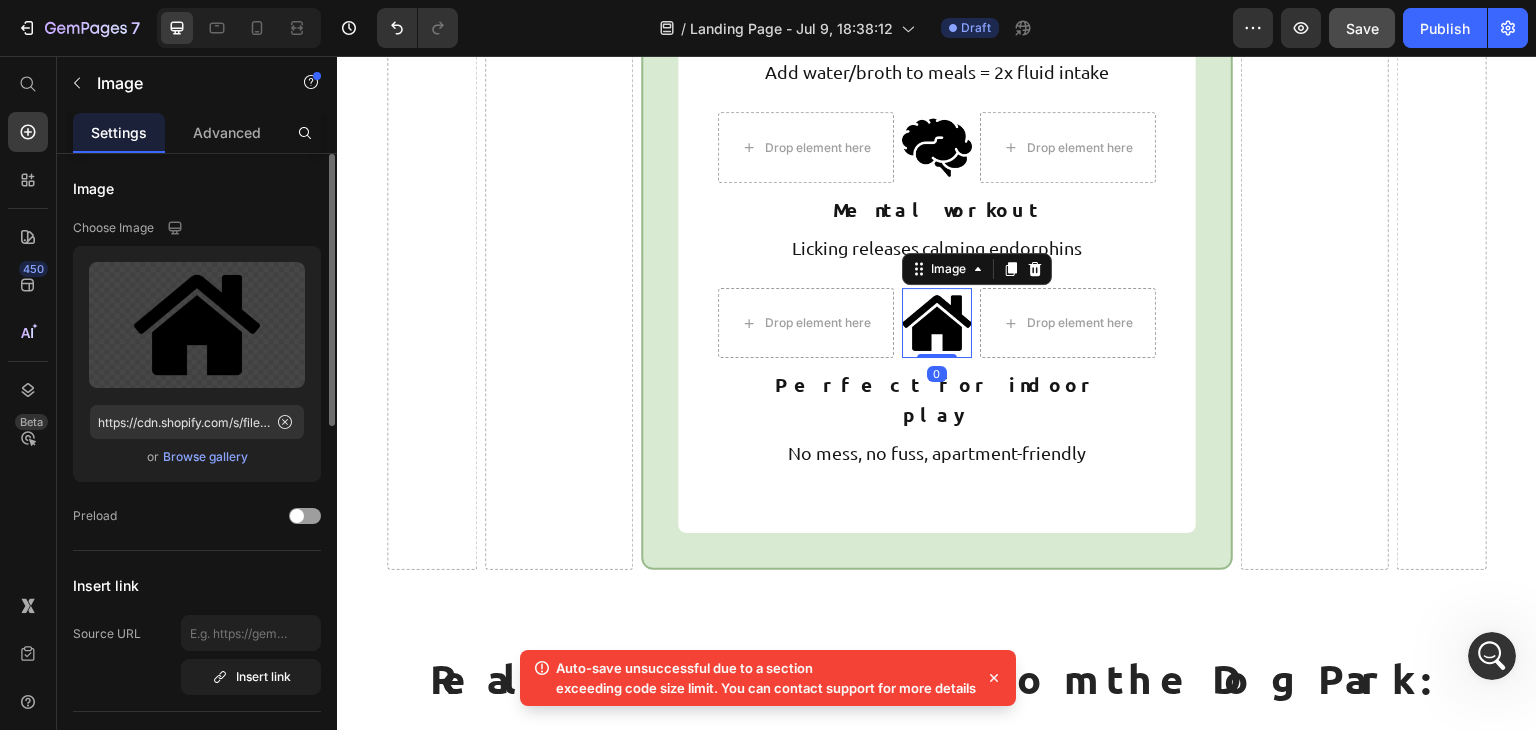 click on "Browse gallery" at bounding box center [205, 457] 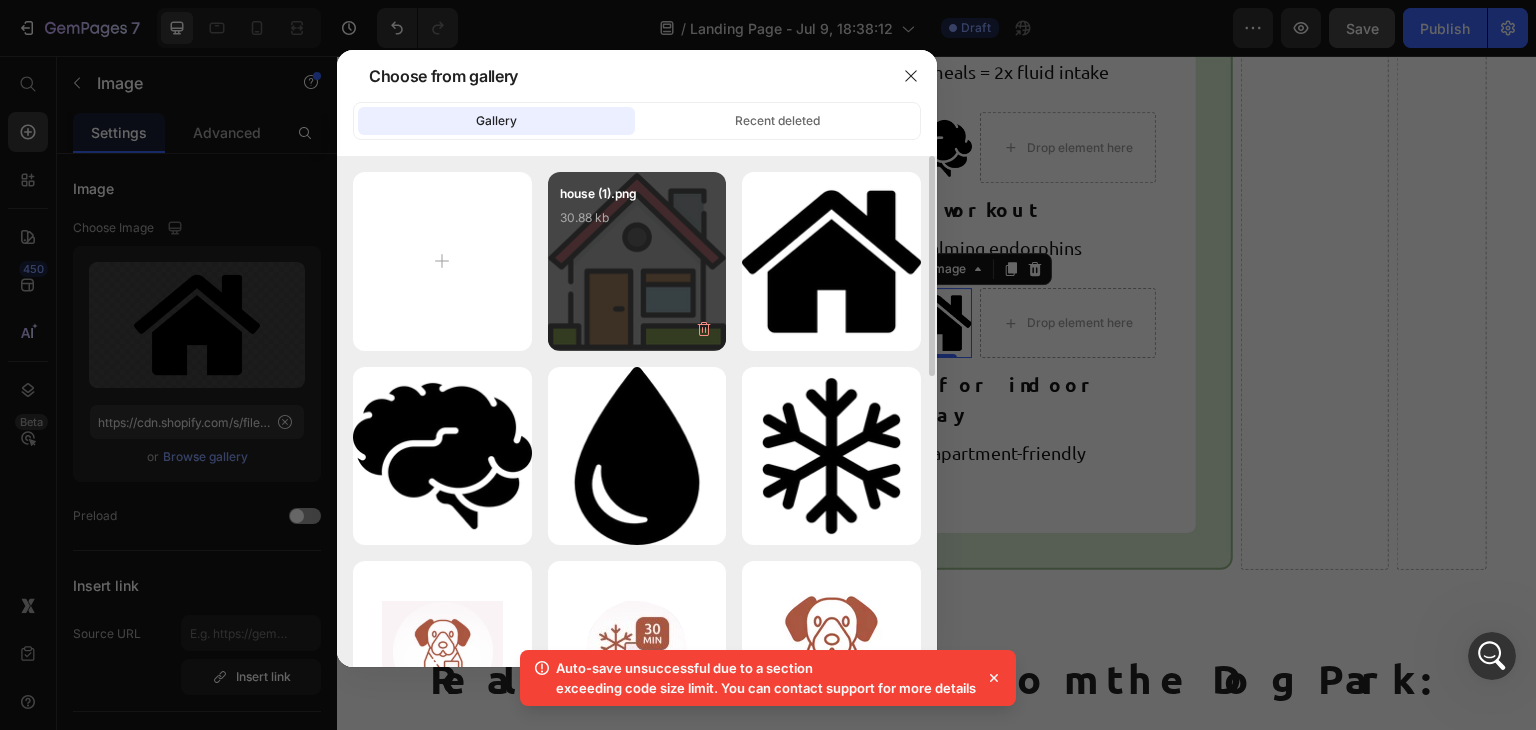 click on "house (1).png 30.88 kb" at bounding box center [637, 261] 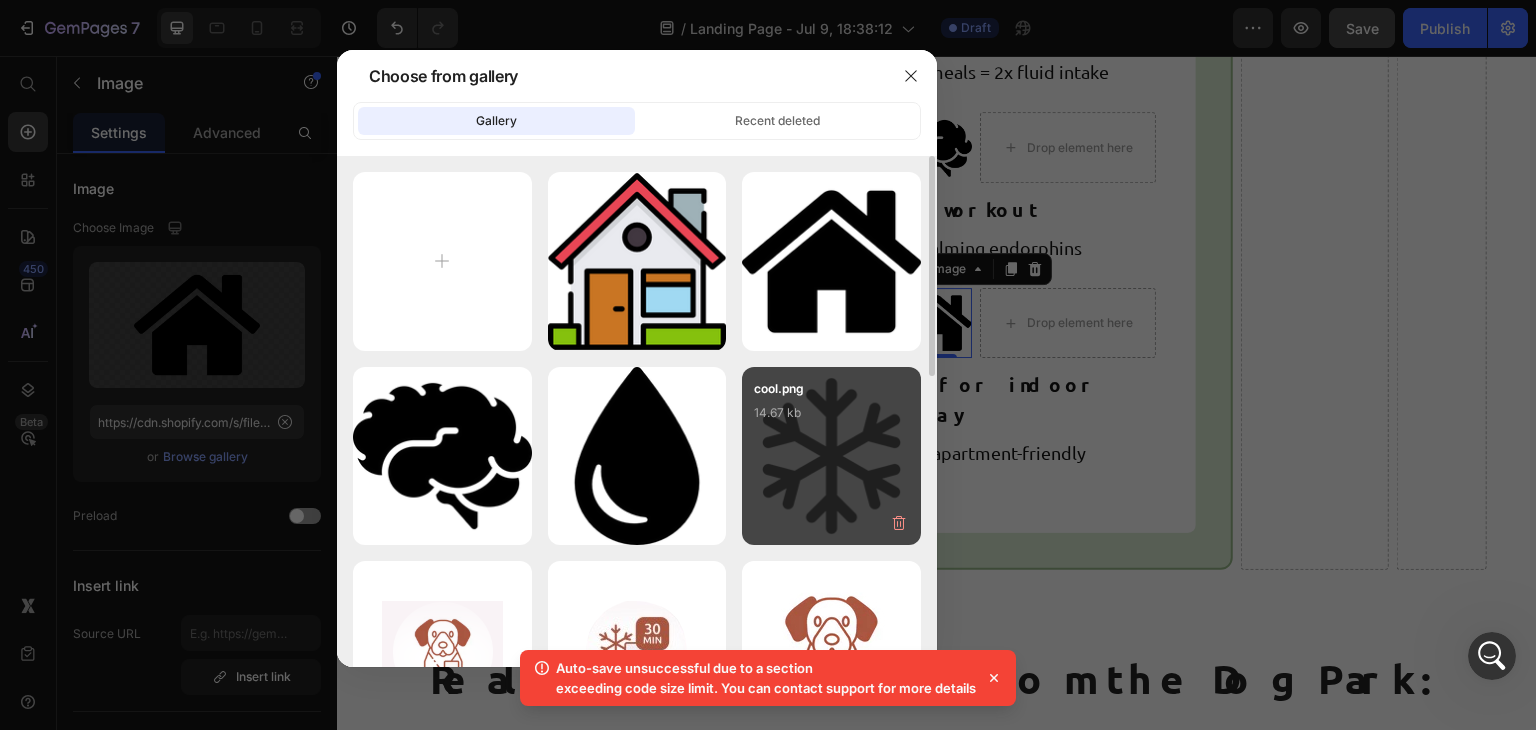 type on "https://cdn.shopify.com/s/files/1/0597/2335/0068/files/gempages_560636866219476053-b54ffa4a-f5c6-4e0d-a857-2285e6ea2c99.png" 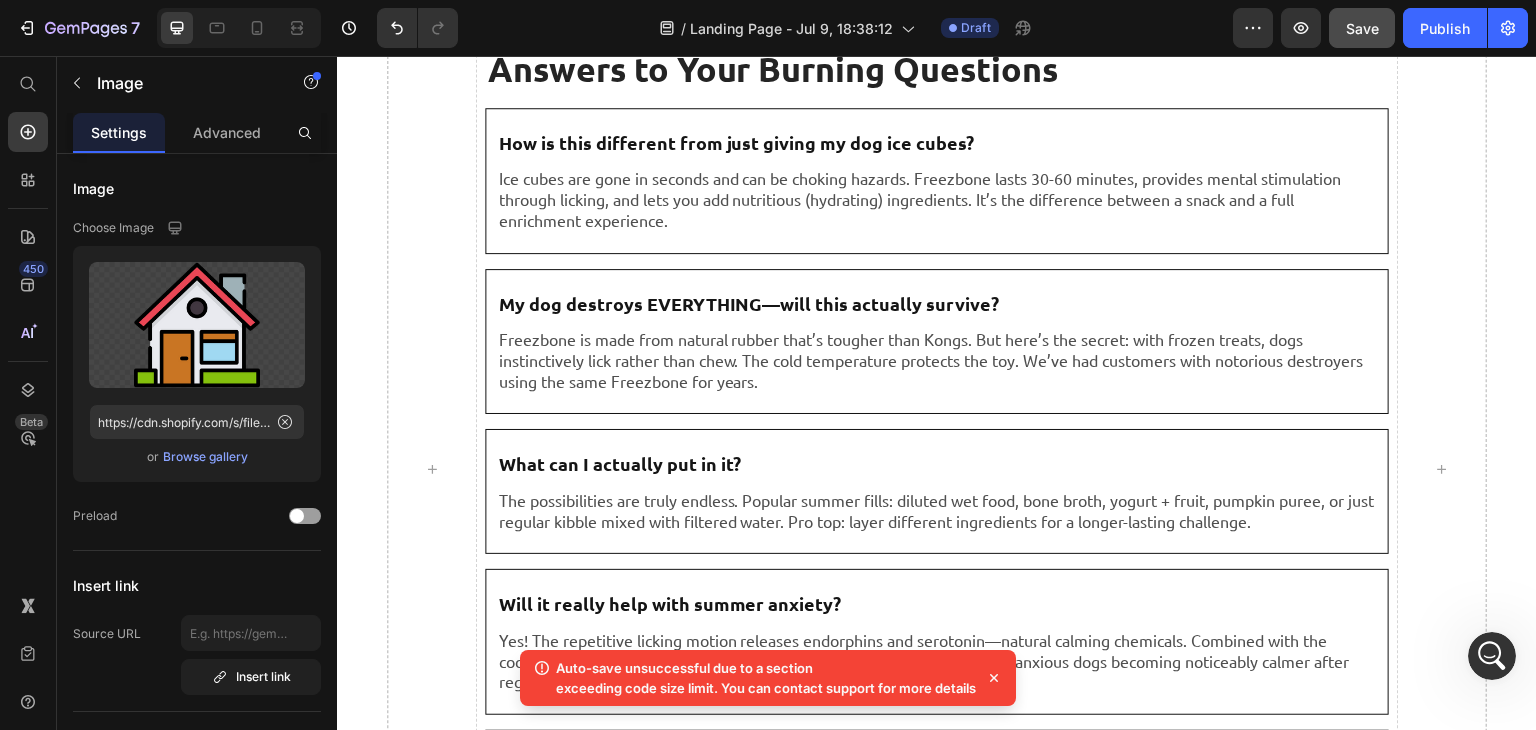 scroll, scrollTop: 8822, scrollLeft: 0, axis: vertical 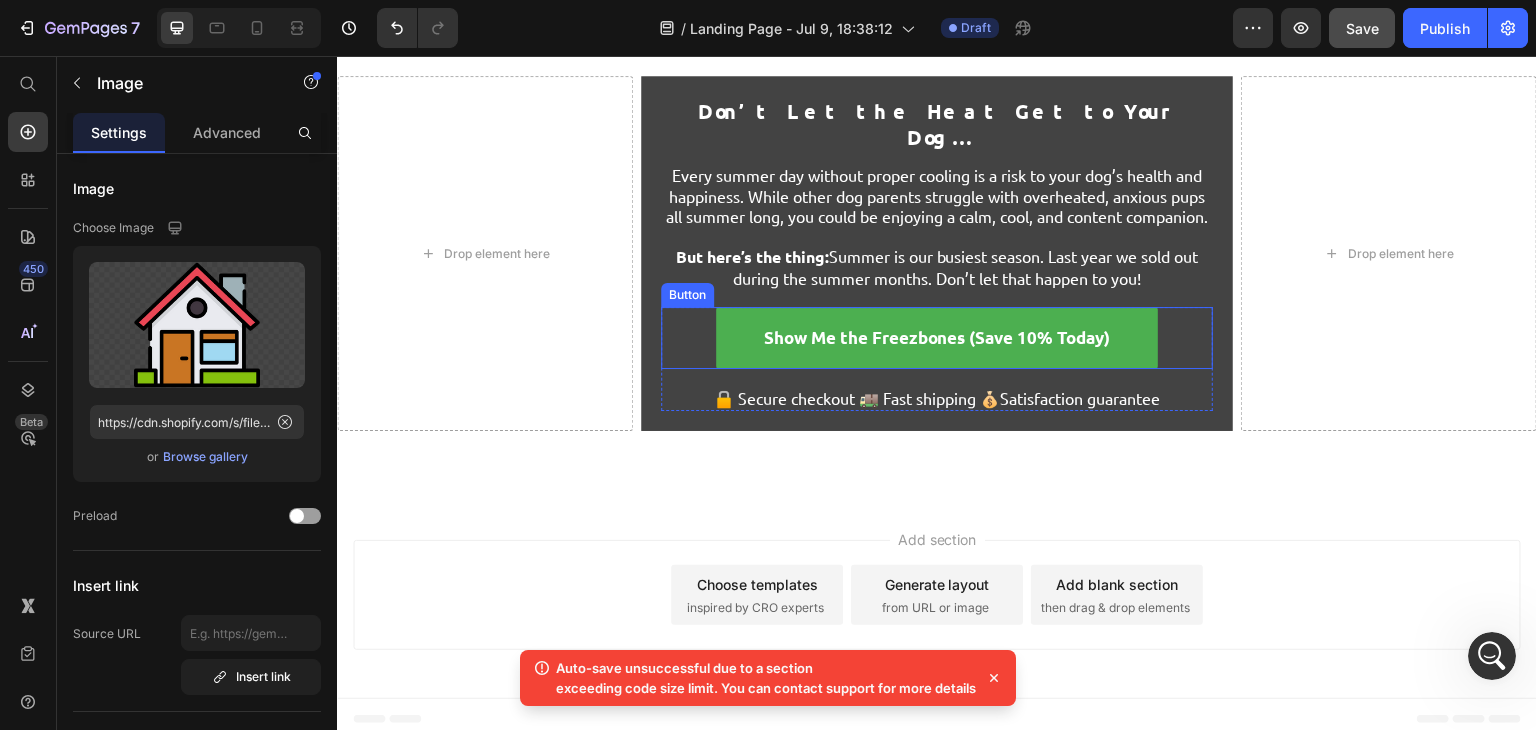 click on "Show Me the Freezbones (Save 10% Today)" at bounding box center [937, 338] 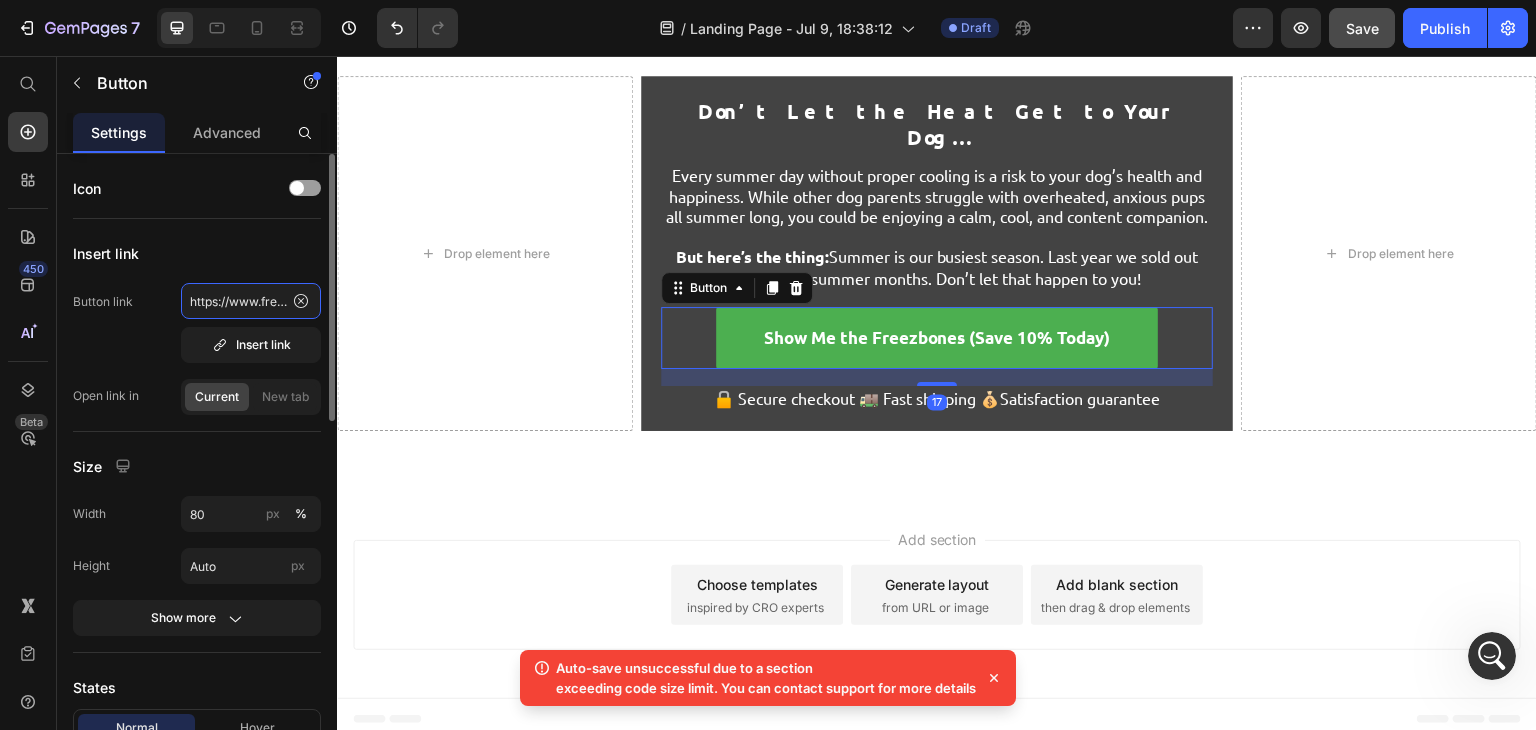 click on "https://www.freezbone.com/pages/special-offer-10https://www.freezbone.com/pages/special-offer-10" 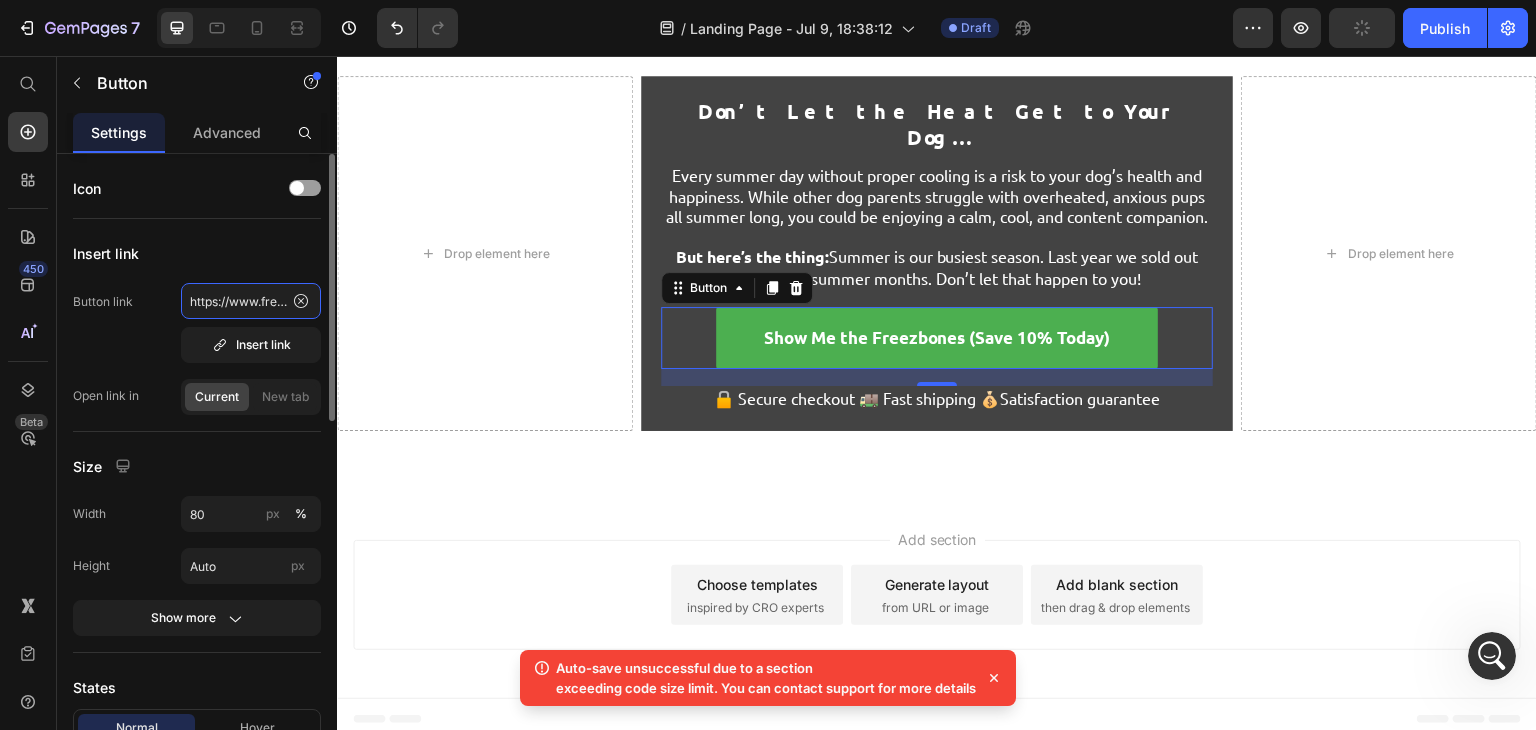paste 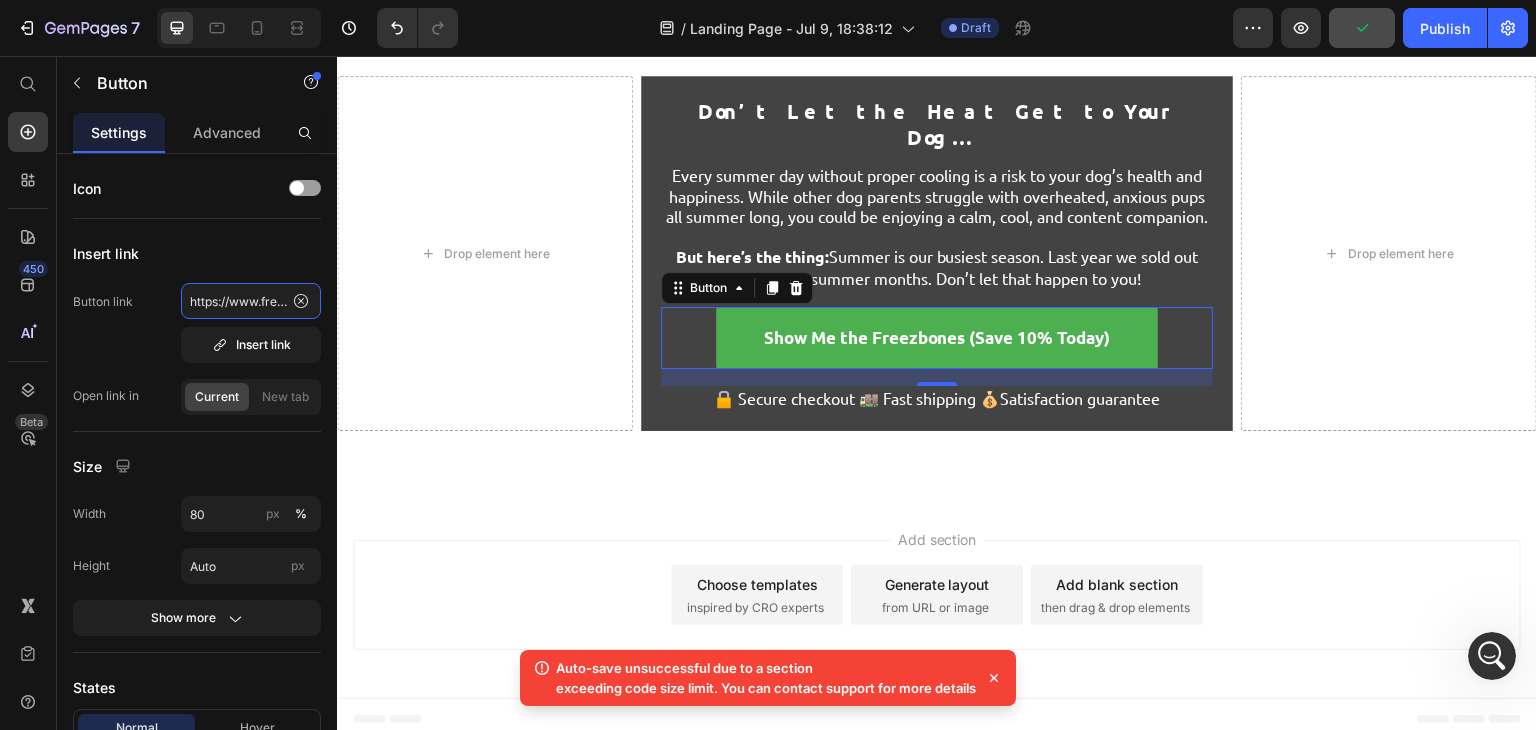 scroll, scrollTop: 0, scrollLeft: 193, axis: horizontal 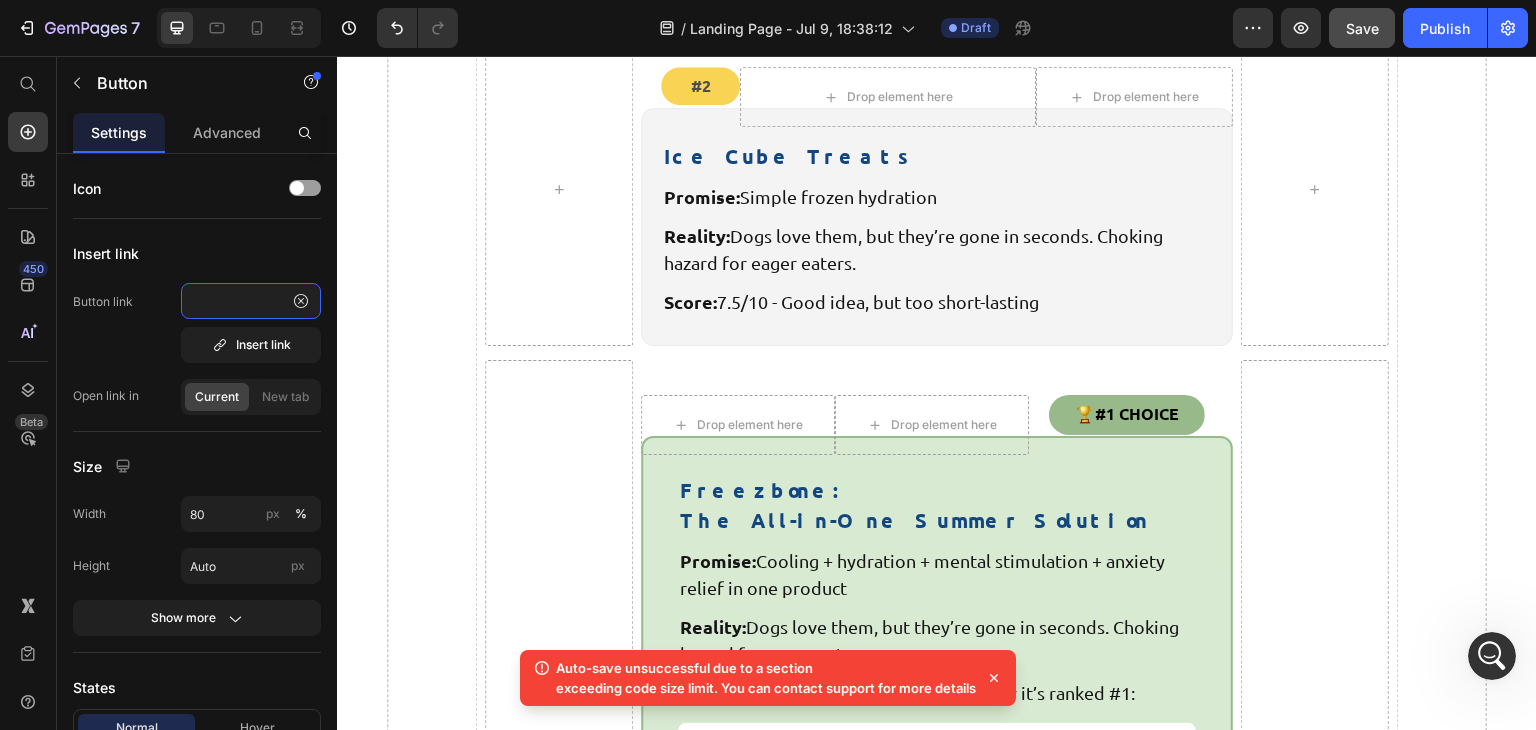 type on "https://www.freezbone.com/pages/special-offer-10" 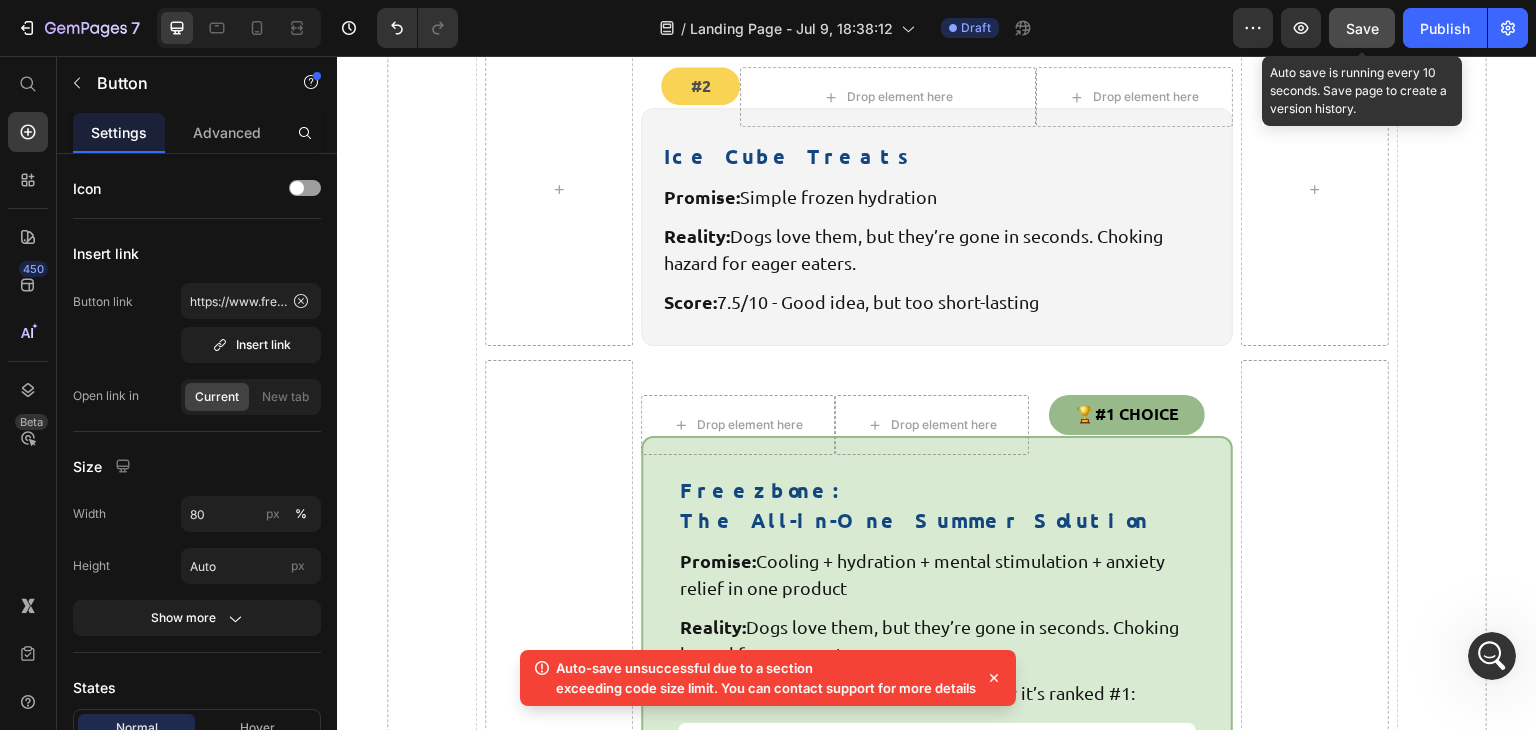 click on "Save" at bounding box center [1362, 28] 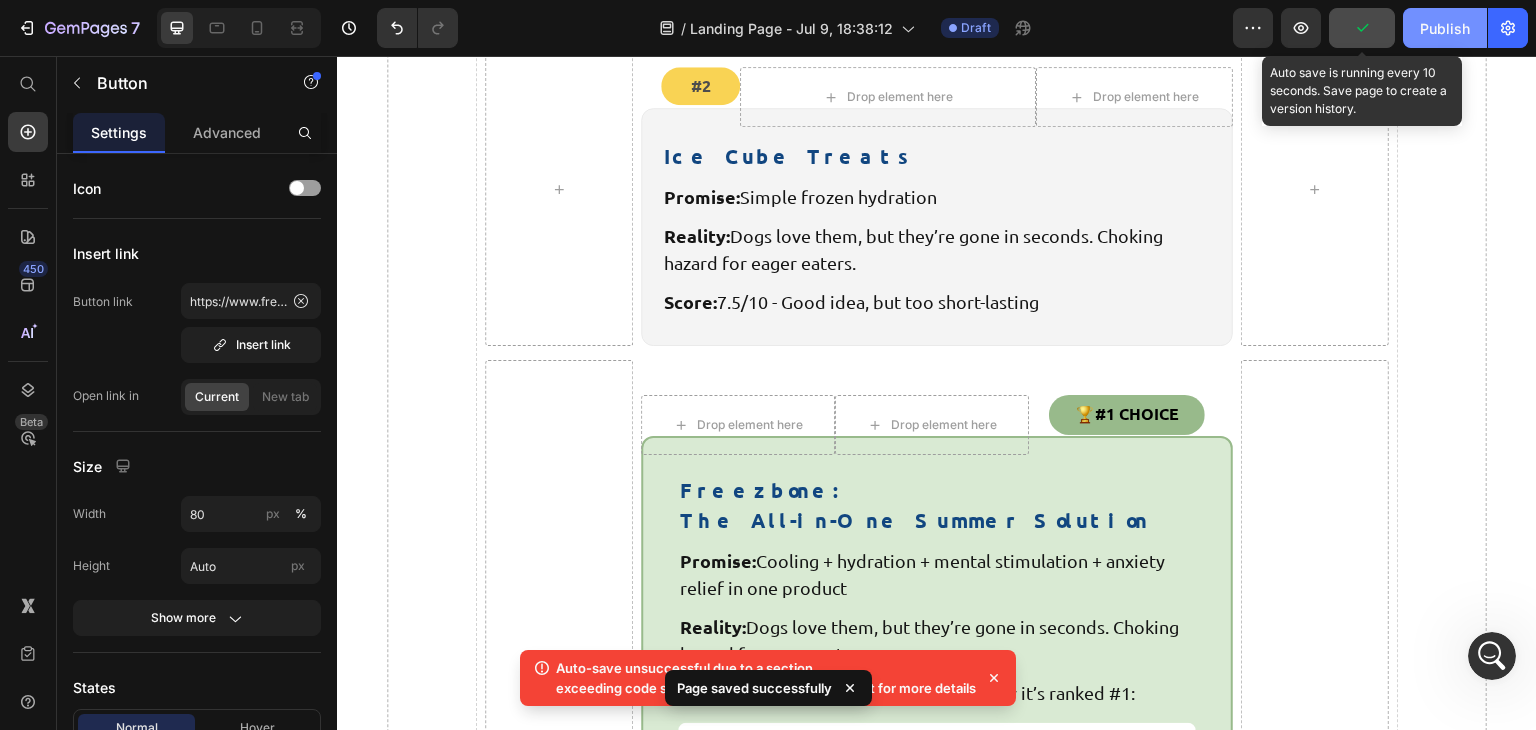 click on "Publish" at bounding box center (1445, 28) 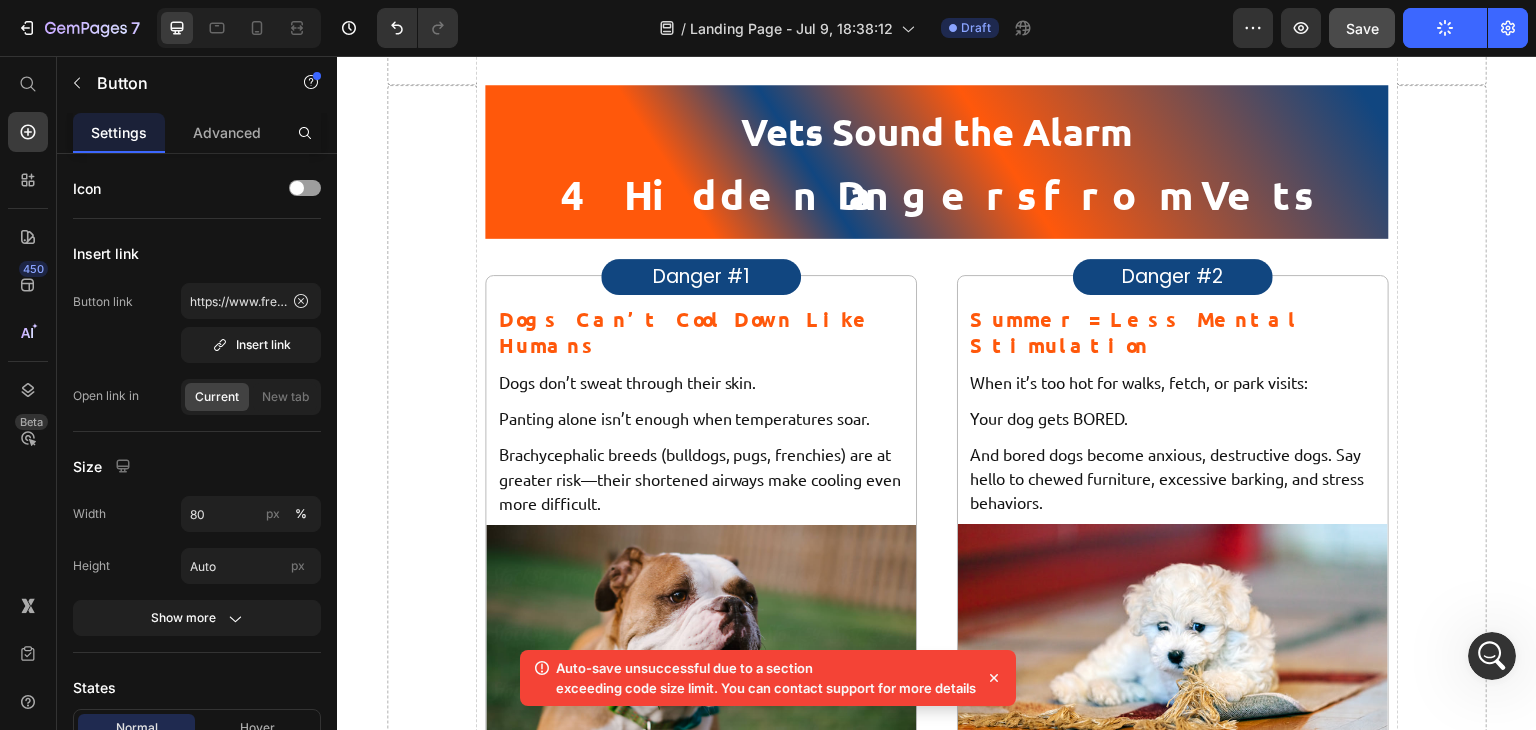scroll, scrollTop: 0, scrollLeft: 0, axis: both 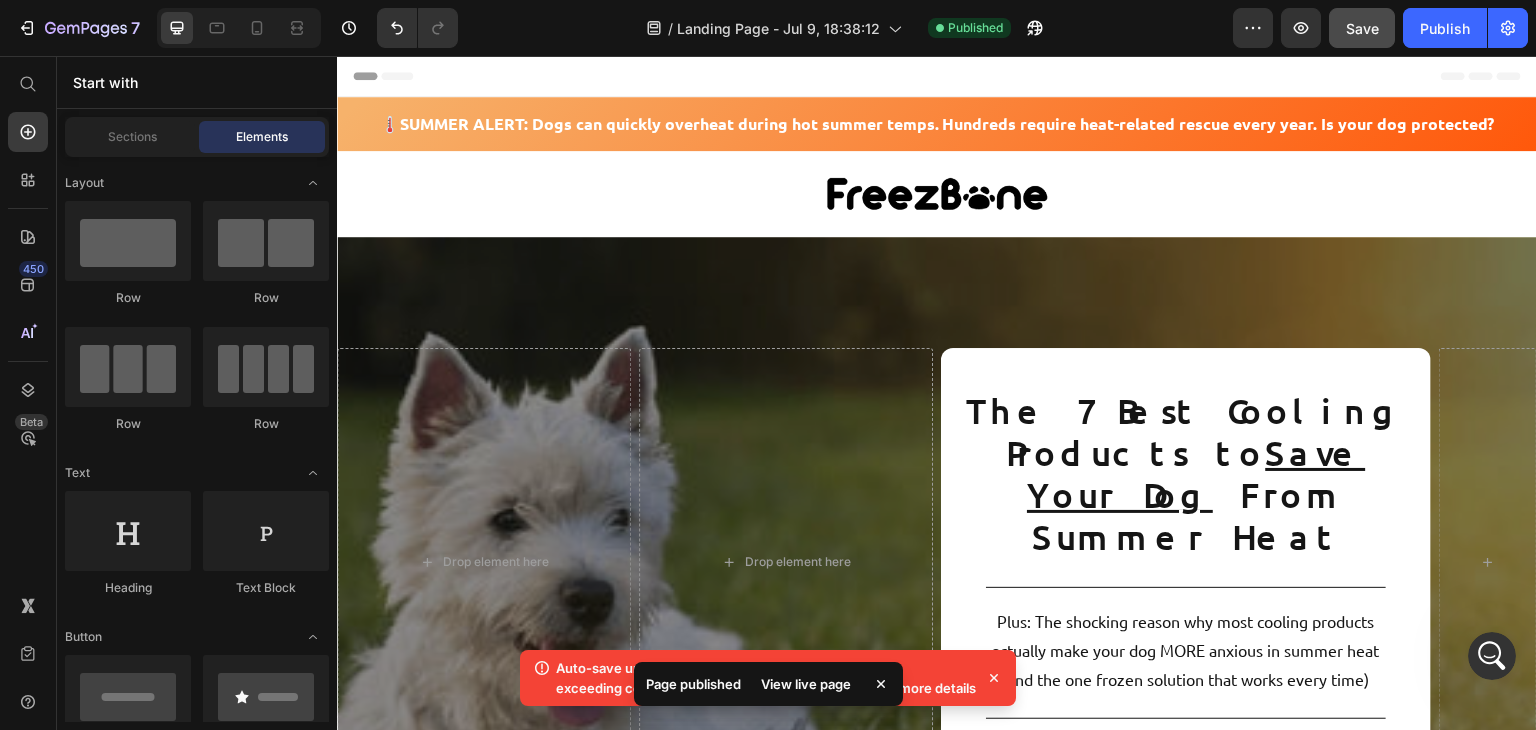 click on "Header" at bounding box center (394, 76) 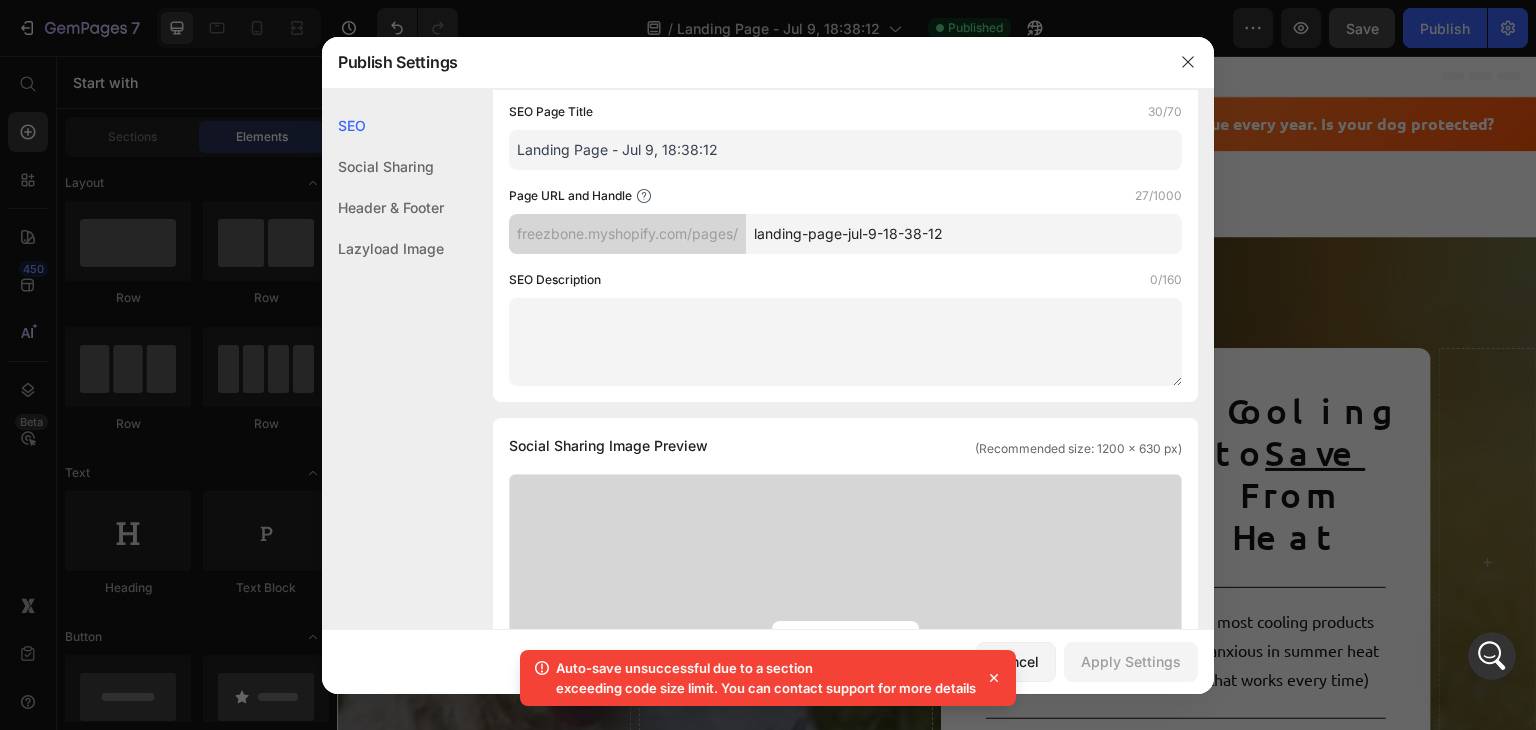 scroll, scrollTop: 0, scrollLeft: 0, axis: both 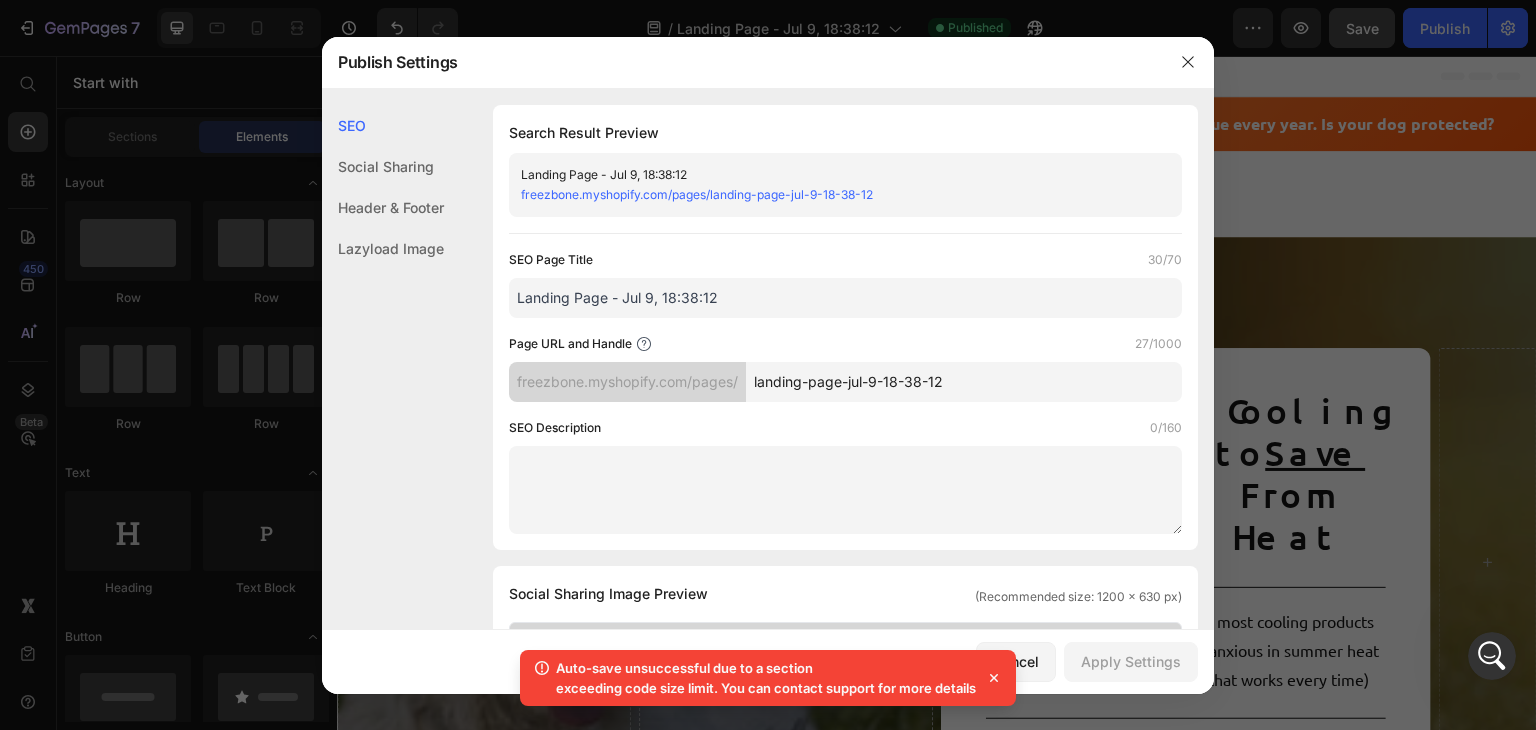 drag, startPoint x: 797, startPoint y: 309, endPoint x: 611, endPoint y: 303, distance: 186.09676 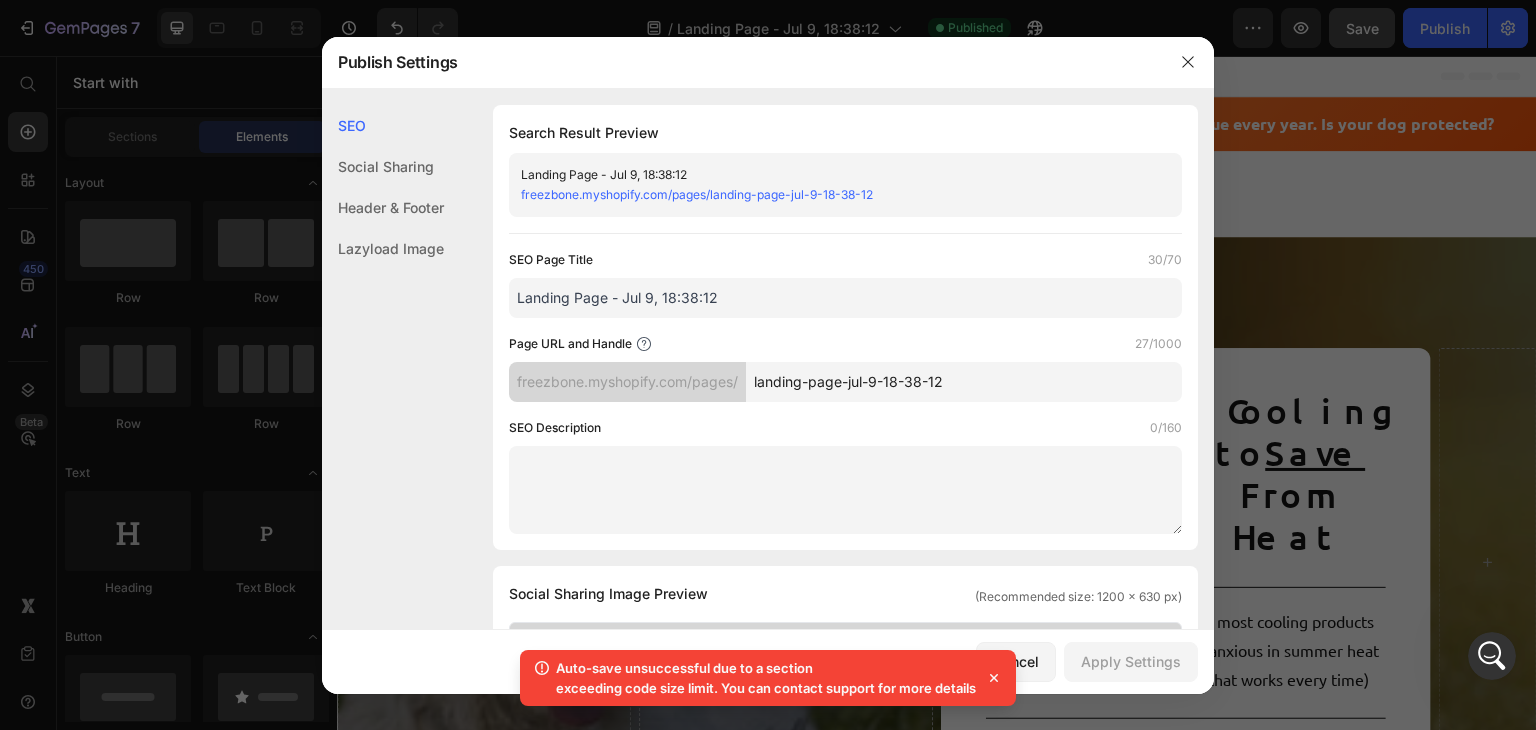 click on "Landing Page - [DATE]" at bounding box center [845, 298] 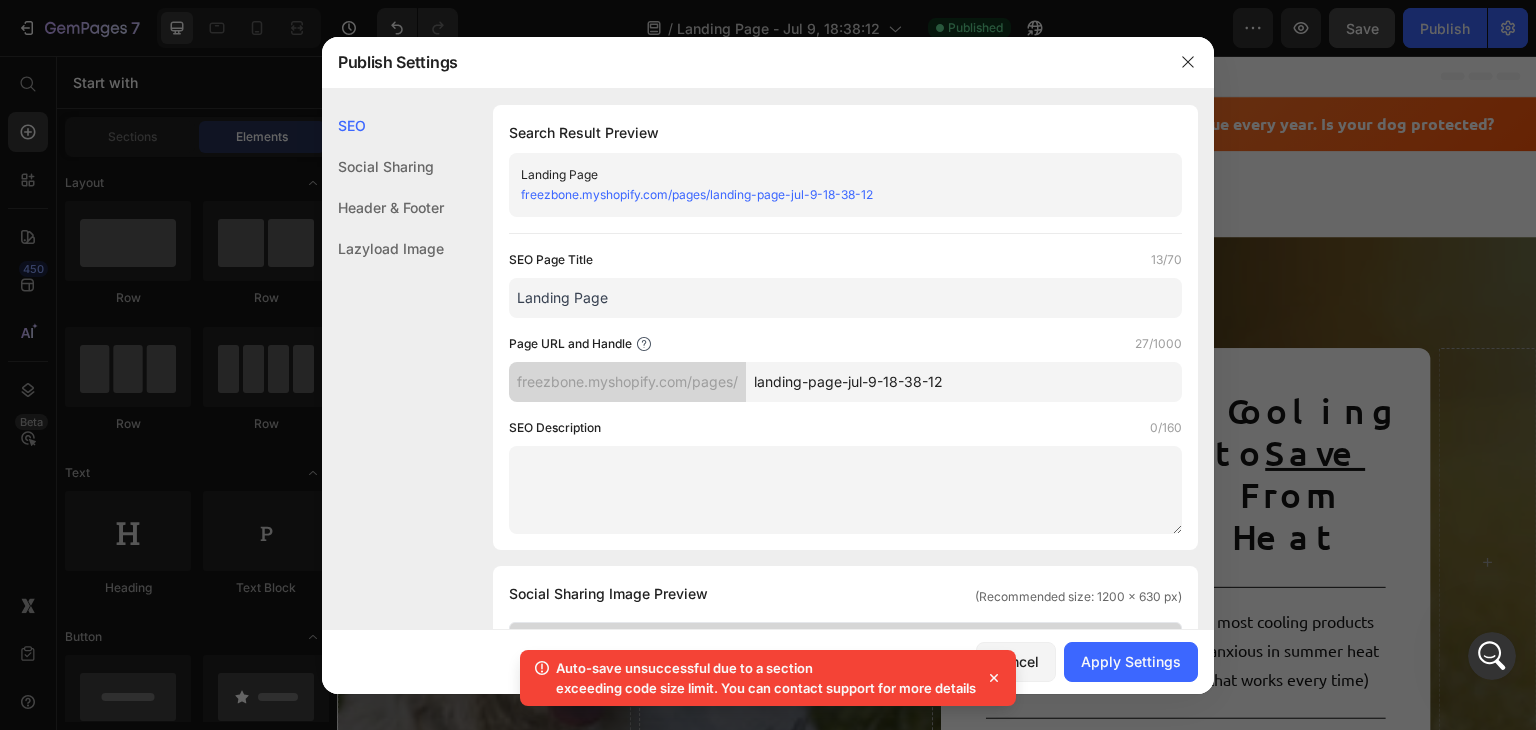type on "Landing Page" 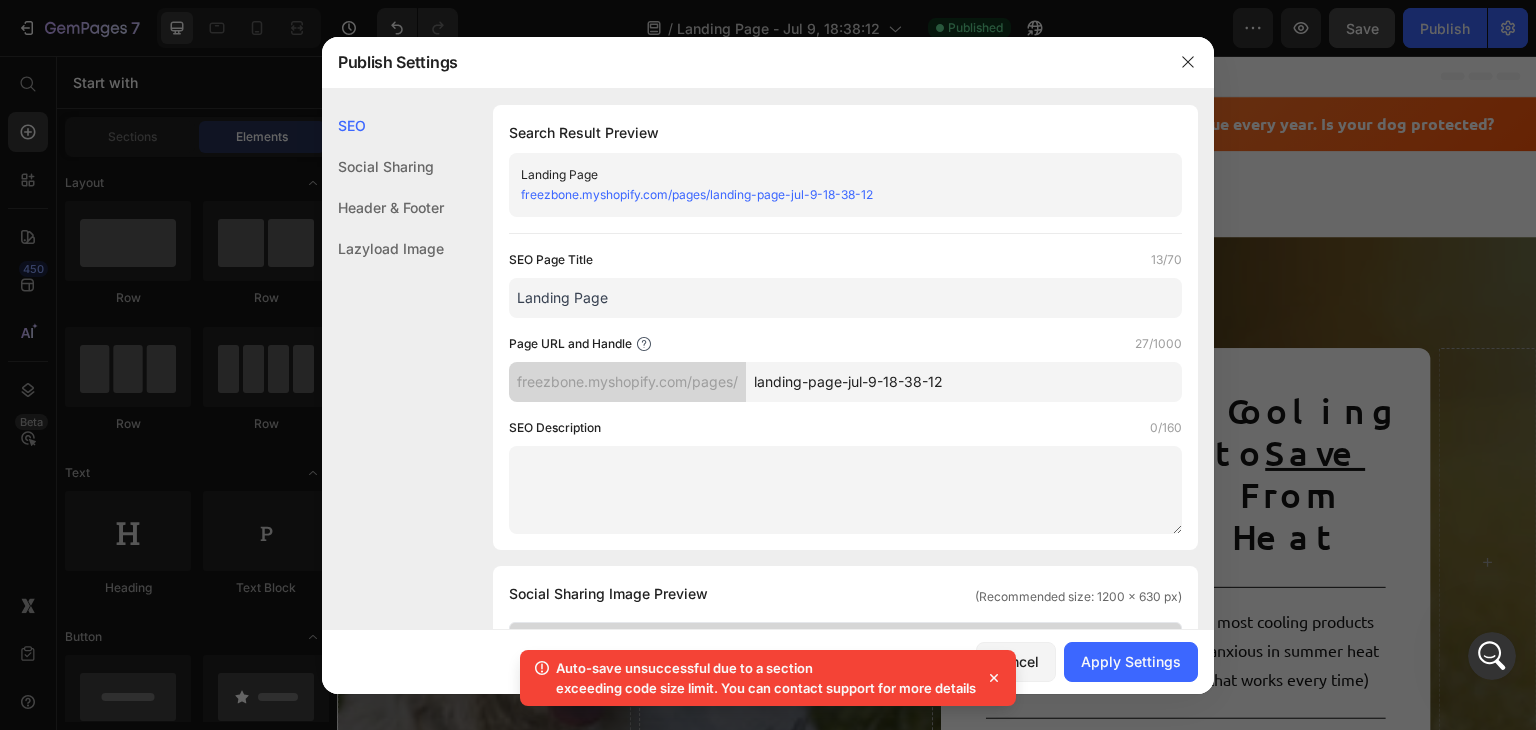 drag, startPoint x: 985, startPoint y: 385, endPoint x: 844, endPoint y: 379, distance: 141.12761 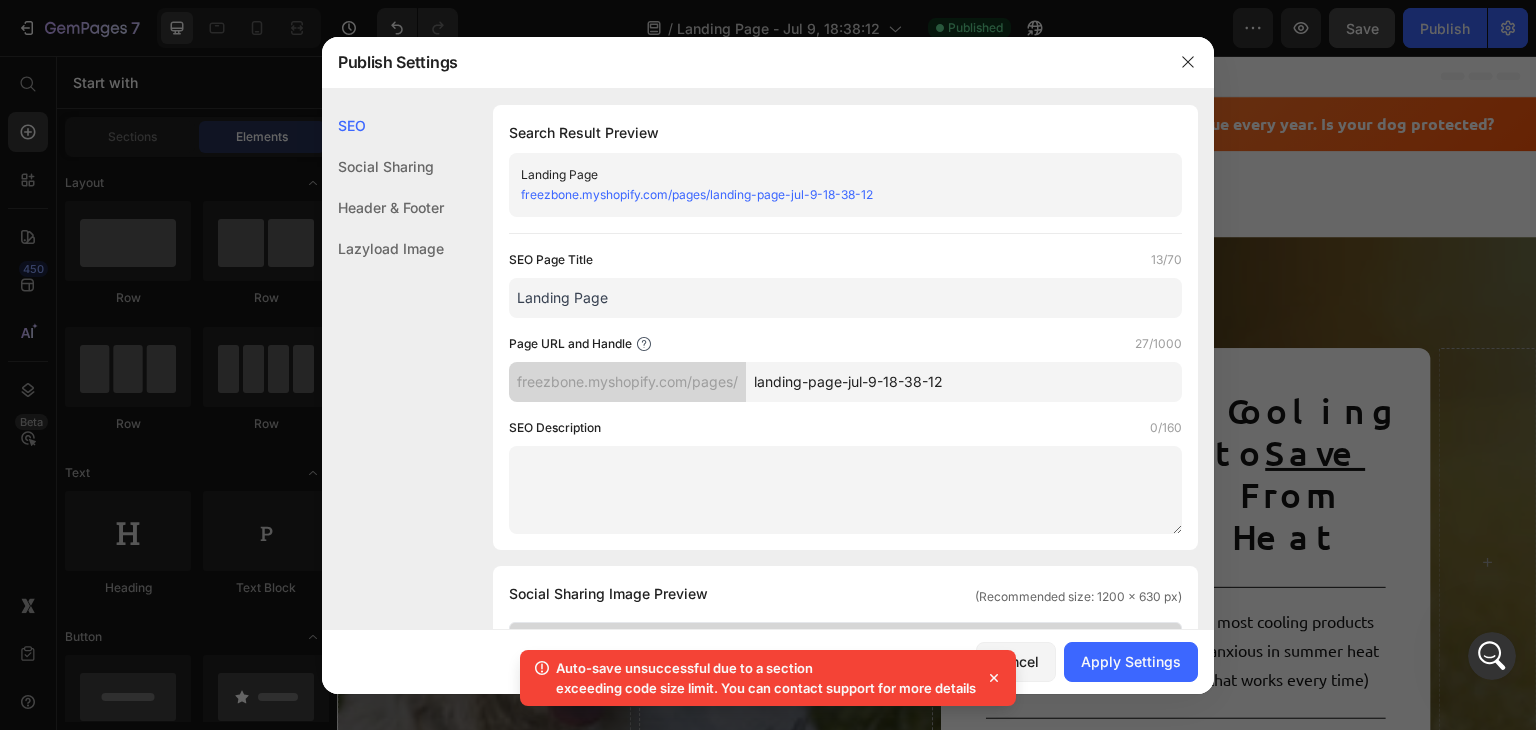 click on "landing-page-jul-9-18-38-12" at bounding box center [964, 382] 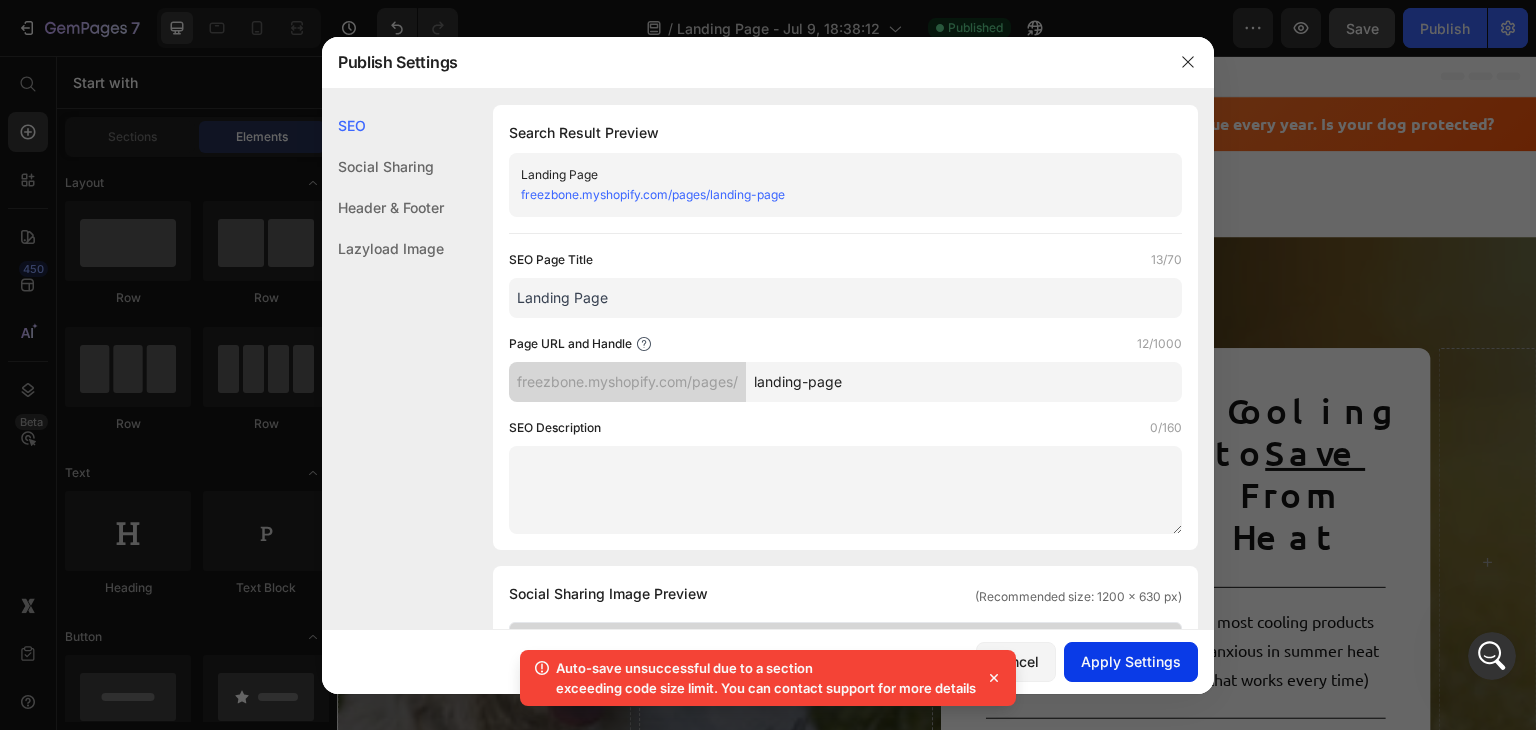 type on "landing-page" 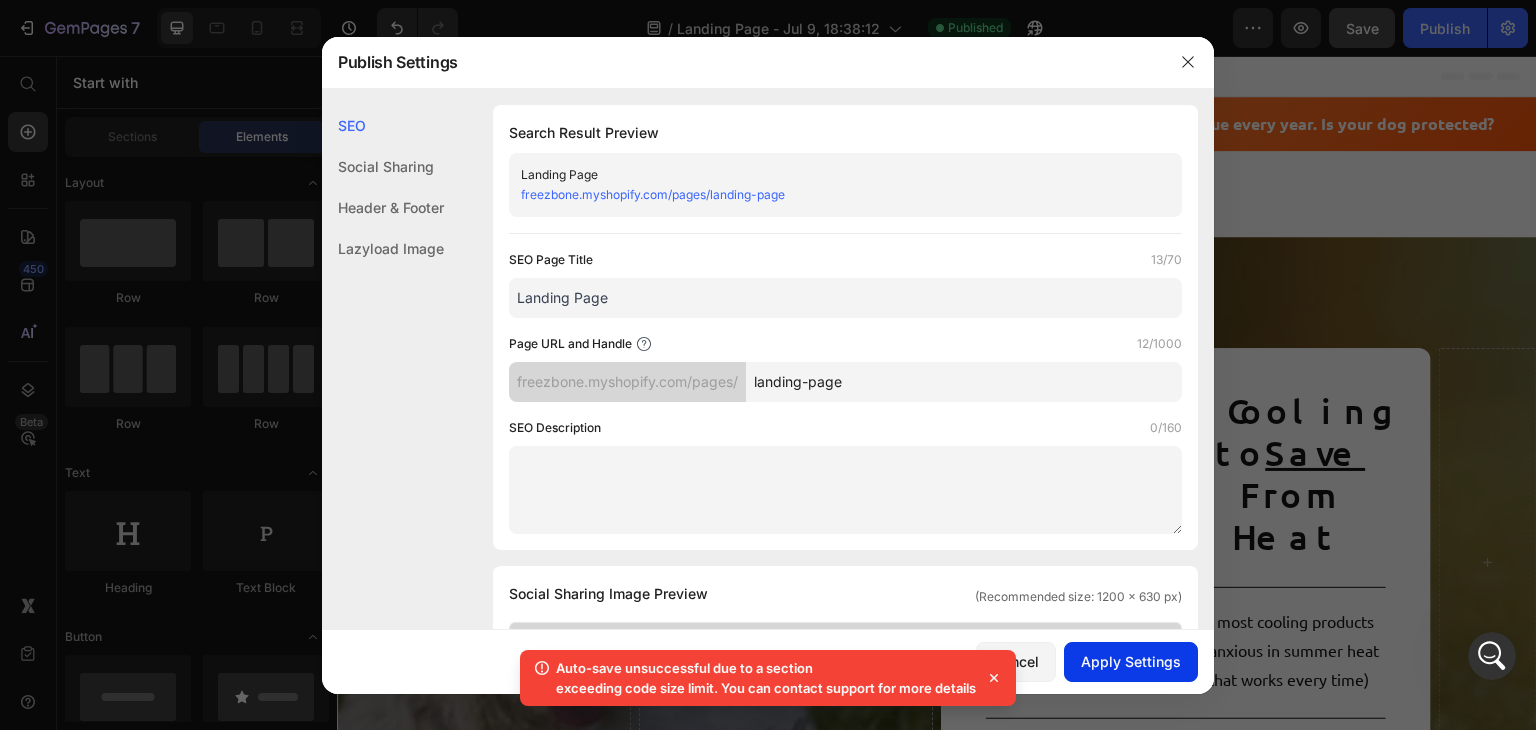 click on "Apply Settings" 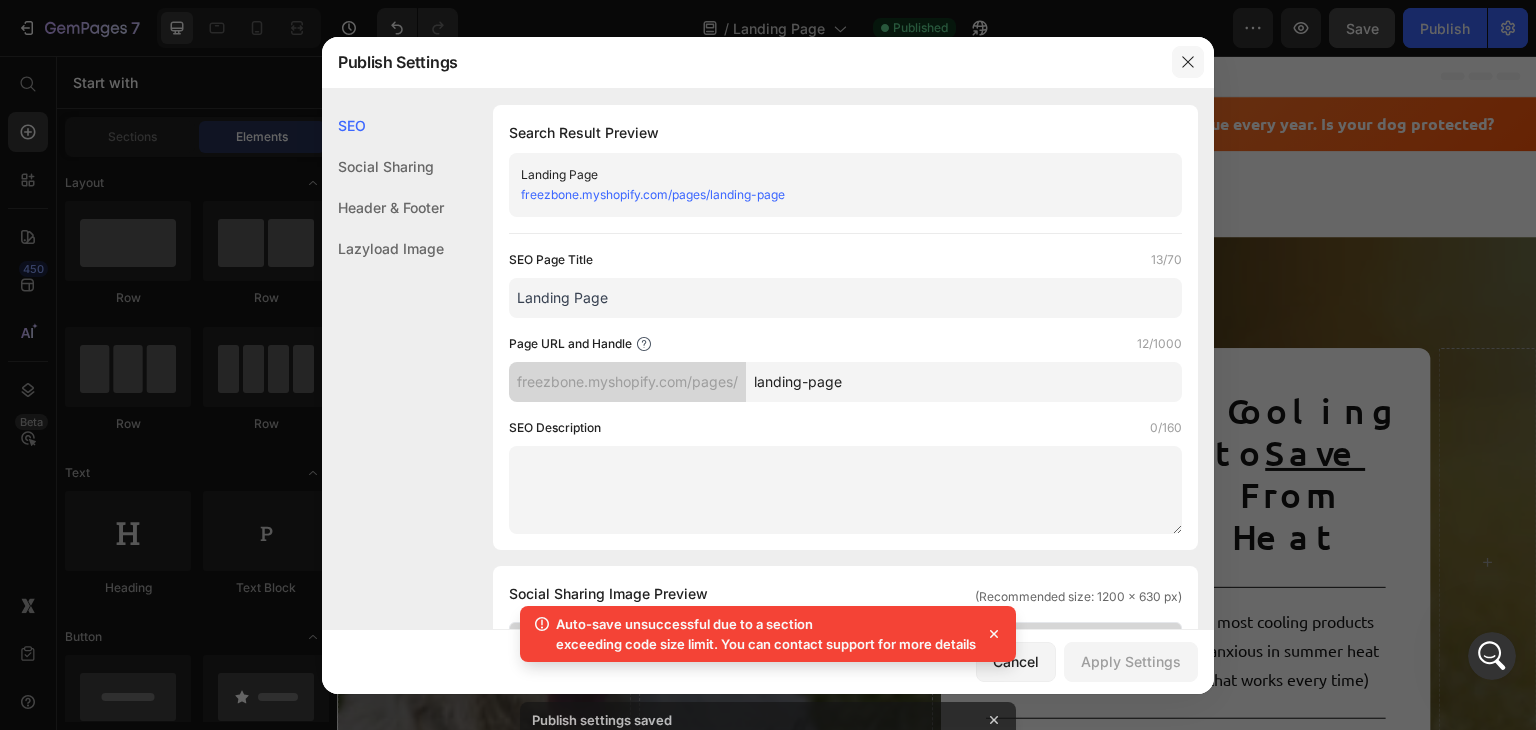 click 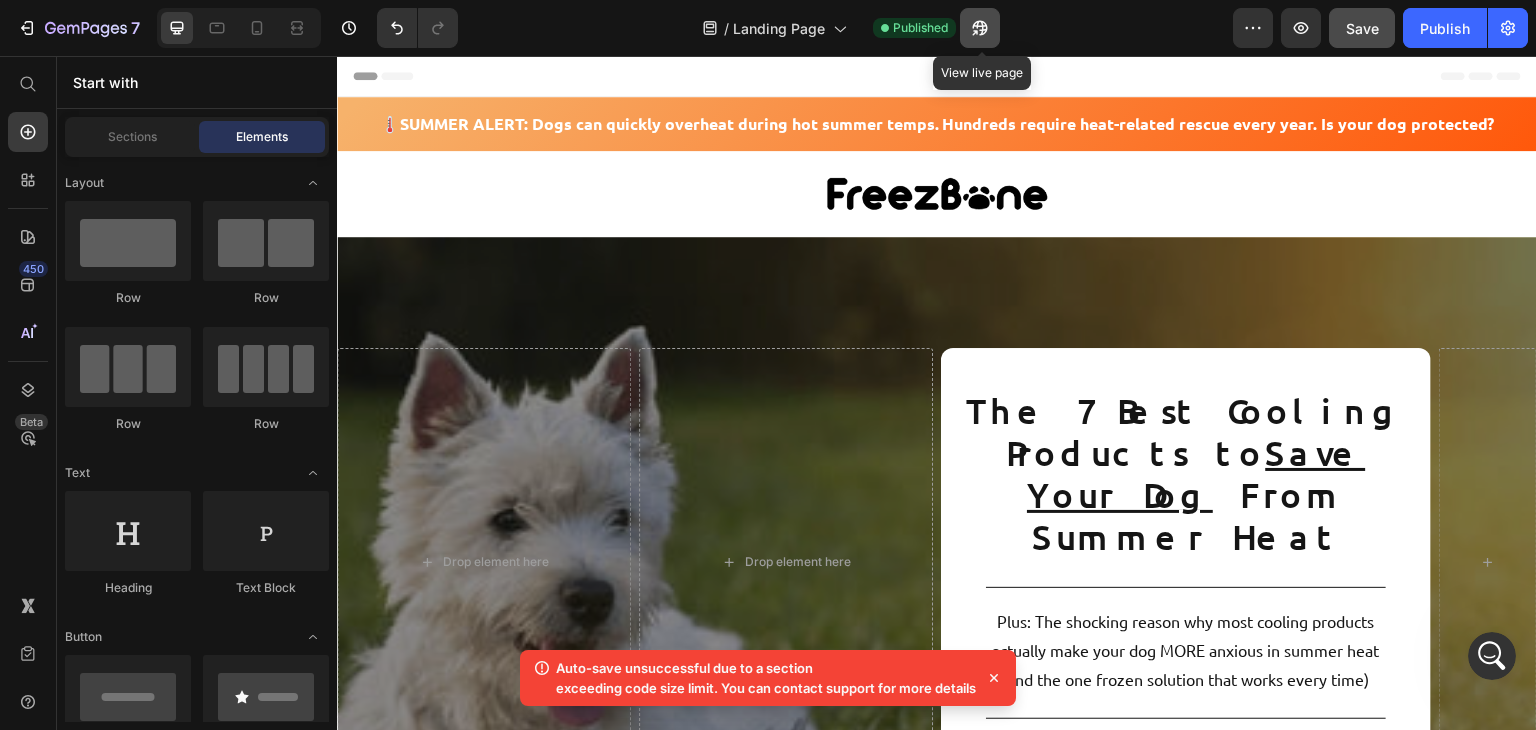click 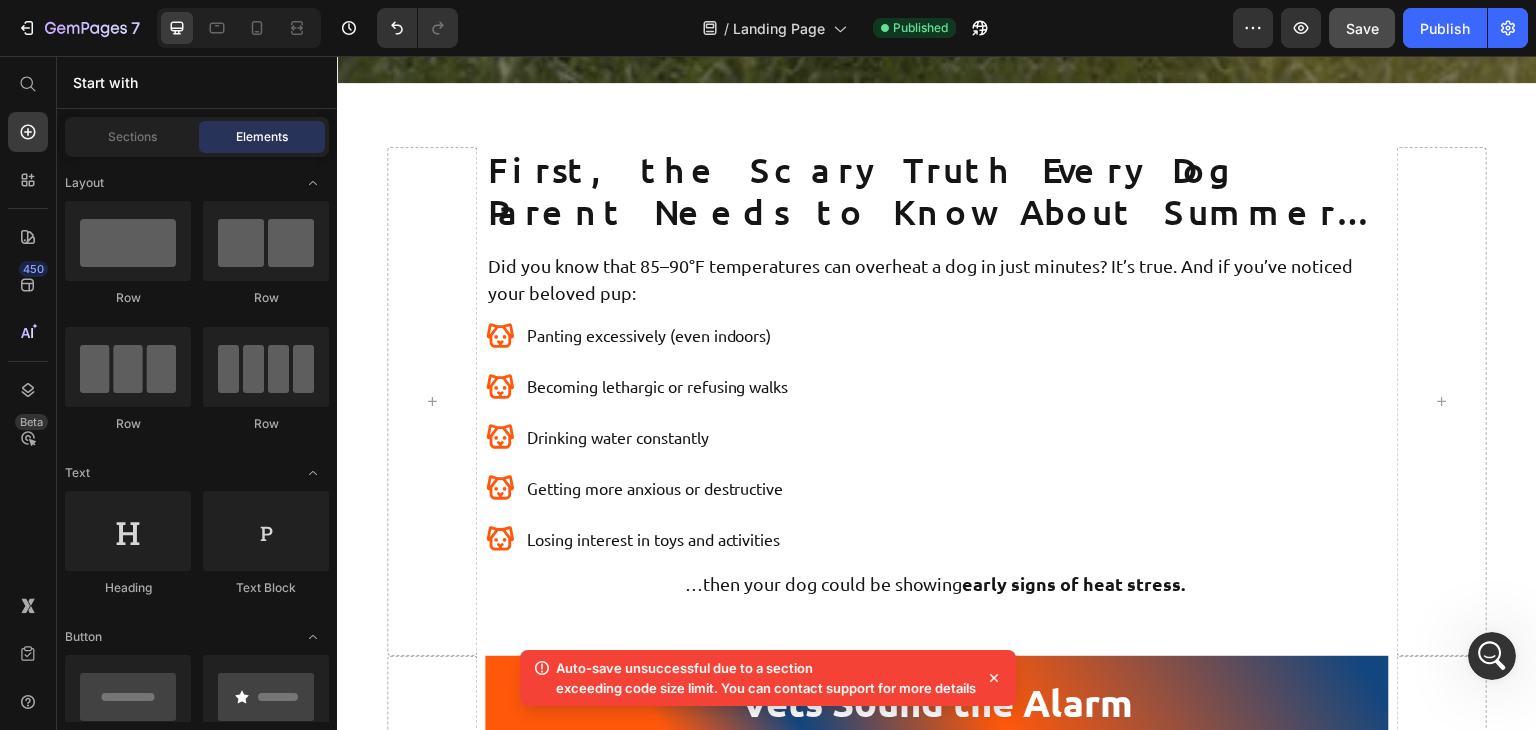 scroll, scrollTop: 1012, scrollLeft: 0, axis: vertical 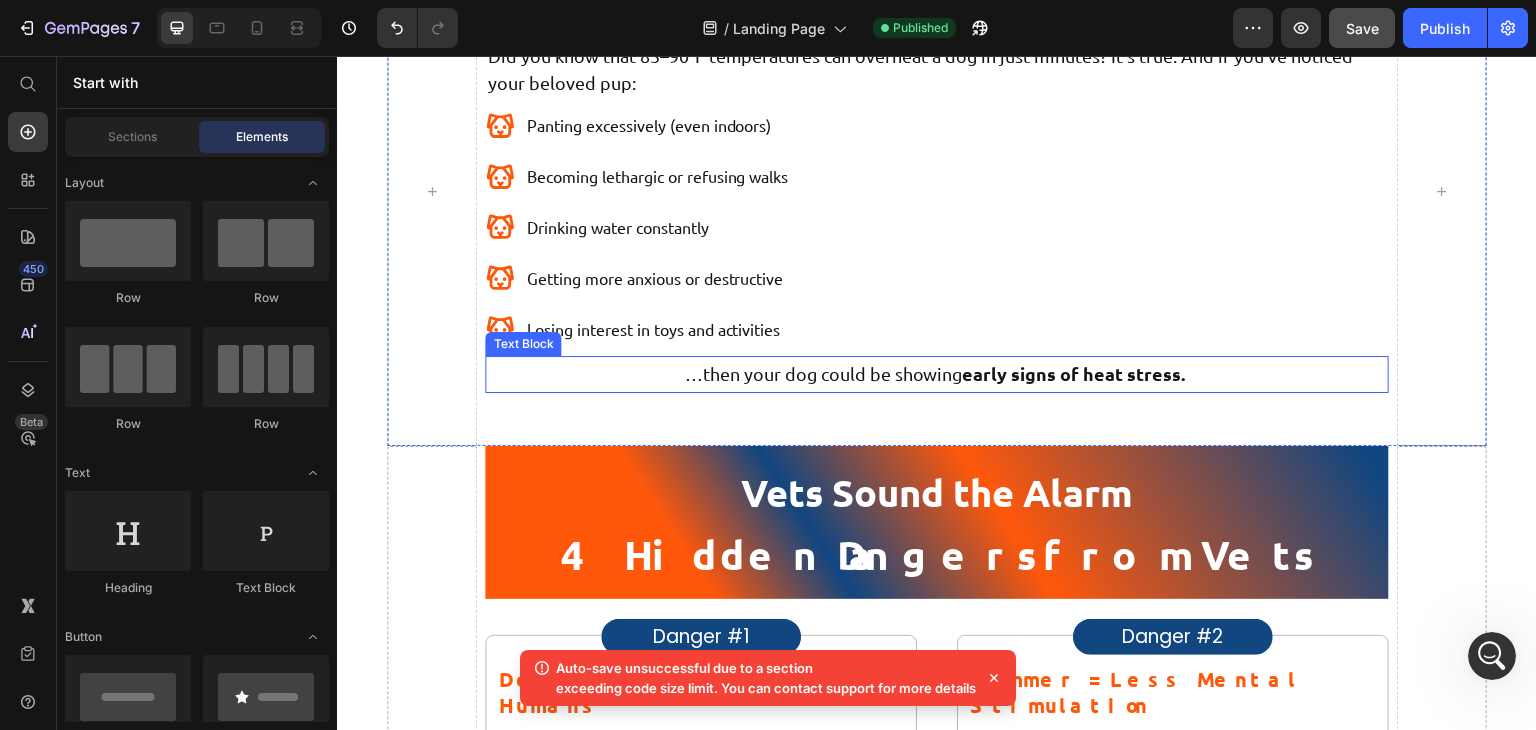 click on "…then your dog could be showing  early signs of heat stress." at bounding box center [936, 374] 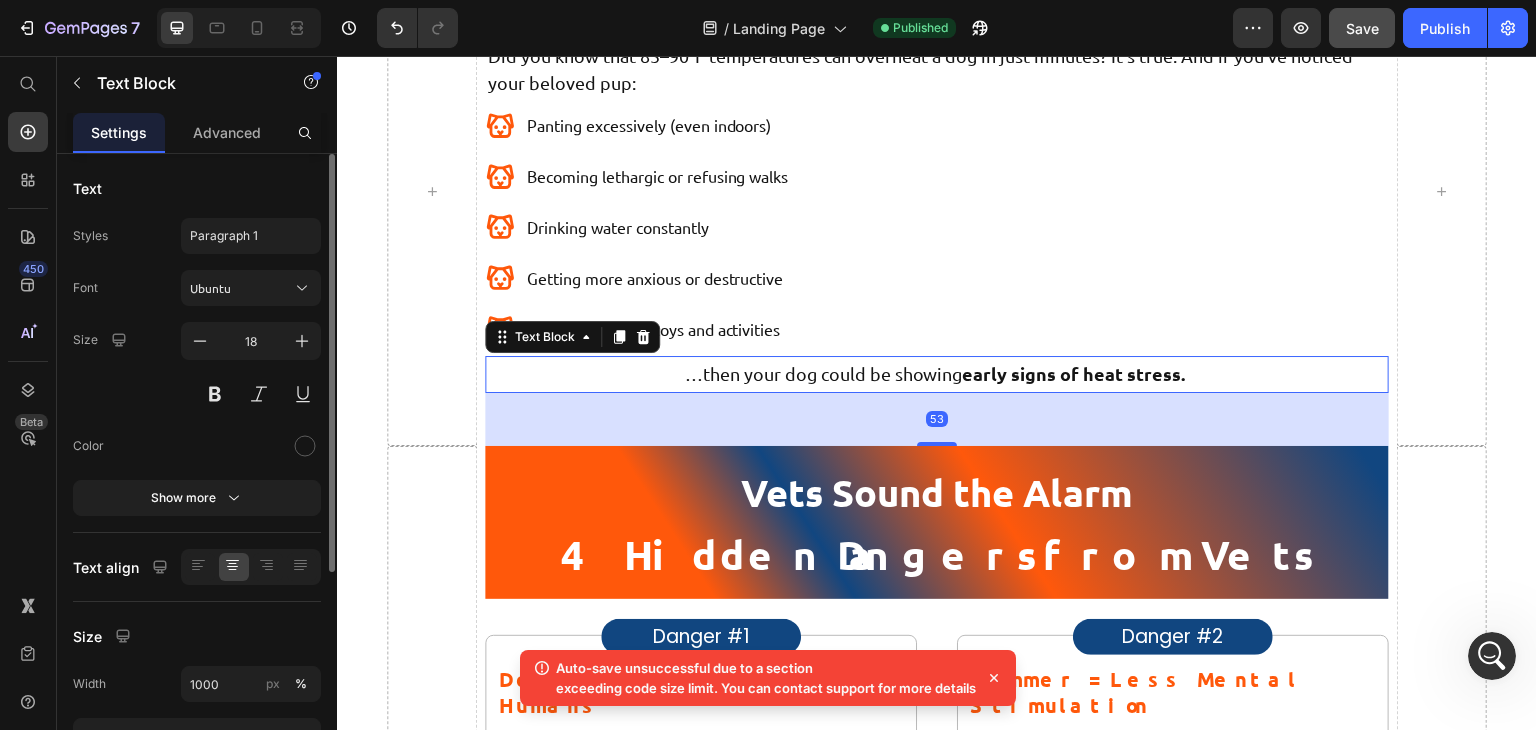 click 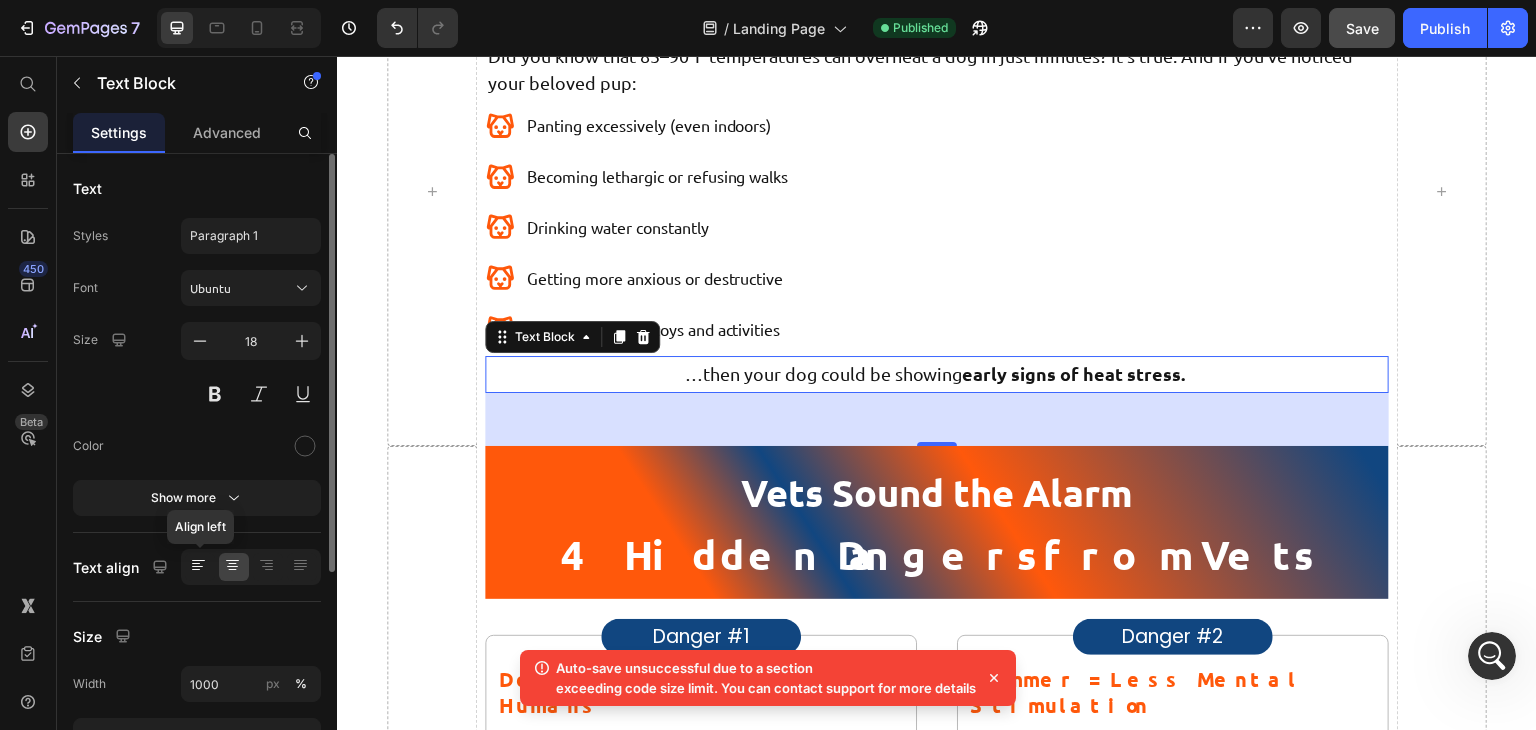 drag, startPoint x: 189, startPoint y: 572, endPoint x: 147, endPoint y: 410, distance: 167.35591 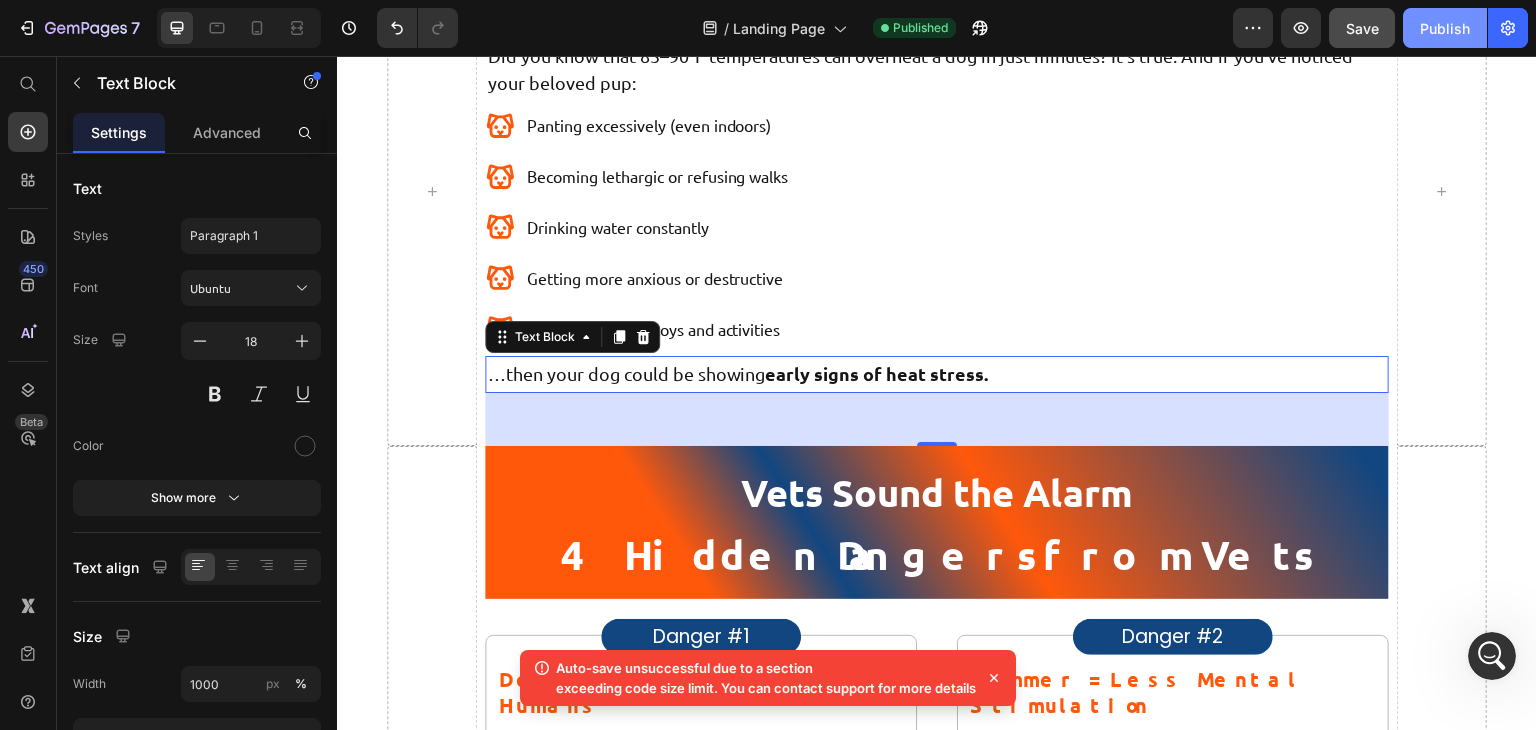 click on "Publish" 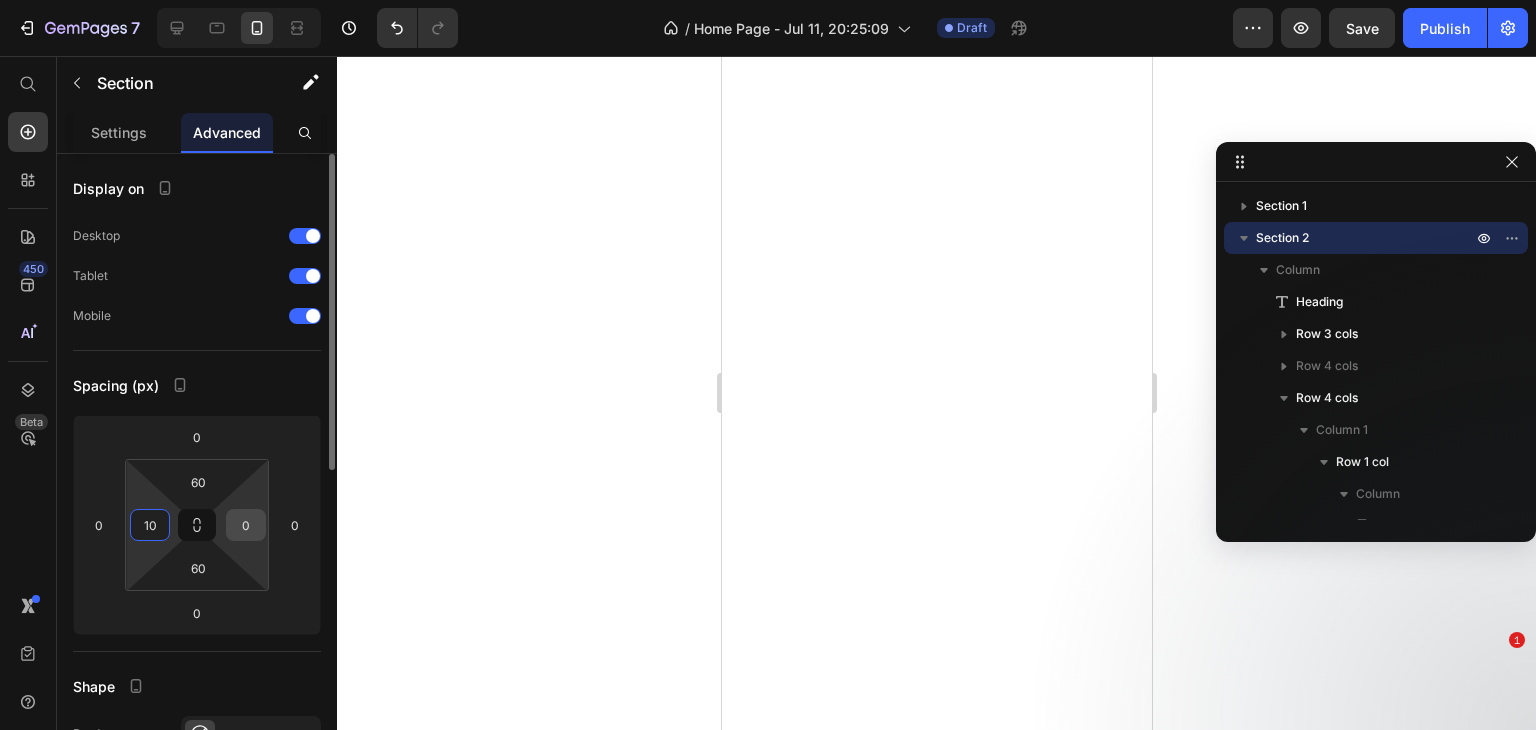 scroll, scrollTop: 0, scrollLeft: 0, axis: both 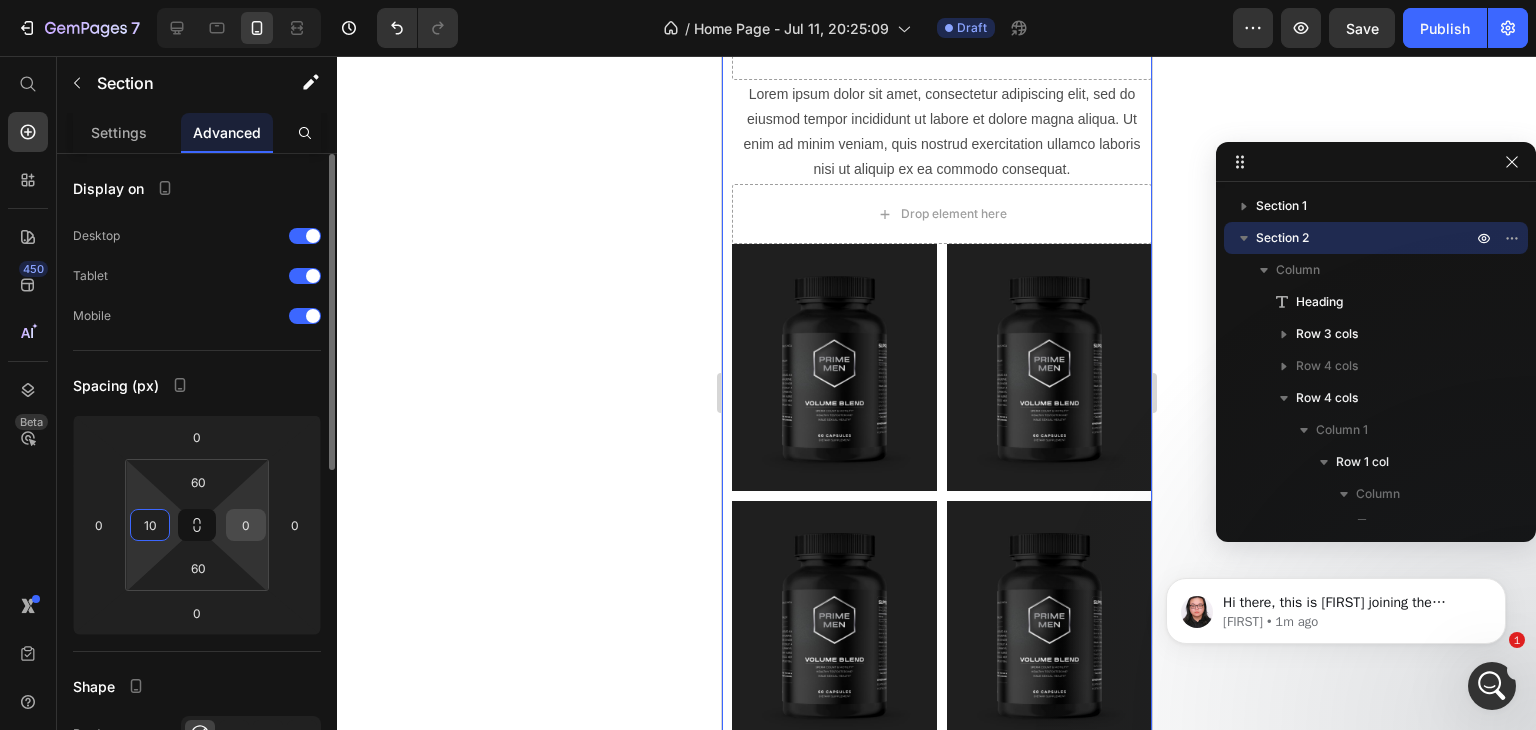 type on "10" 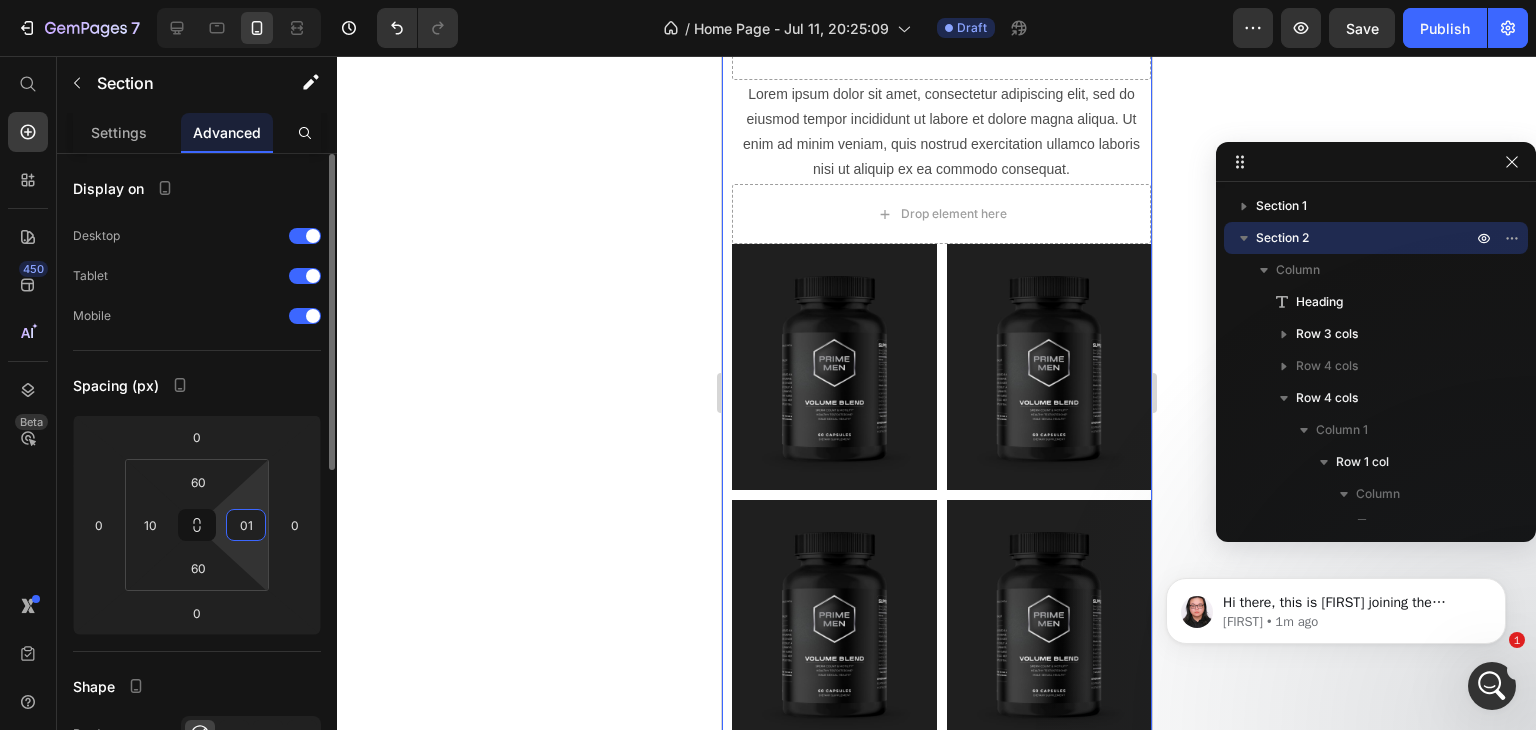 type on "0" 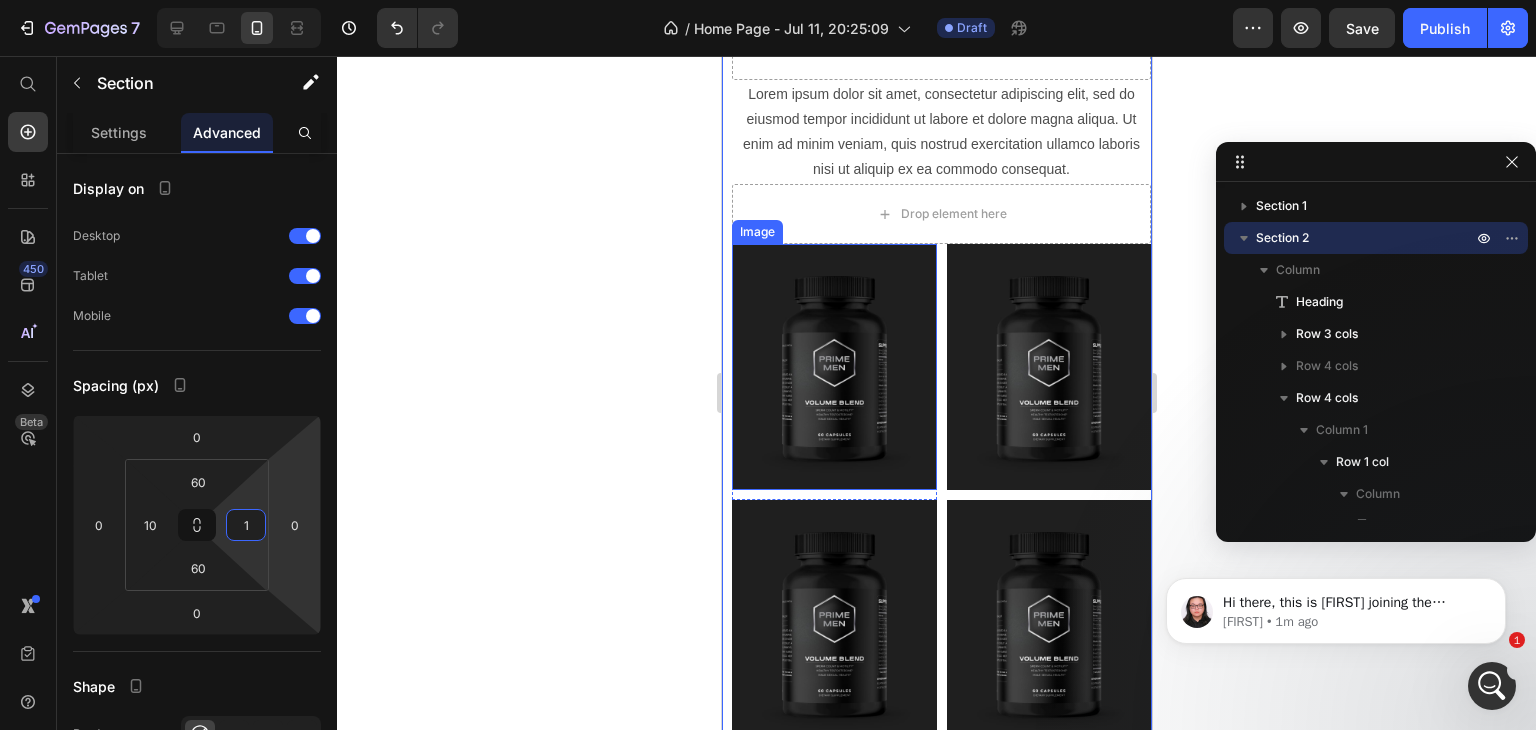 type on "10" 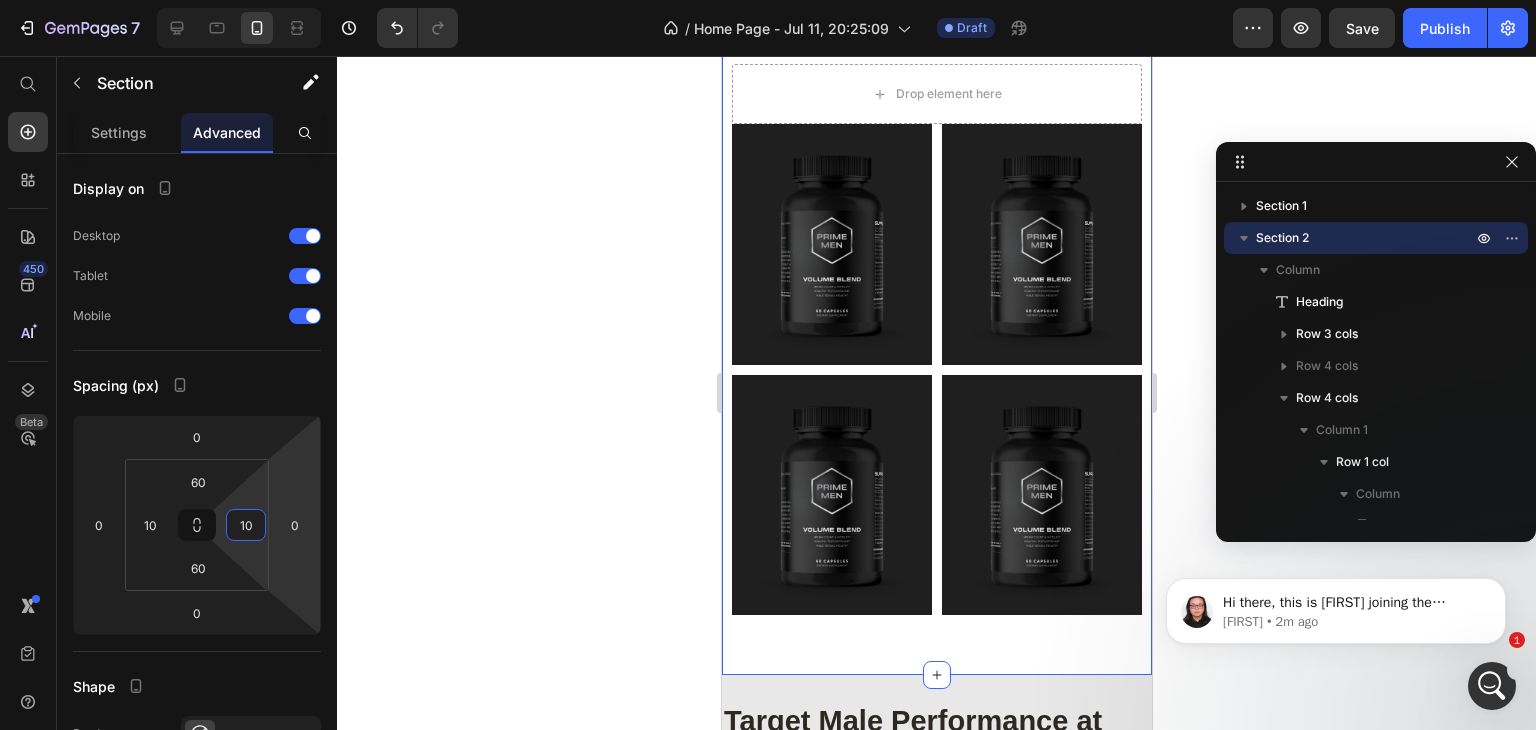 scroll, scrollTop: 752, scrollLeft: 0, axis: vertical 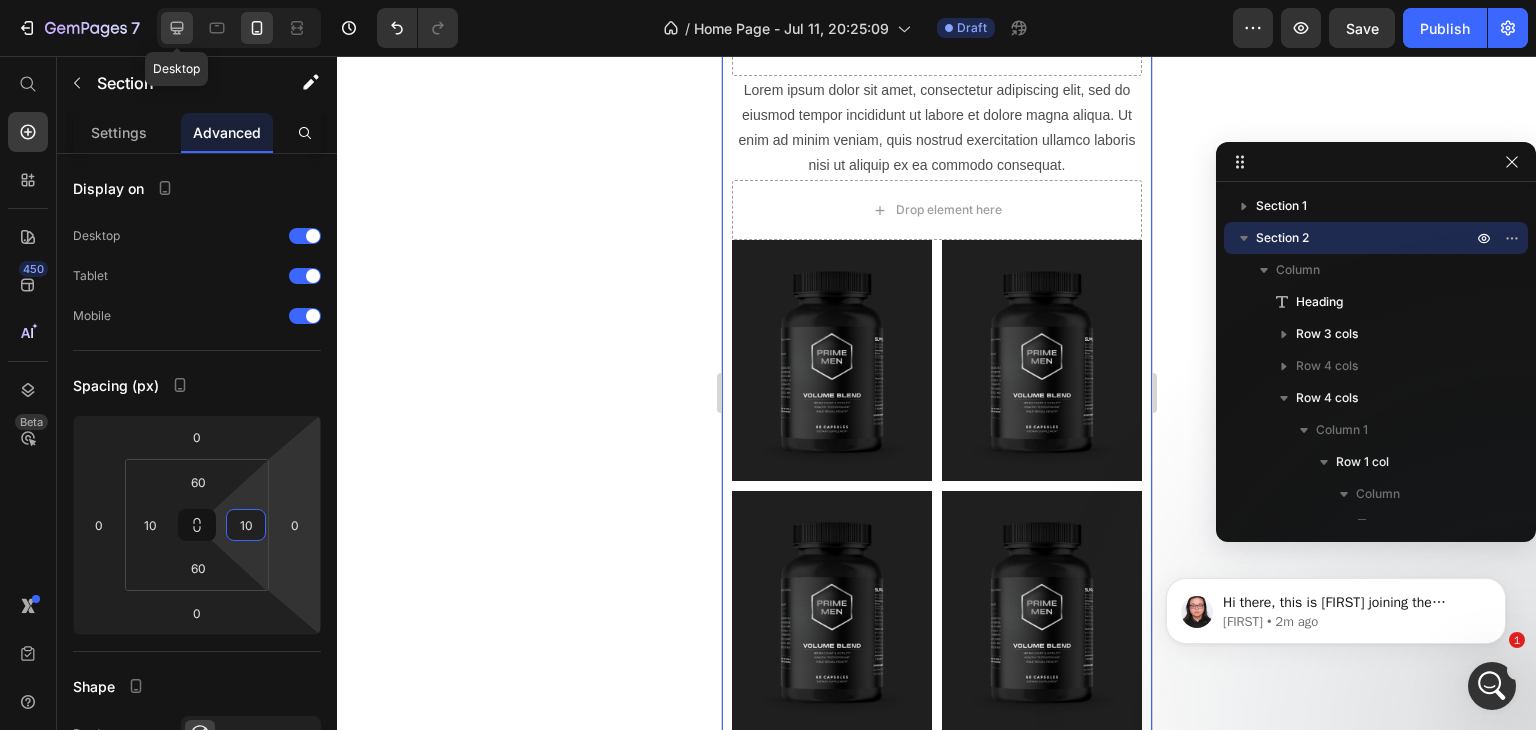 click 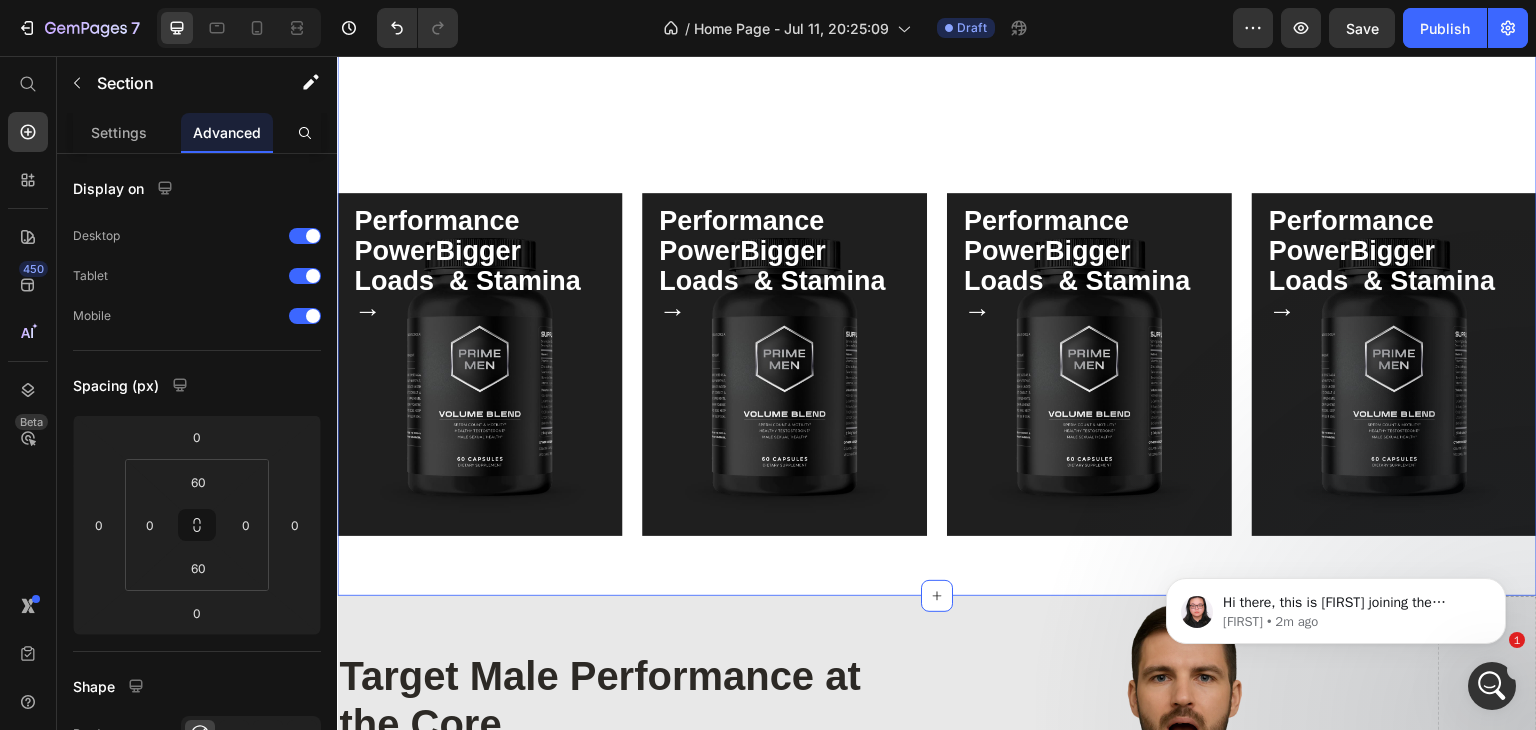 scroll, scrollTop: 444, scrollLeft: 0, axis: vertical 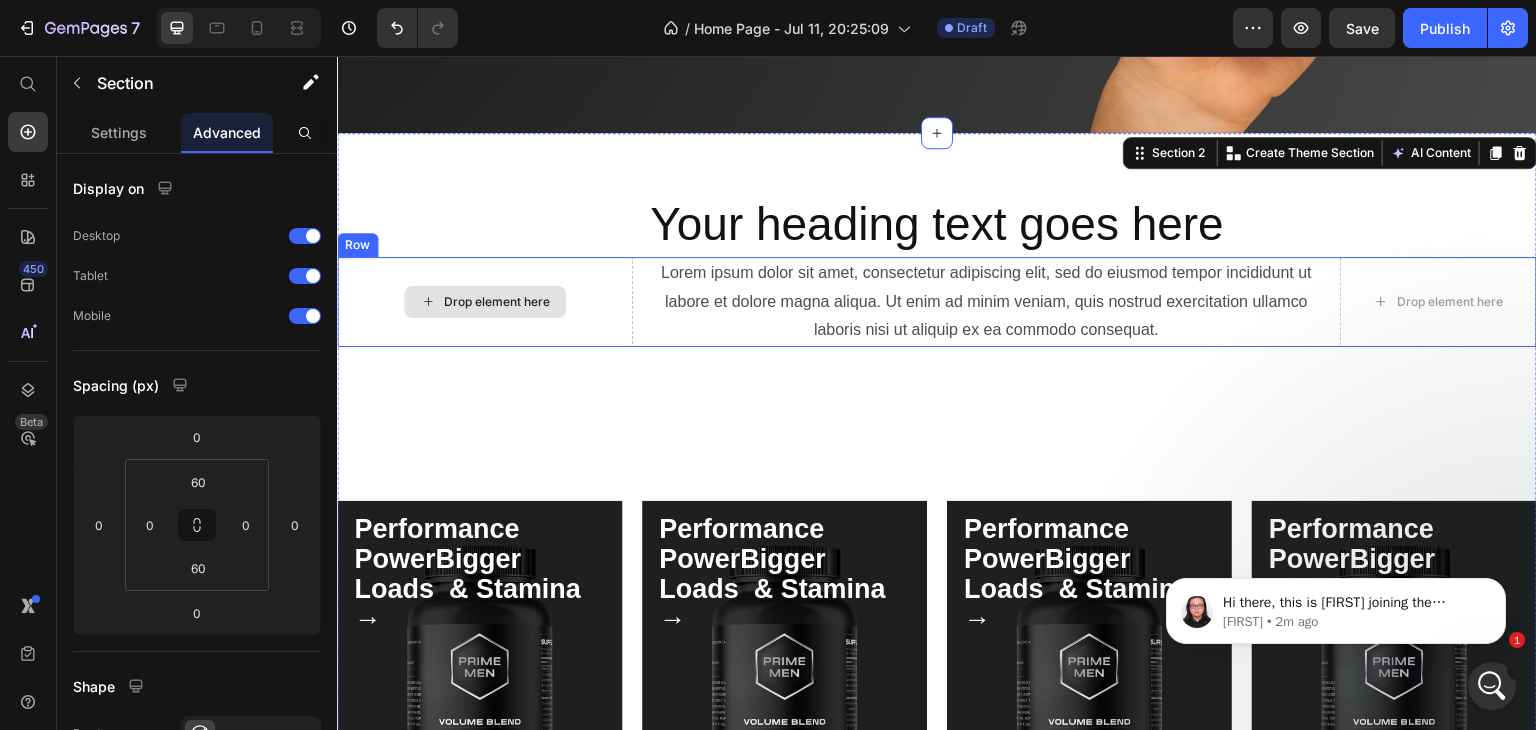 click at bounding box center (784, 672) 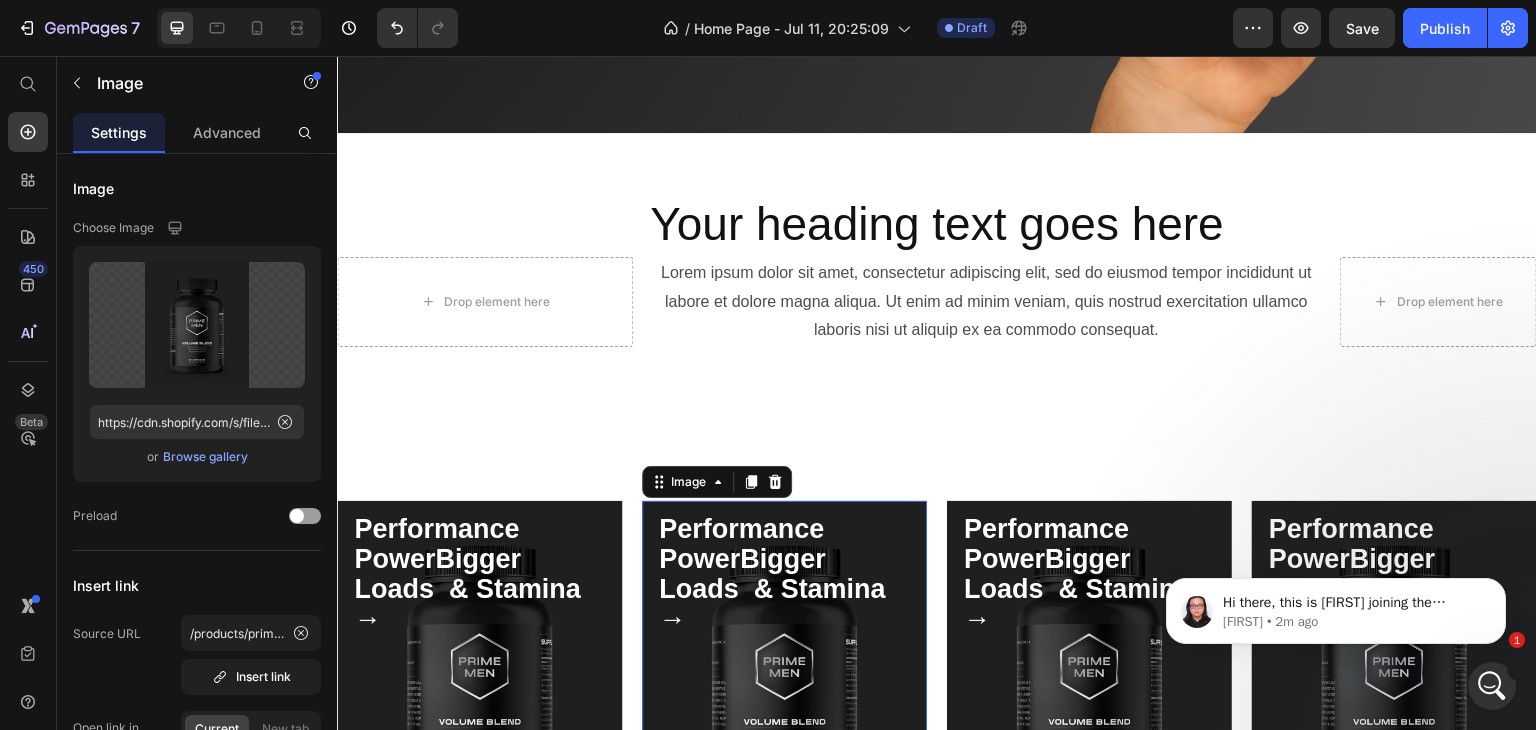 scroll, scrollTop: 773, scrollLeft: 0, axis: vertical 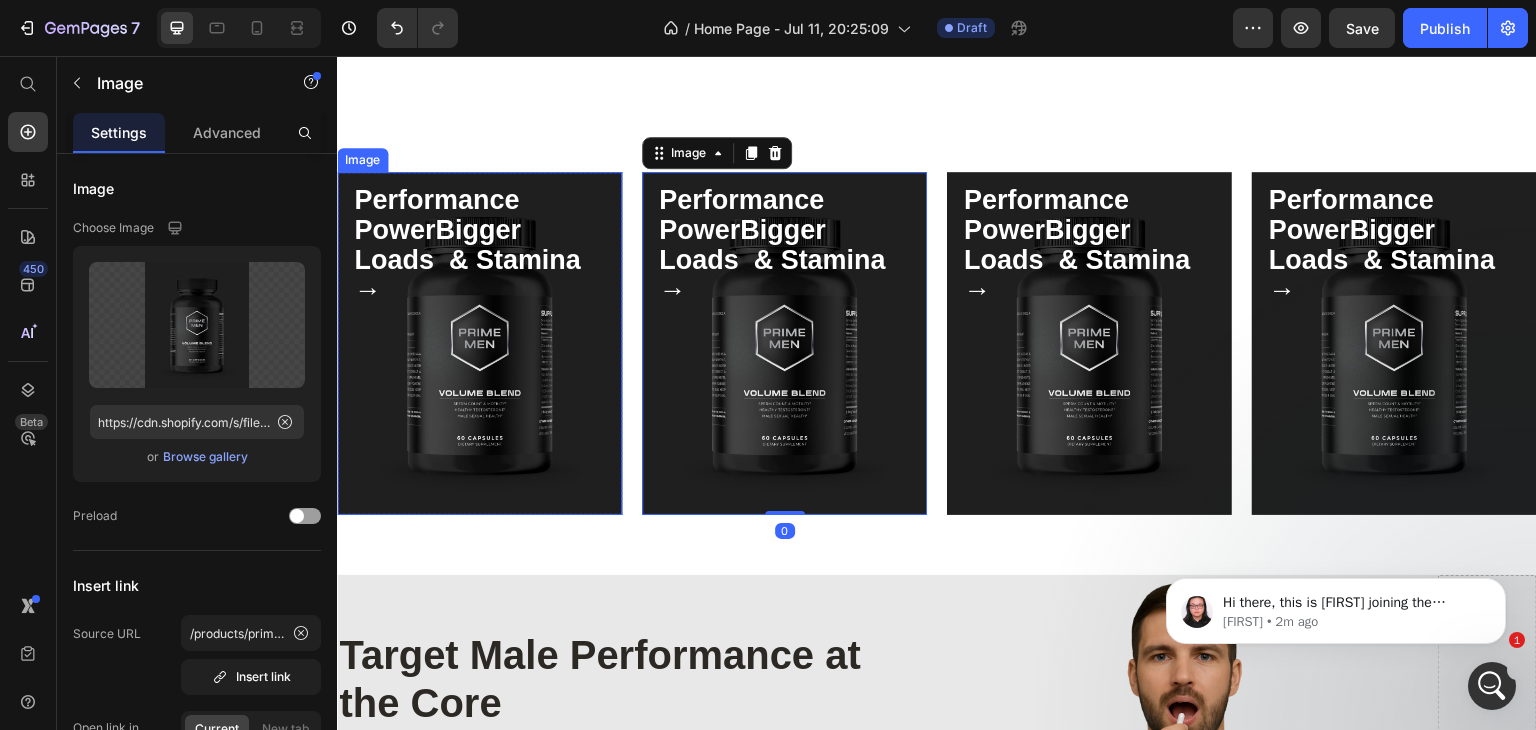 click at bounding box center [479, 343] 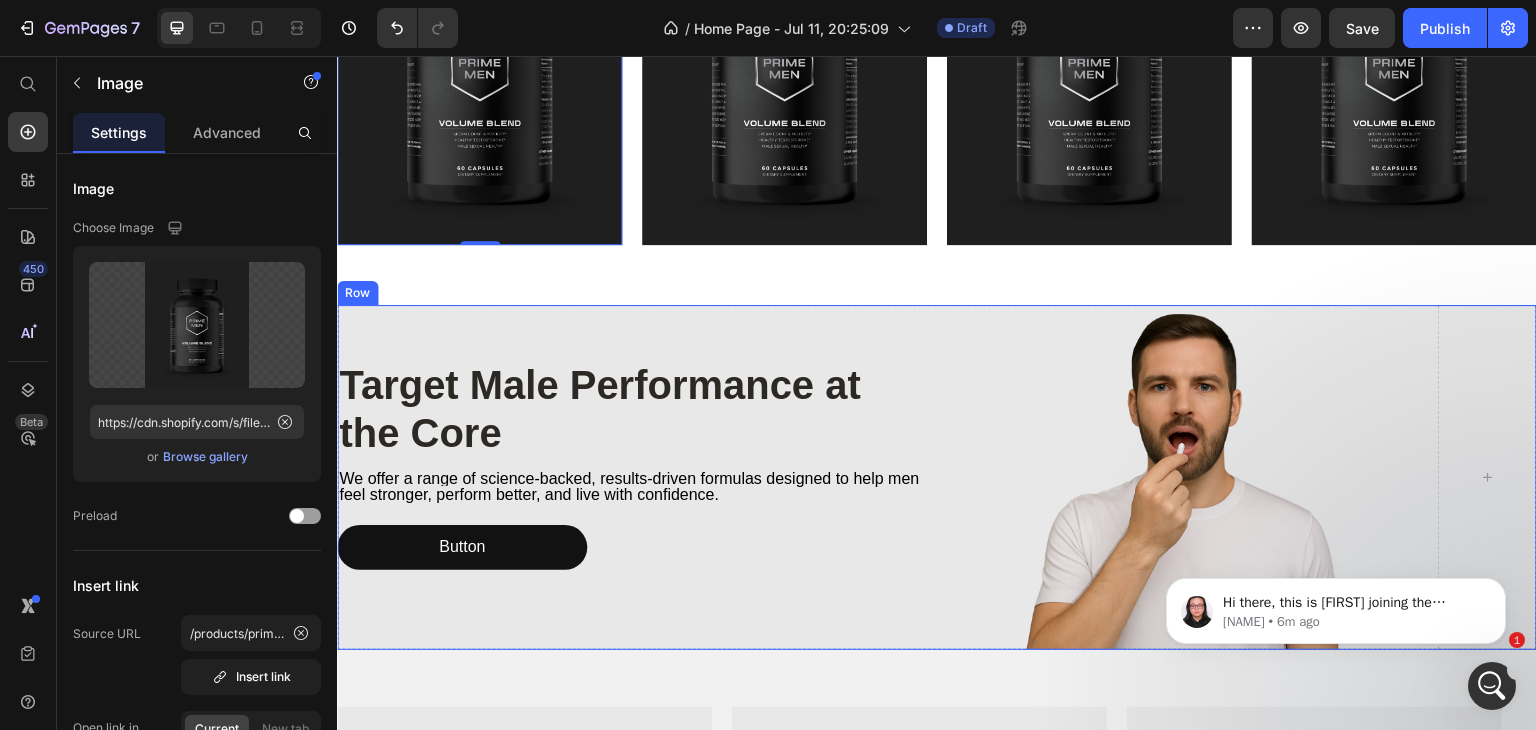 scroll, scrollTop: 1214, scrollLeft: 0, axis: vertical 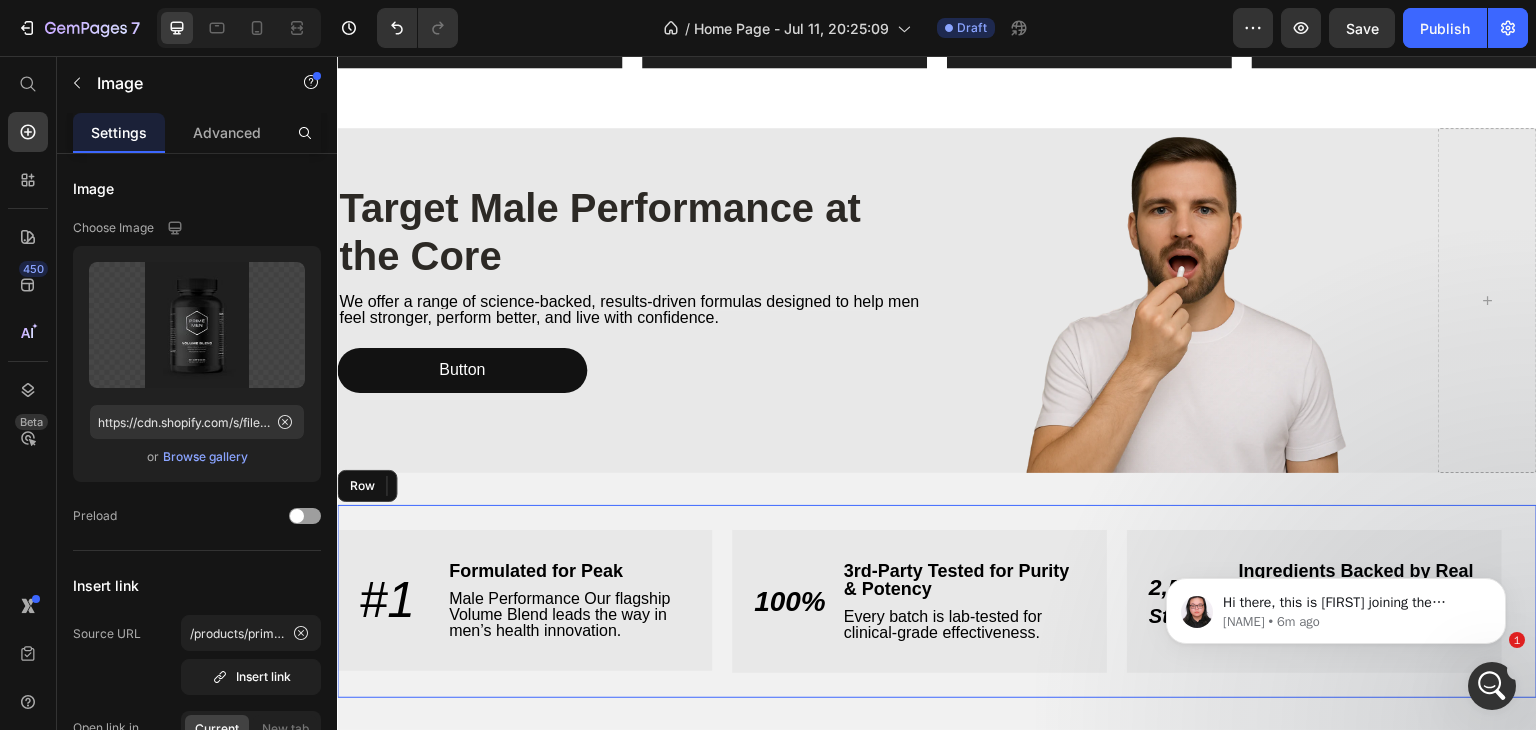 click on "#1 Text Block Formulated for Peak Text Block Male Performance Our flagship Volume Blend leads the way in men’s health innovation. Text Block Row Row 100% Text Block 3rd-Party Tested for Purity & Potency Text Block Every batch is lab-tested for clinical-grade effectiveness. Text Block Row Row 2,500+ Studies Text Block Ingredients Backed by Real Science  Text Block We use compounds studied in thousands of clinical trials. Text Block Row Row Row" at bounding box center [937, 601] 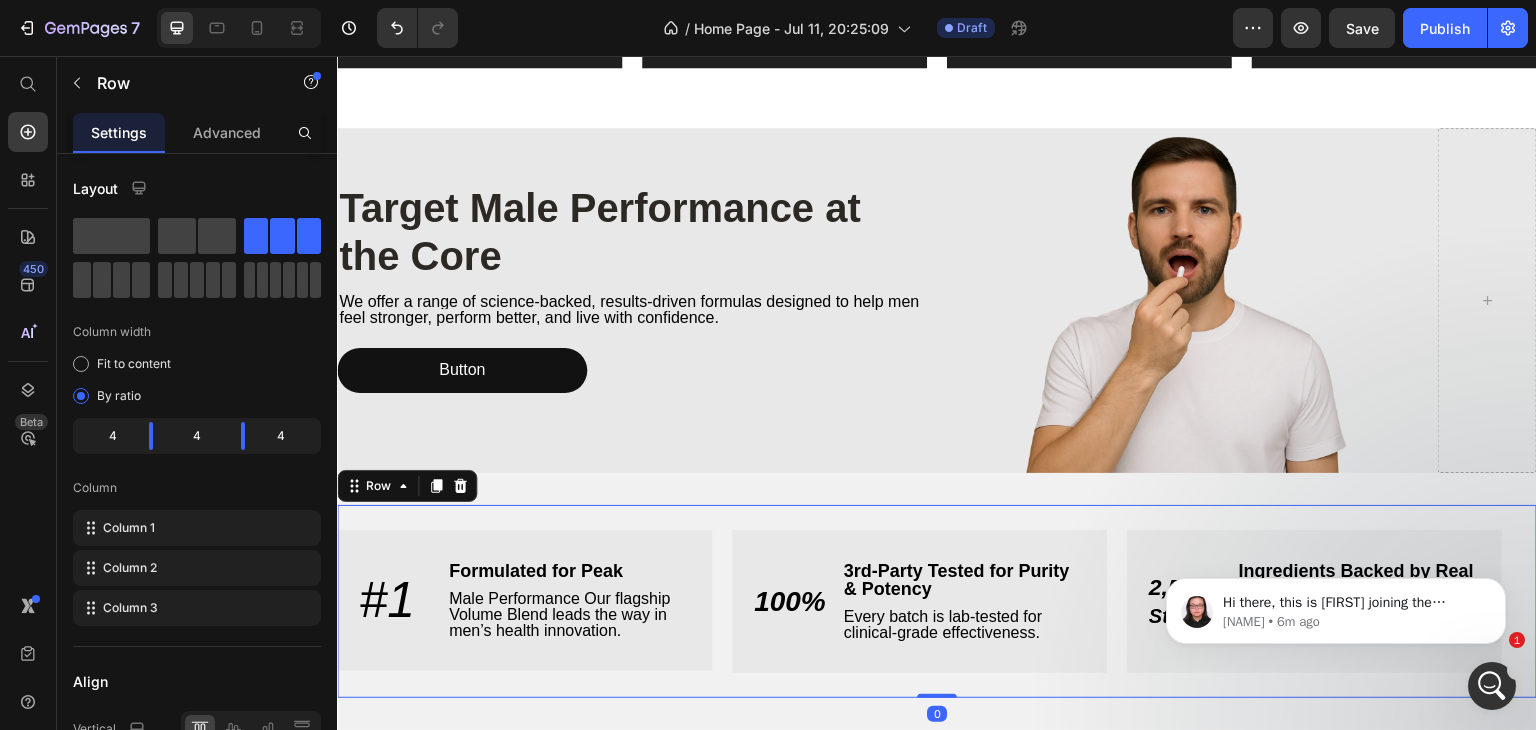 scroll, scrollTop: 1524, scrollLeft: 0, axis: vertical 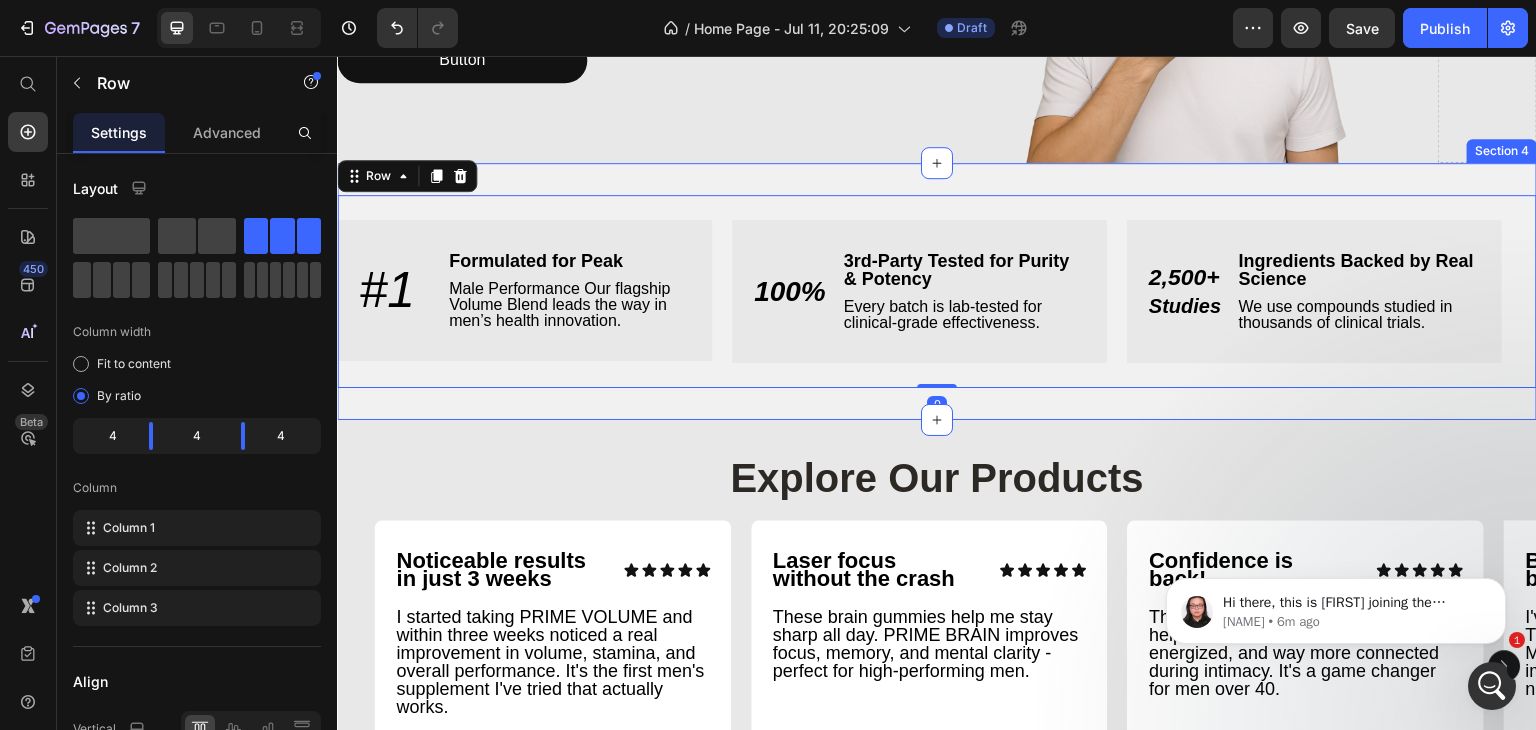 click on "#1 Text Block Formulated for Peak Text Block Male Performance Our flagship Volume Blend leads the way in men’s health innovation. Text Block Row Row 100% Text Block 3rd-Party Tested for Purity & Potency Text Block Every batch is lab-tested for clinical-grade effectiveness. Text Block Row Row 2,500+ Studies Text Block Ingredients Backed by Real Science  Text Block We use compounds studied in thousands of clinical trials. Text Block Row Row Row   0 Section 4" at bounding box center [937, 291] 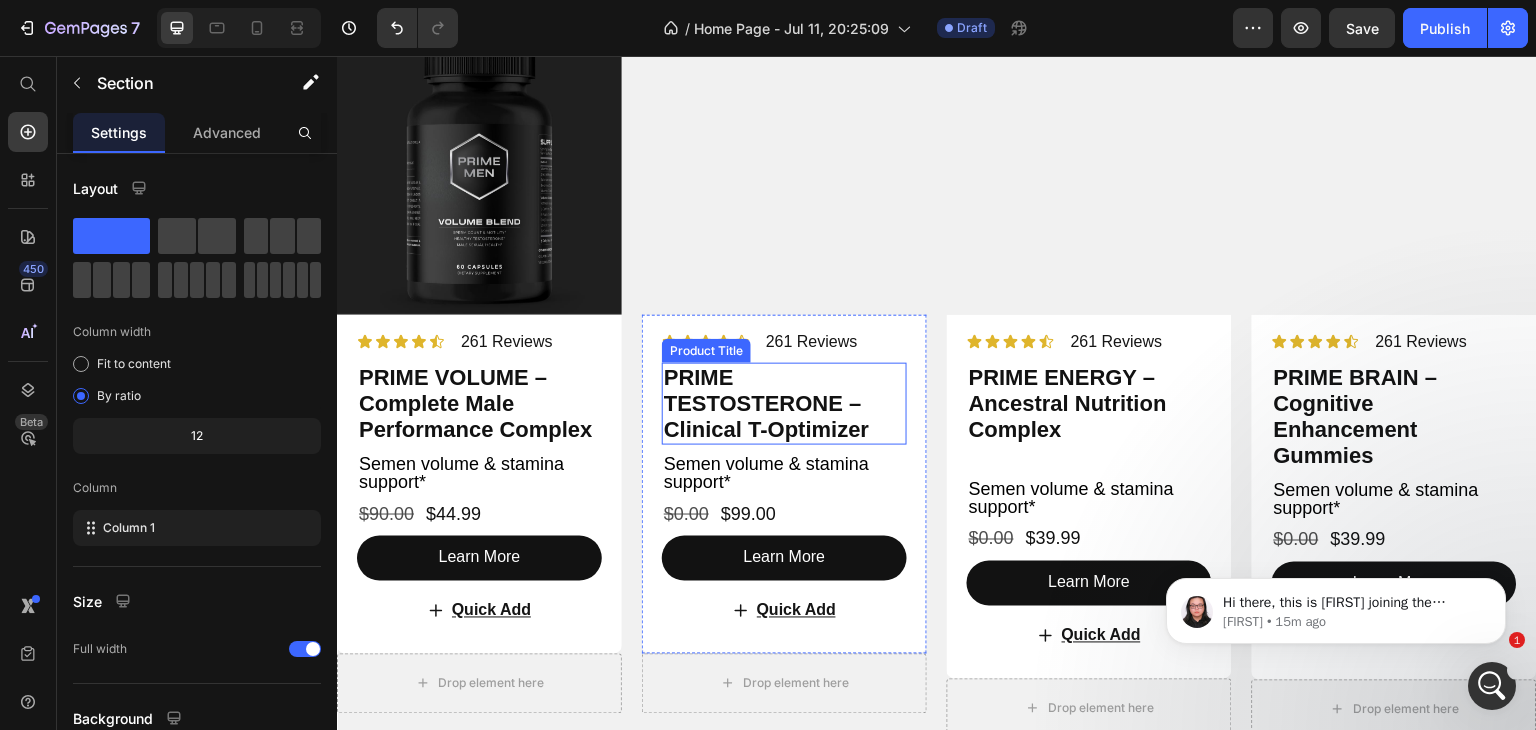 scroll, scrollTop: 2609, scrollLeft: 0, axis: vertical 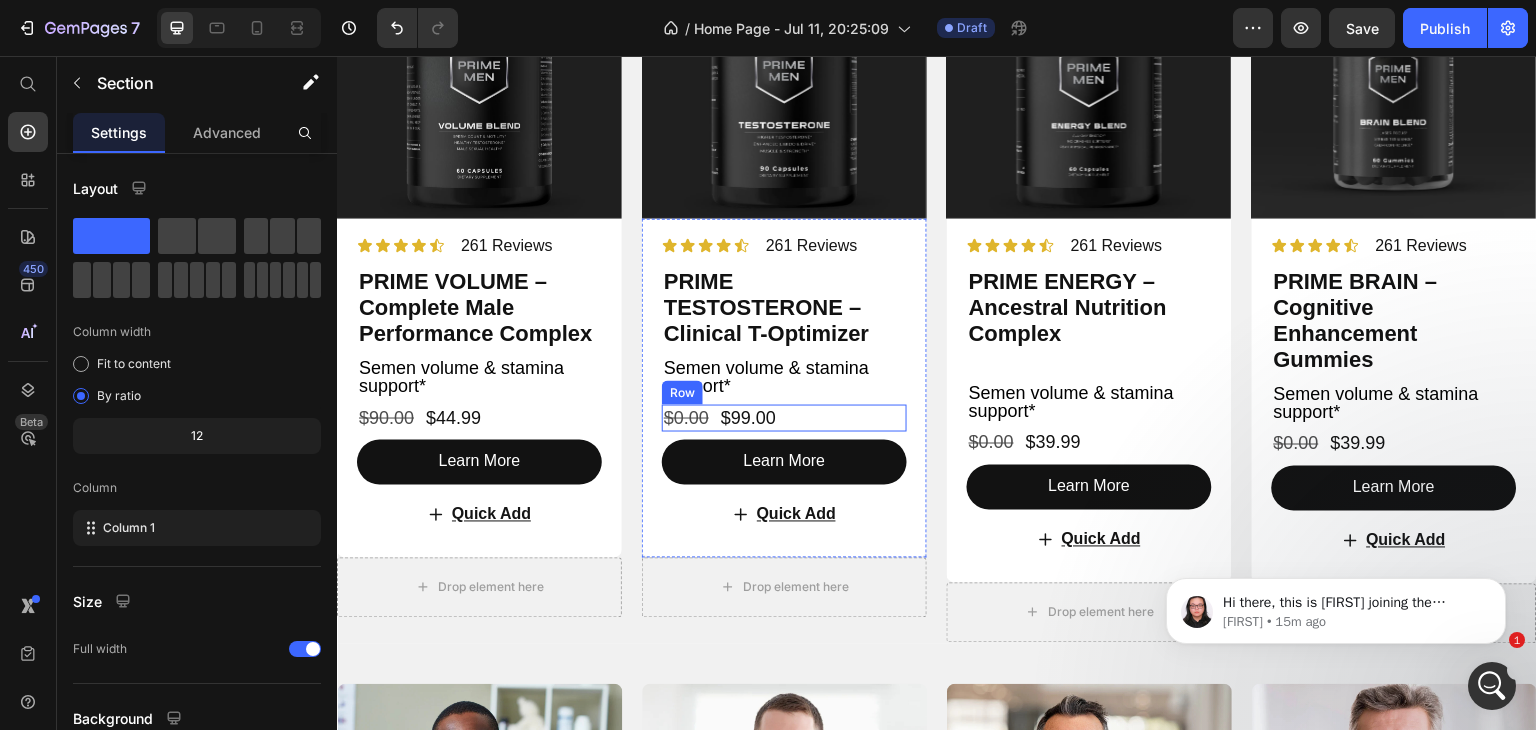 drag, startPoint x: 810, startPoint y: 437, endPoint x: 804, endPoint y: 446, distance: 10.816654 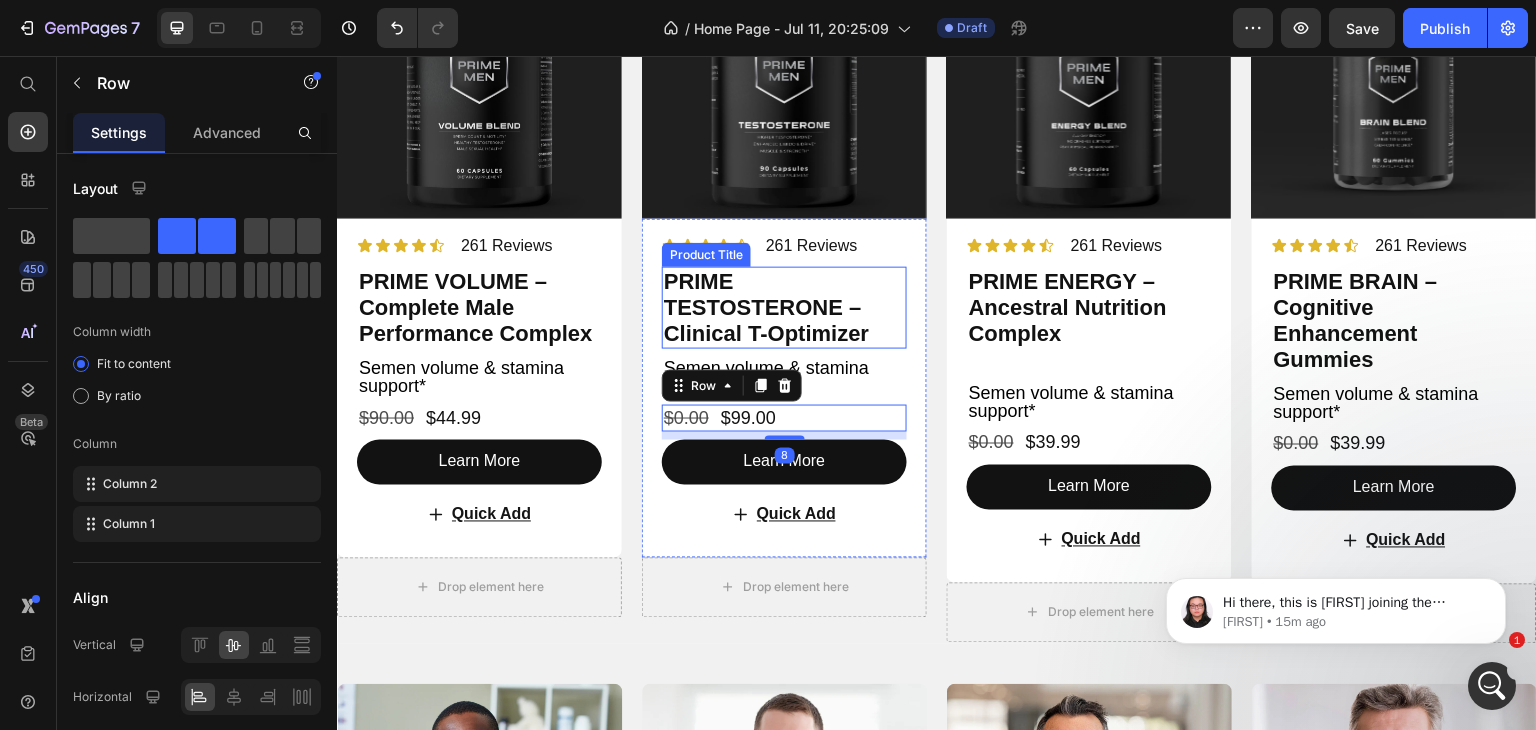 click on "PRIME TESTOSTERONE – Clinical T-Optimizer" at bounding box center (784, 308) 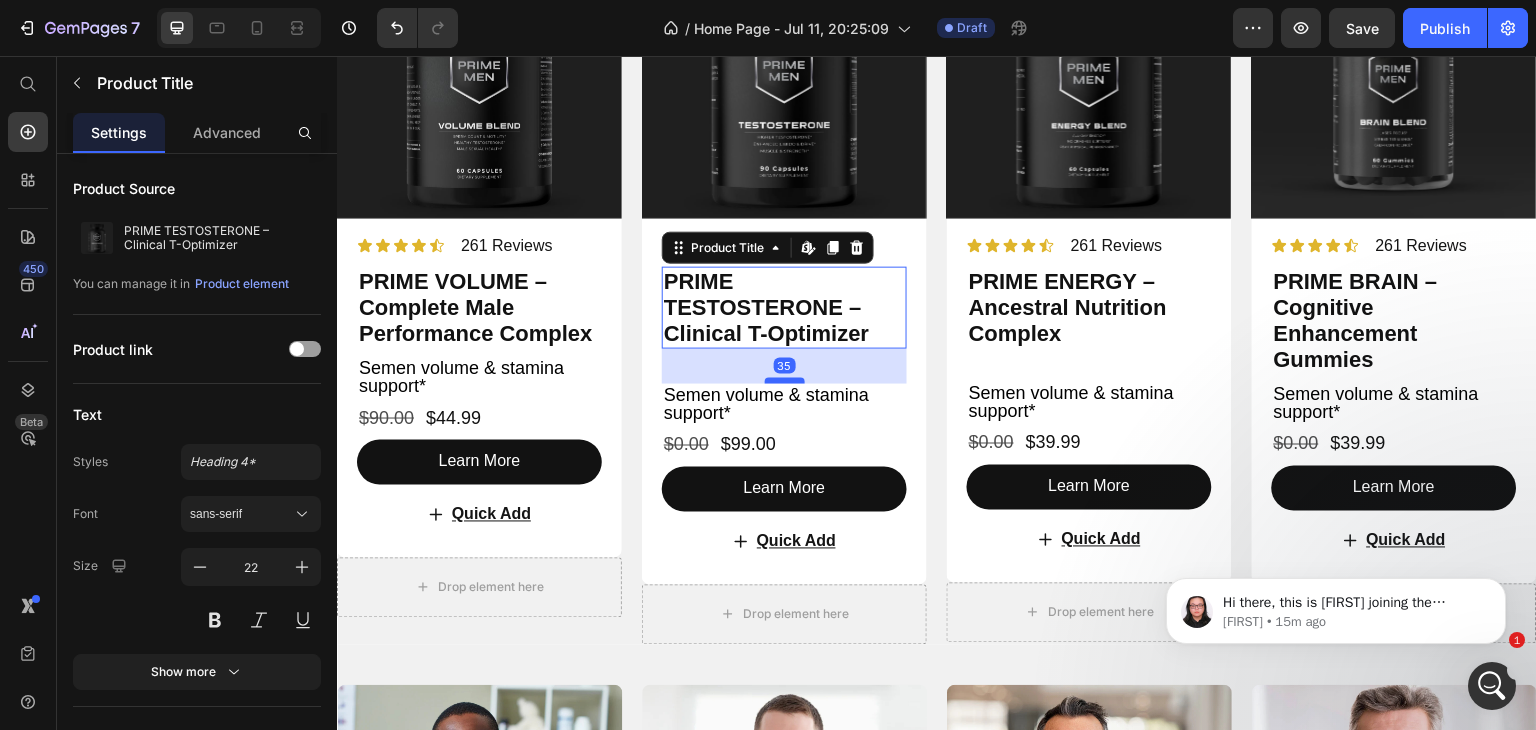drag, startPoint x: 781, startPoint y: 373, endPoint x: 793, endPoint y: 400, distance: 29.546574 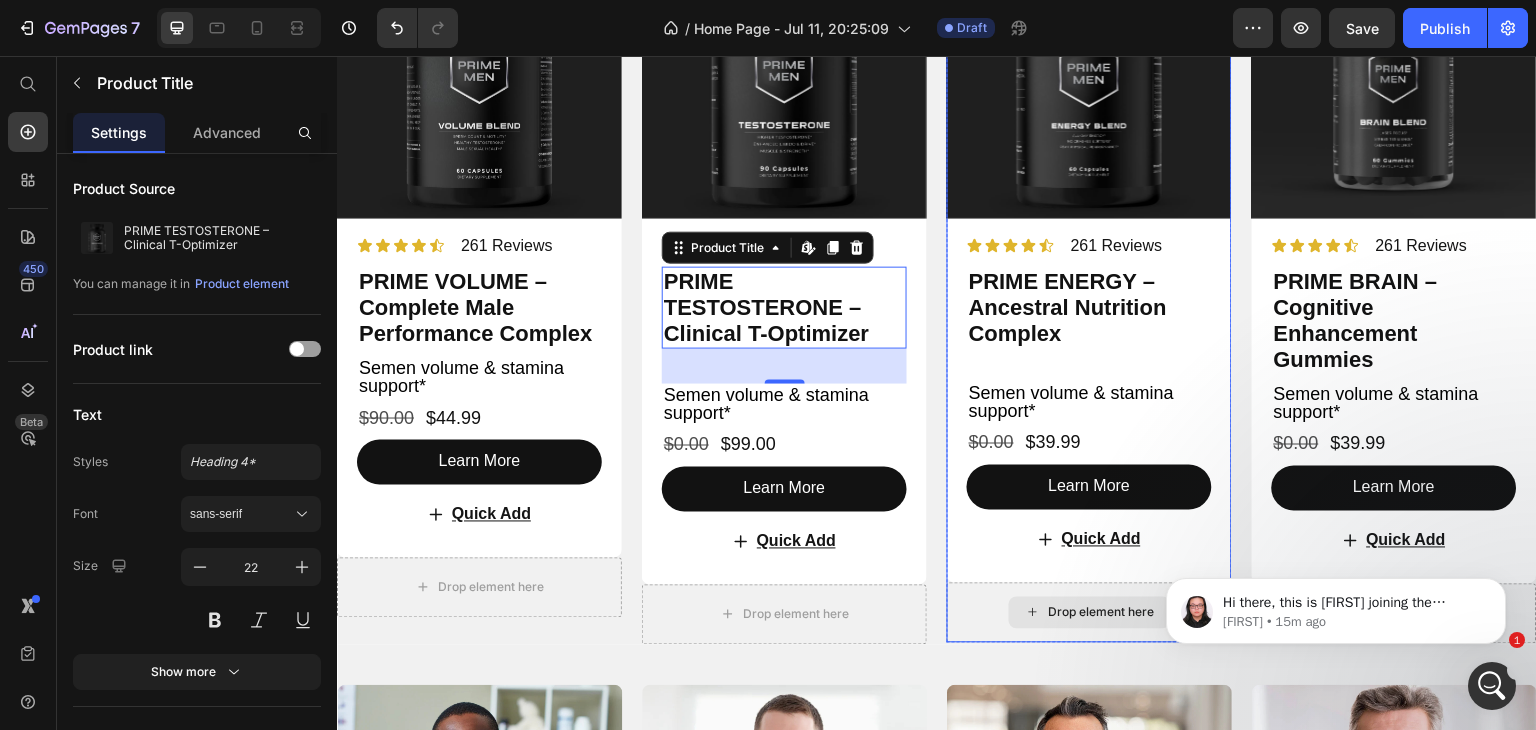 scroll, scrollTop: 2712, scrollLeft: 0, axis: vertical 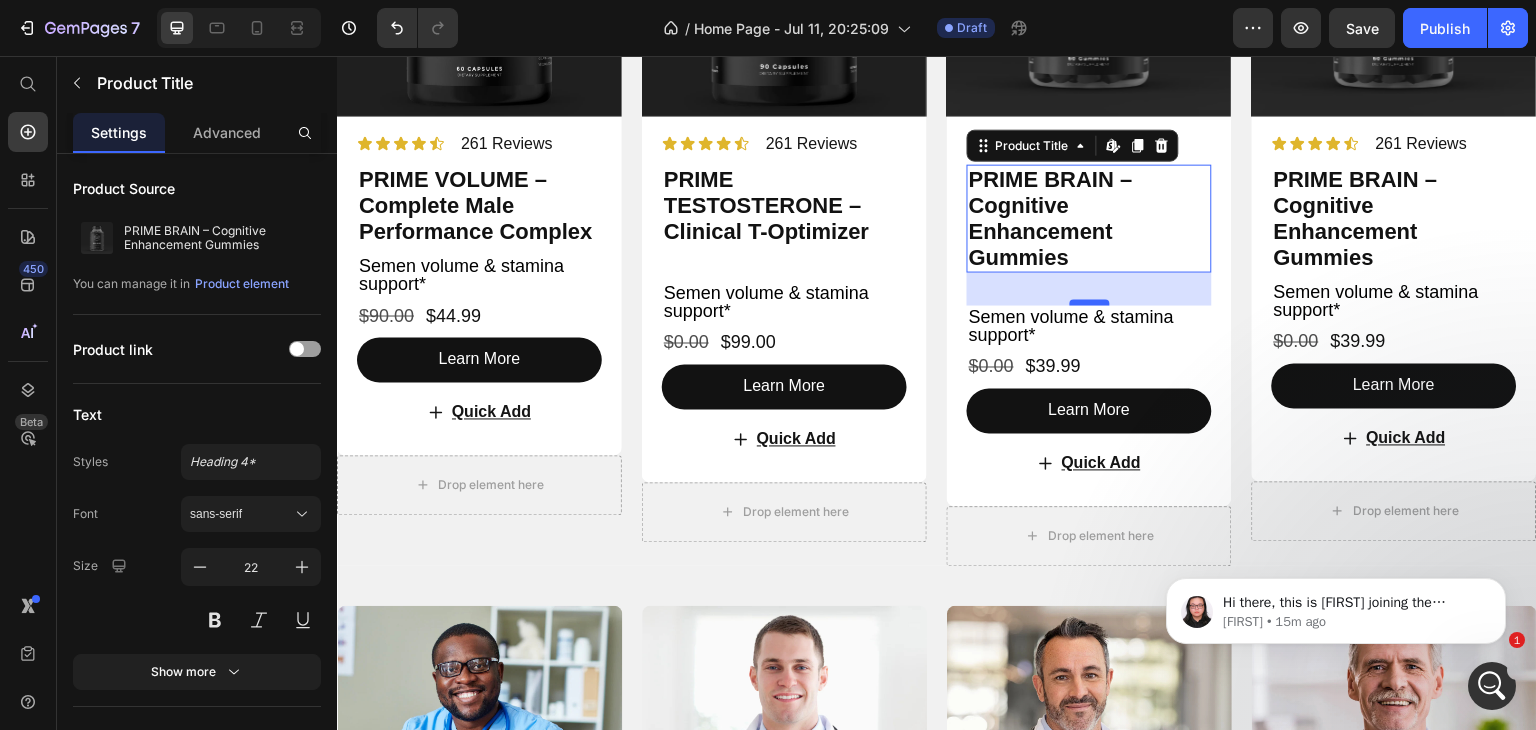 click at bounding box center (1090, 302) 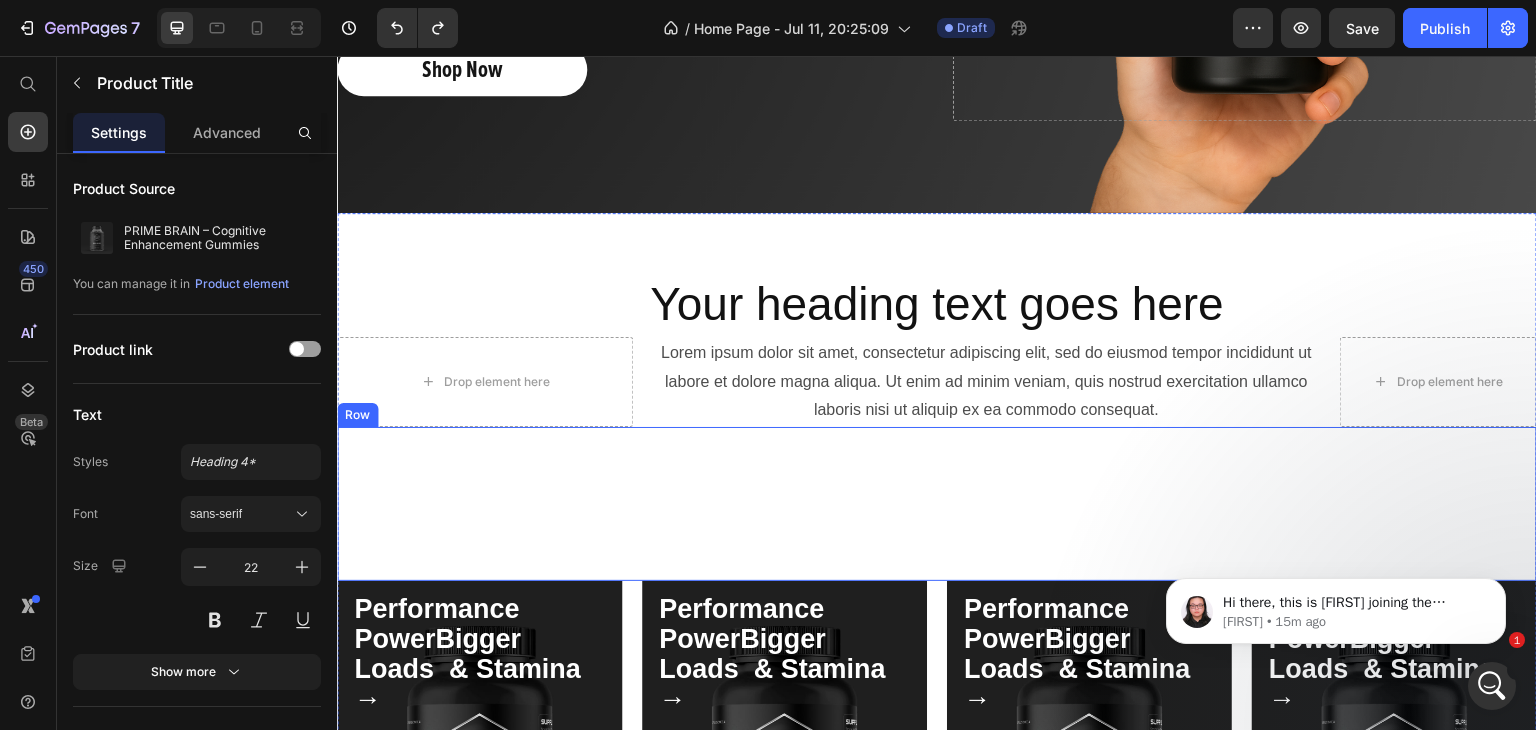 scroll, scrollTop: 621, scrollLeft: 0, axis: vertical 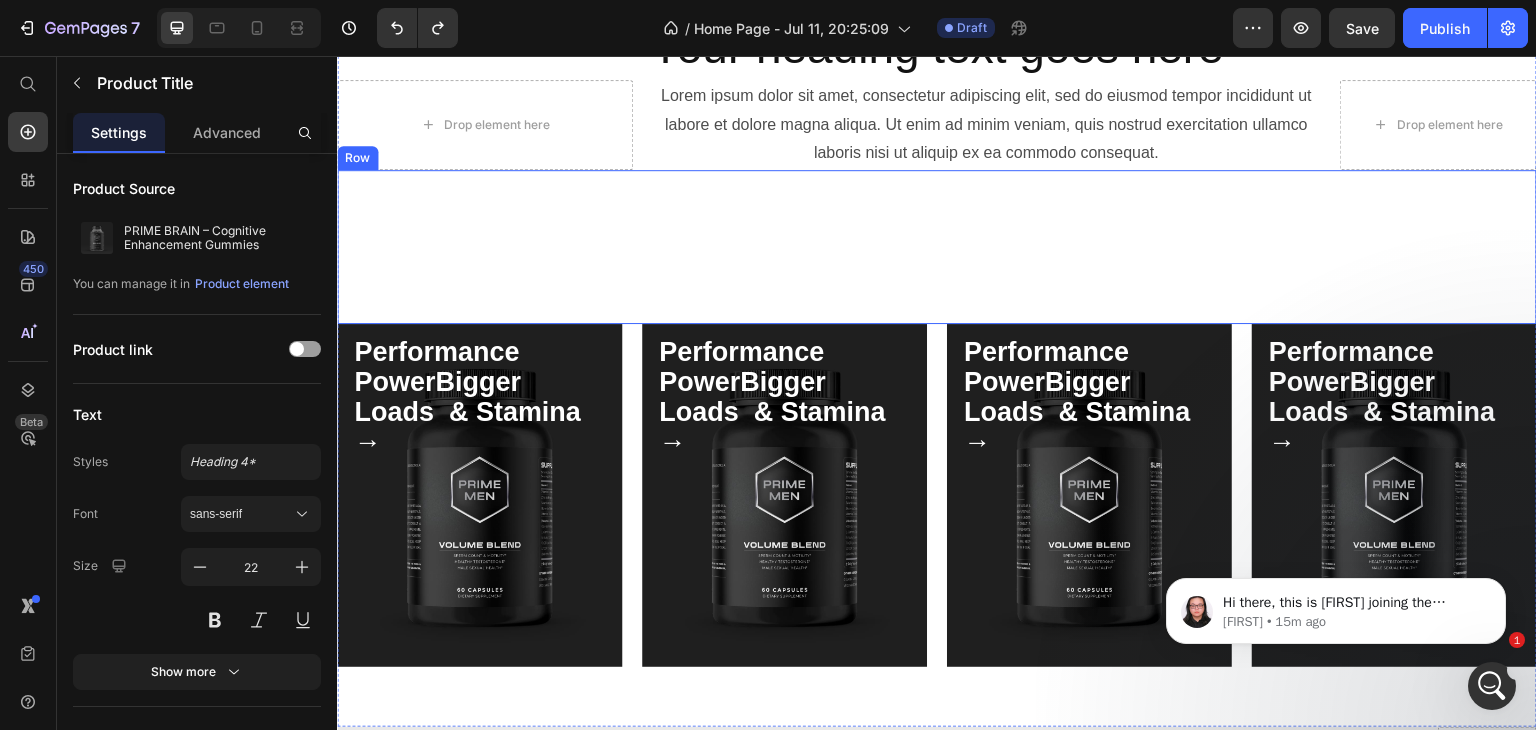click on "Performance PowerBigger Loads  & Stamina → Text Block Row" at bounding box center (784, 247) 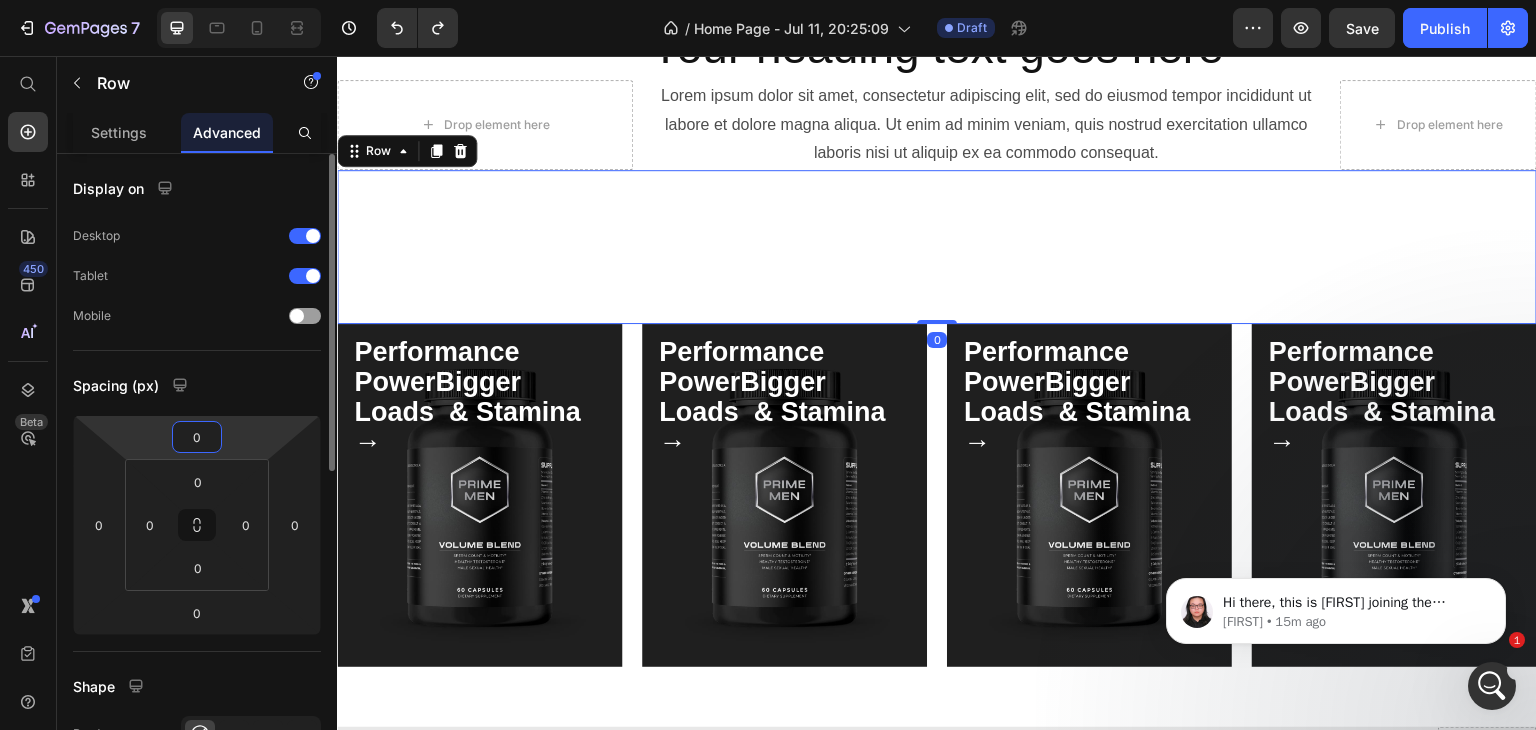 click on "0" at bounding box center [197, 437] 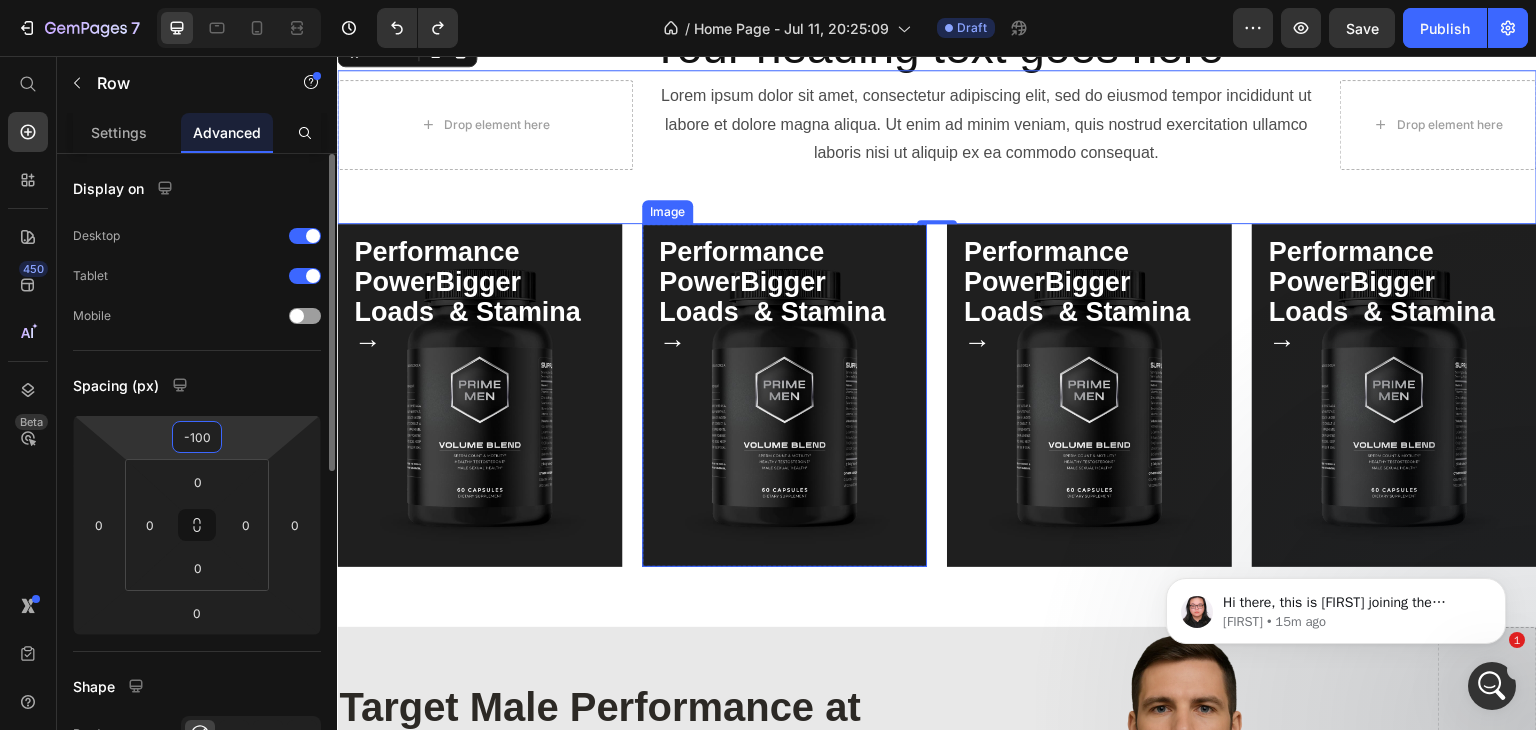 click on "-100" at bounding box center (197, 437) 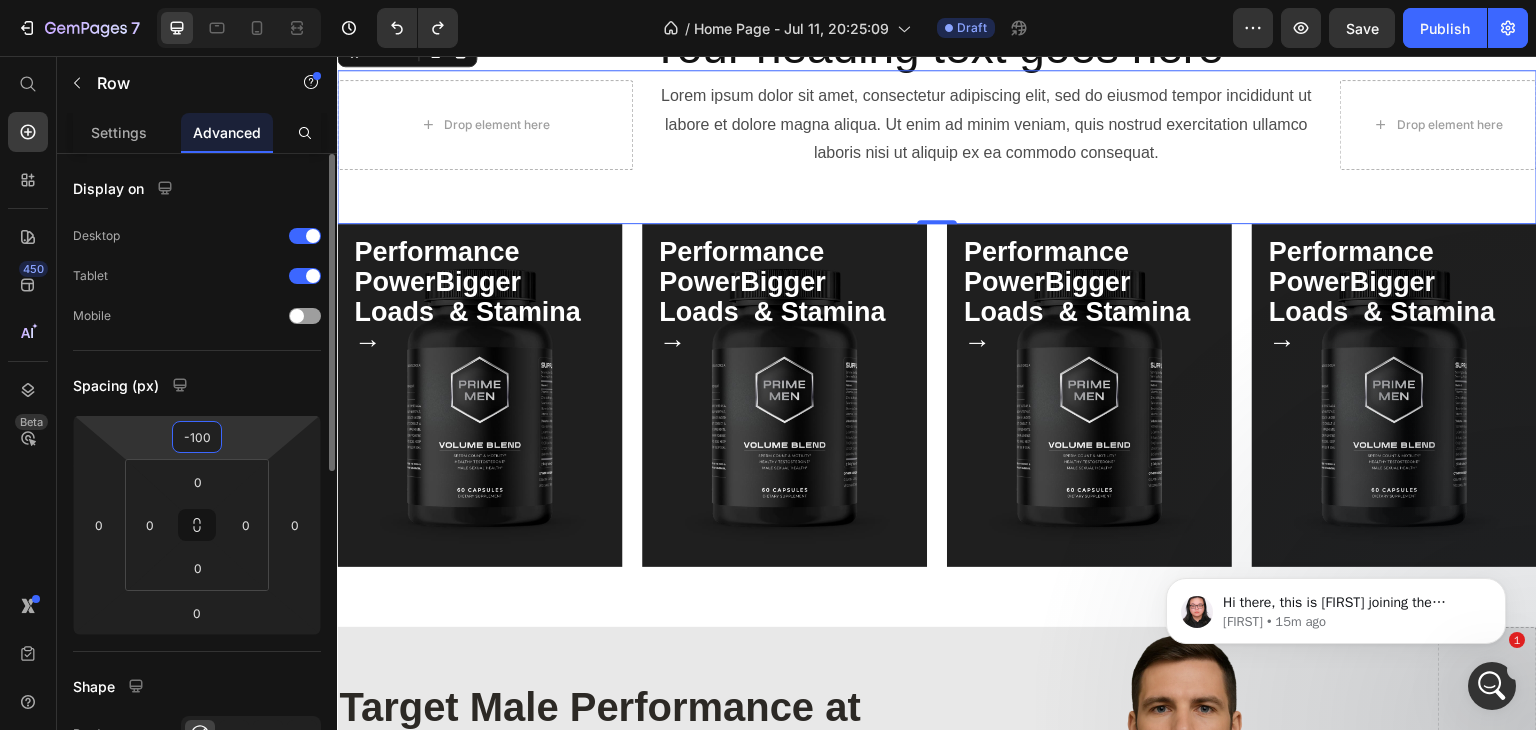 click on "-100" at bounding box center (197, 437) 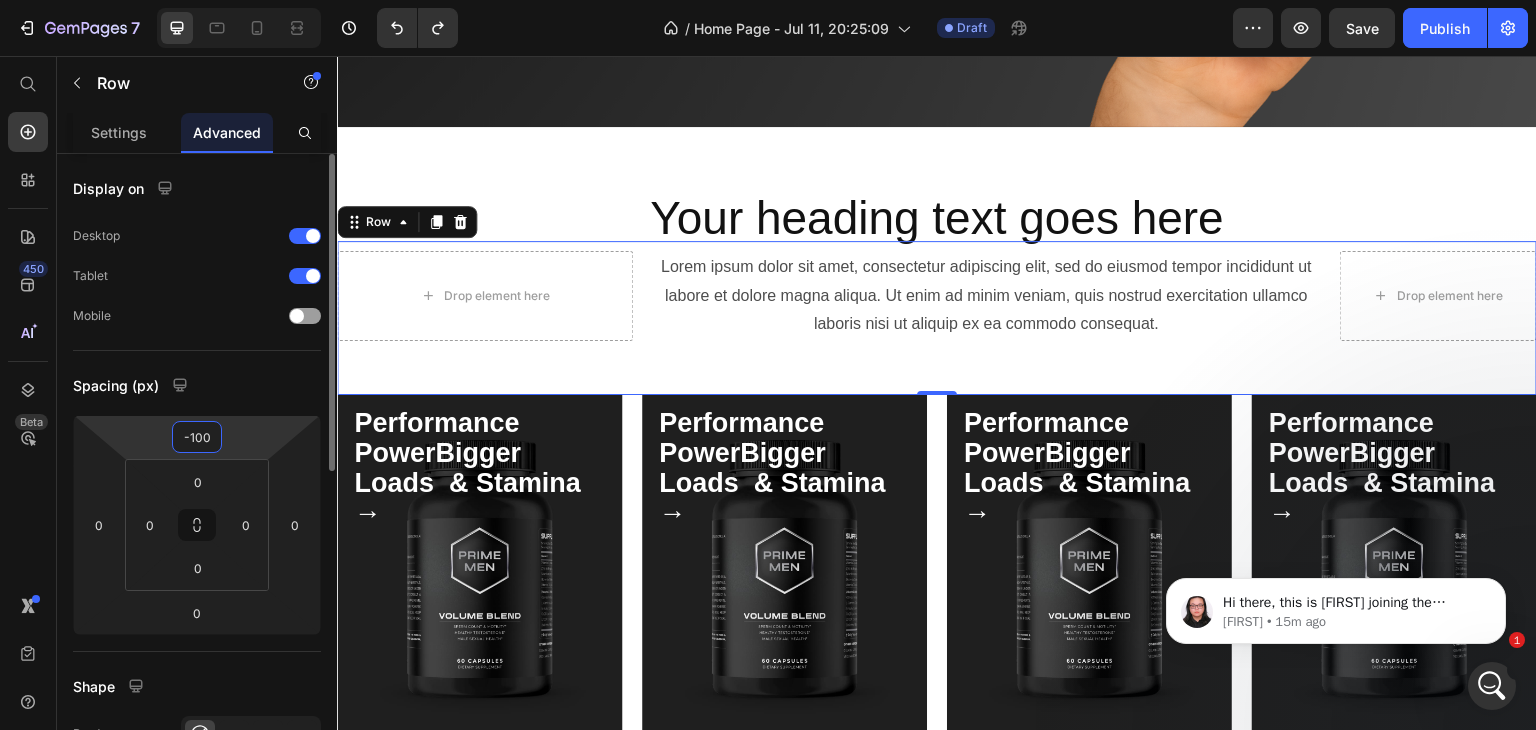click on "-100" at bounding box center (197, 437) 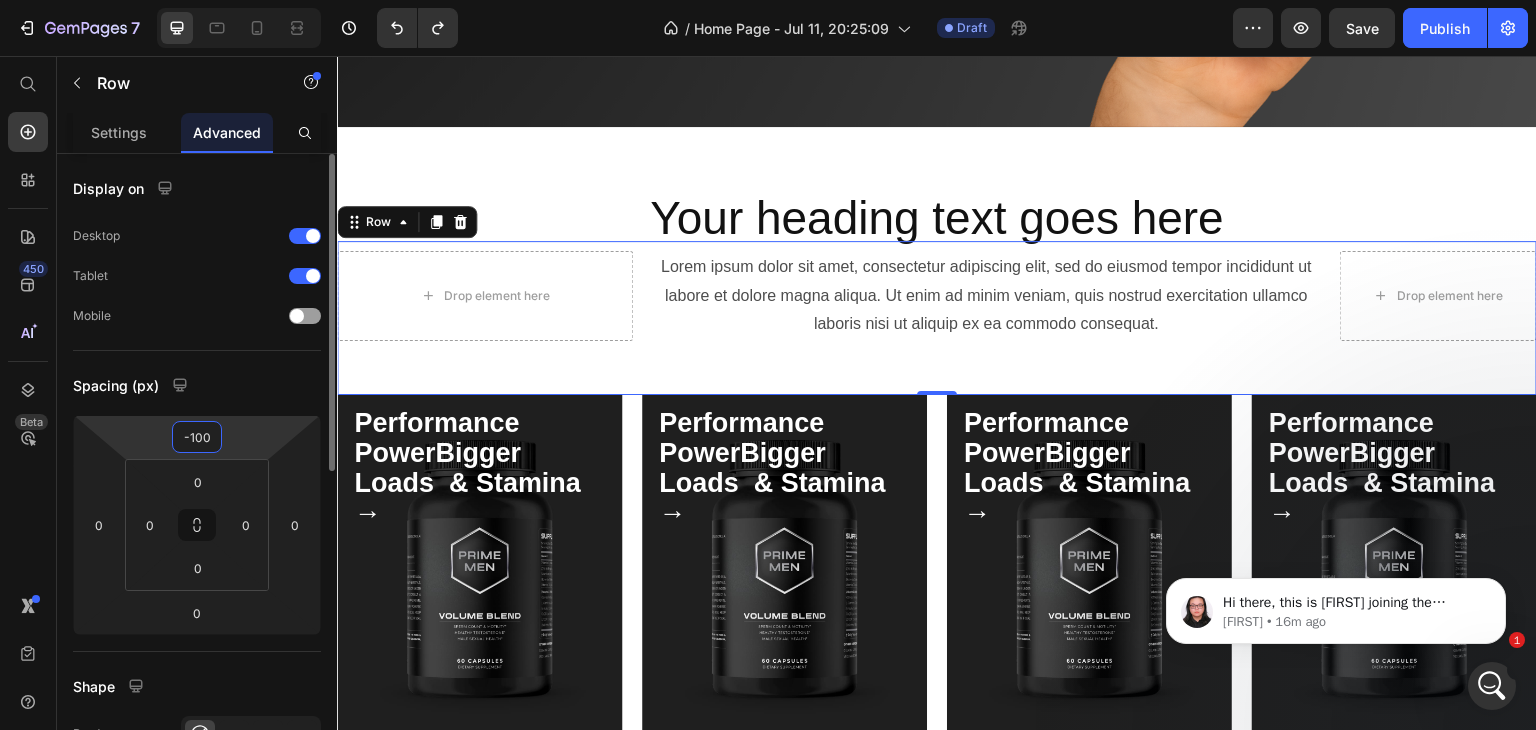 click on "-100" at bounding box center [197, 437] 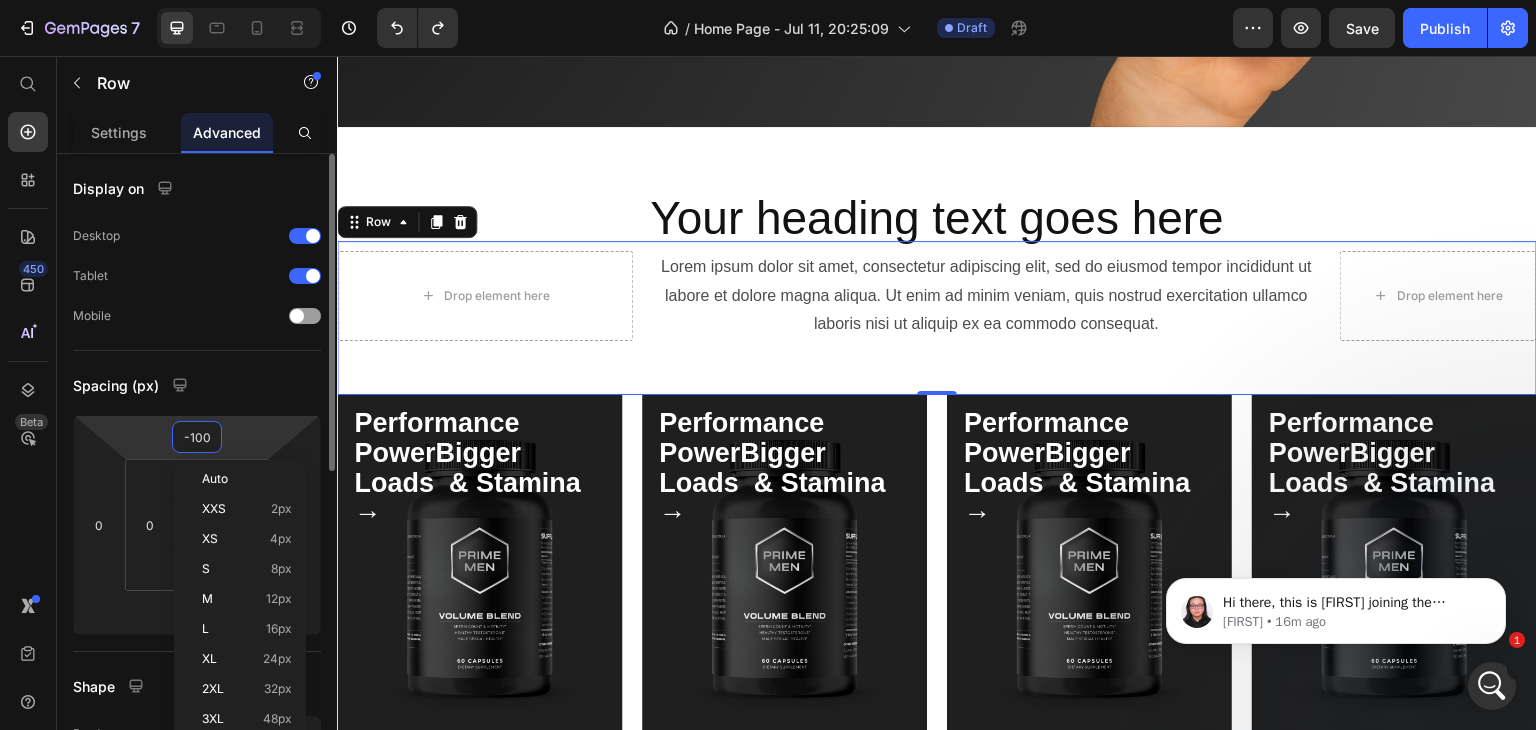 type on "0" 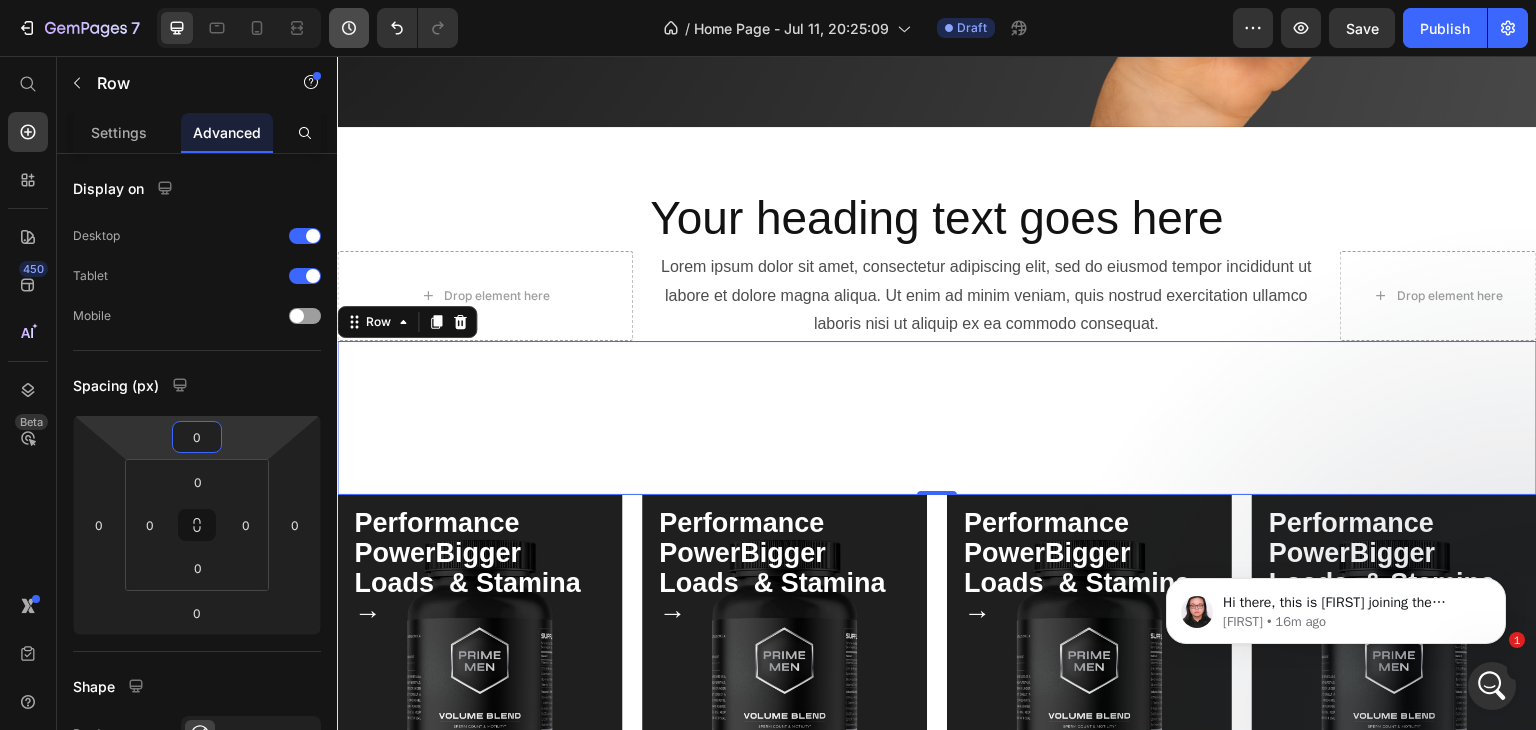 scroll, scrollTop: 356, scrollLeft: 0, axis: vertical 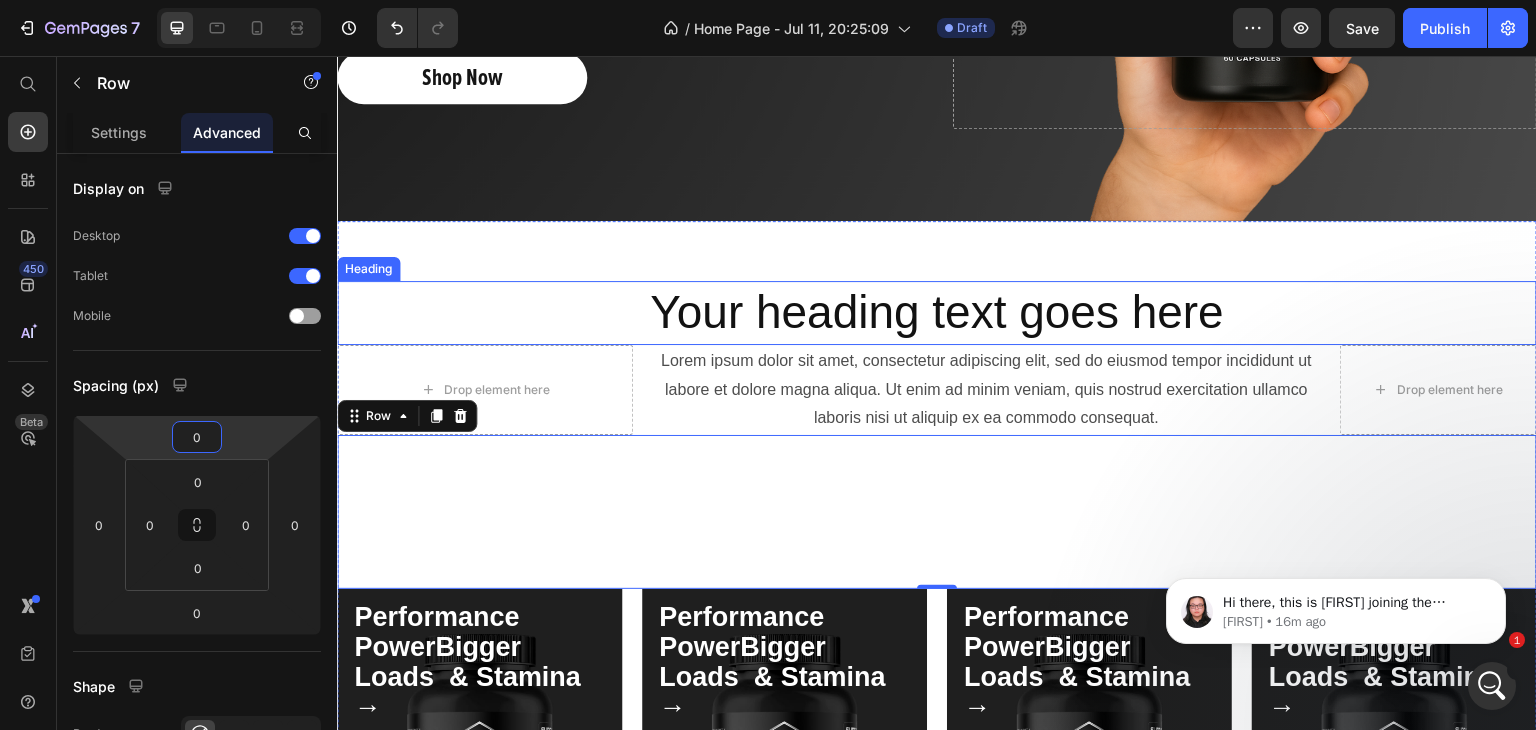 click on "Your heading text goes here" at bounding box center (937, 313) 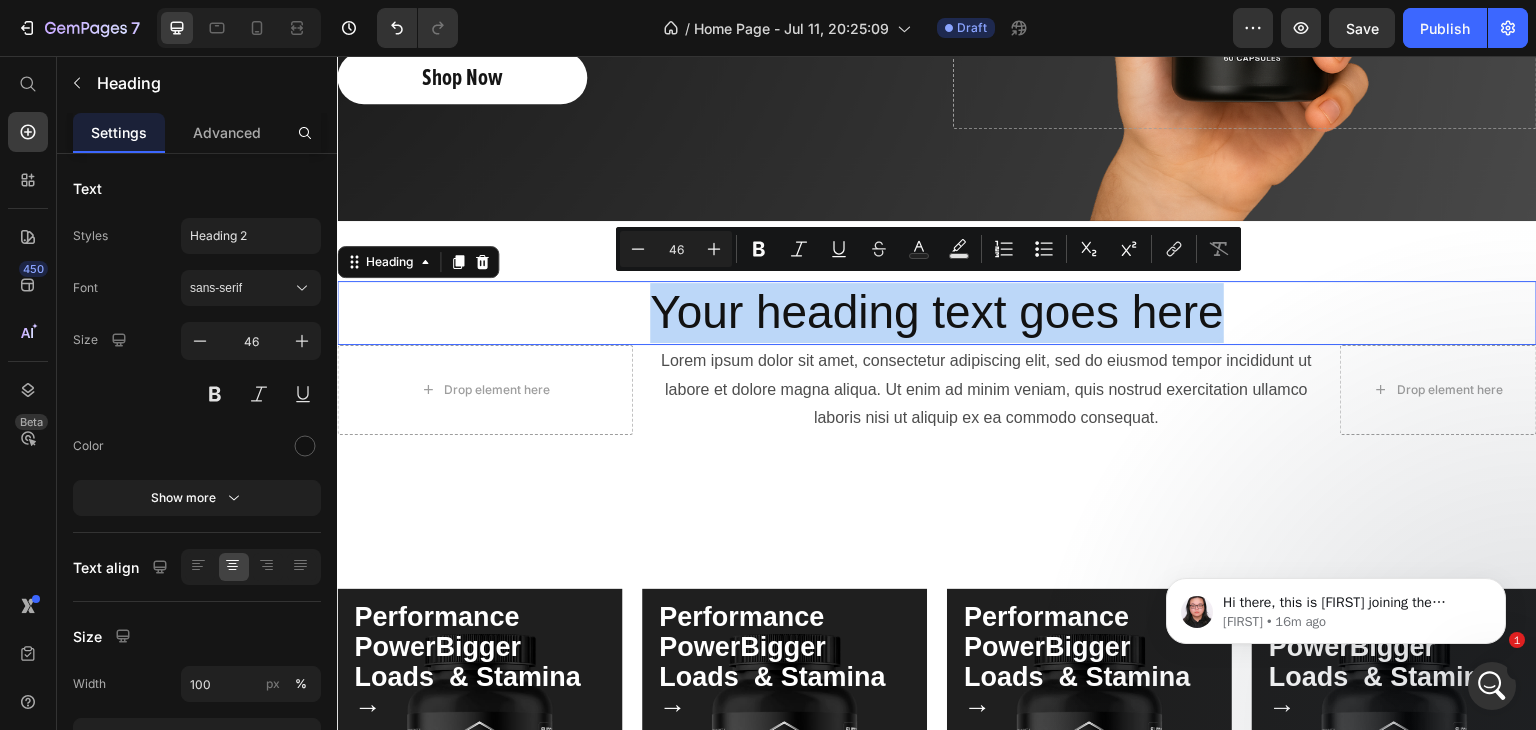 click on "Your heading text goes here" at bounding box center [937, 313] 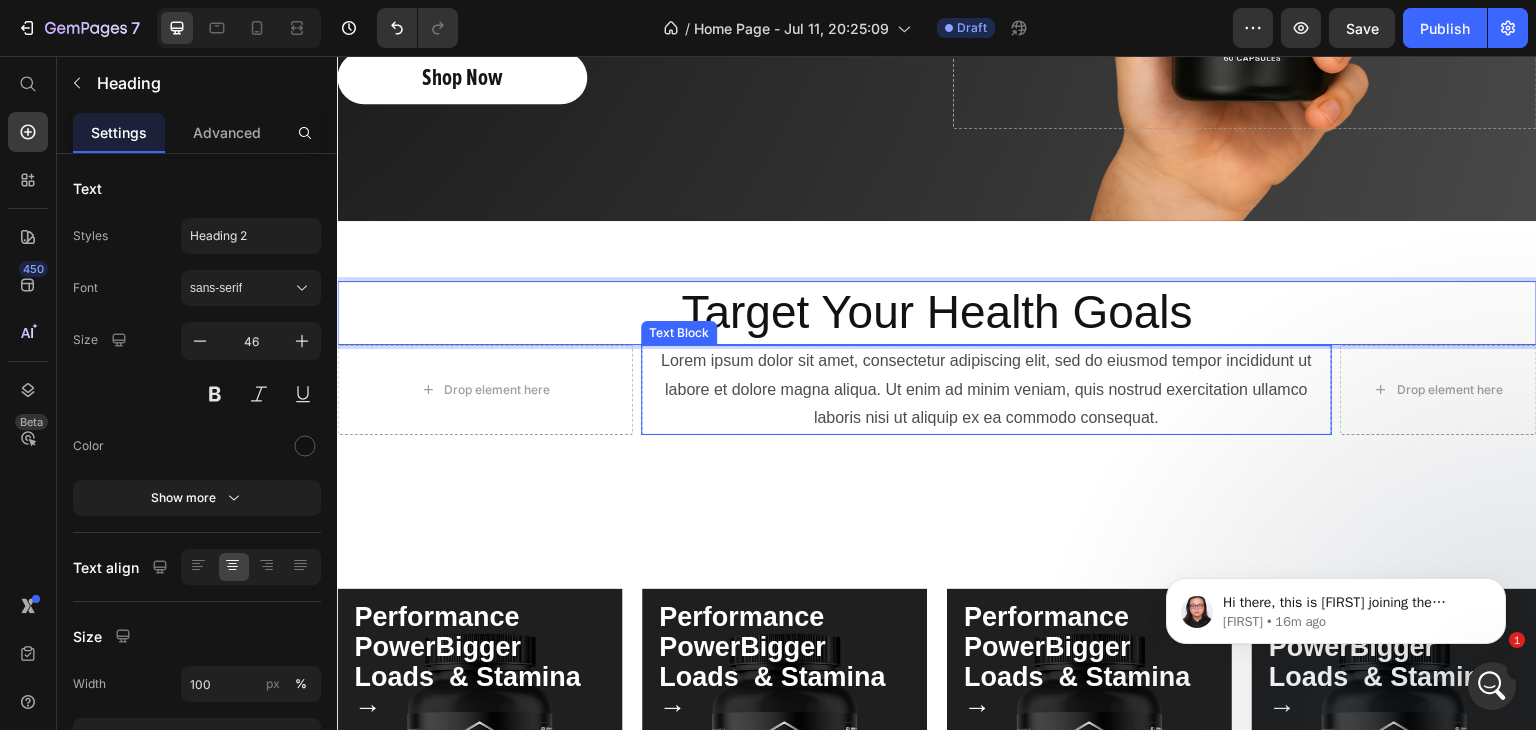 click on "Lorem ipsum dolor sit amet, consectetur adipiscing elit, sed do eiusmod tempor incididunt ut labore et dolore magna aliqua. Ut enim ad minim veniam, quis nostrud exercitation ullamco laboris nisi ut aliquip ex ea commodo consequat." at bounding box center [986, 390] 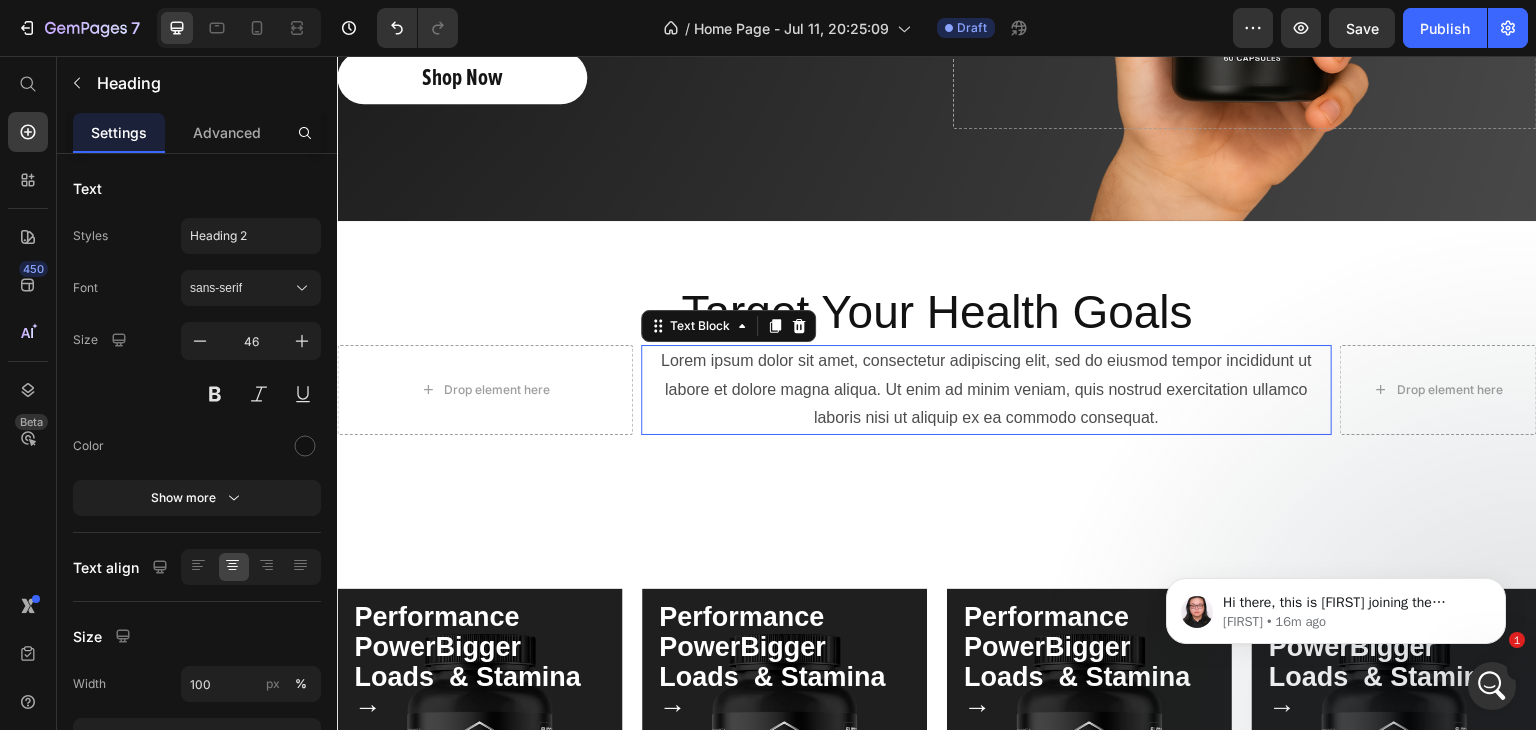 click on "Lorem ipsum dolor sit amet, consectetur adipiscing elit, sed do eiusmod tempor incididunt ut labore et dolore magna aliqua. Ut enim ad minim veniam, quis nostrud exercitation ullamco laboris nisi ut aliquip ex ea commodo consequat." at bounding box center (986, 390) 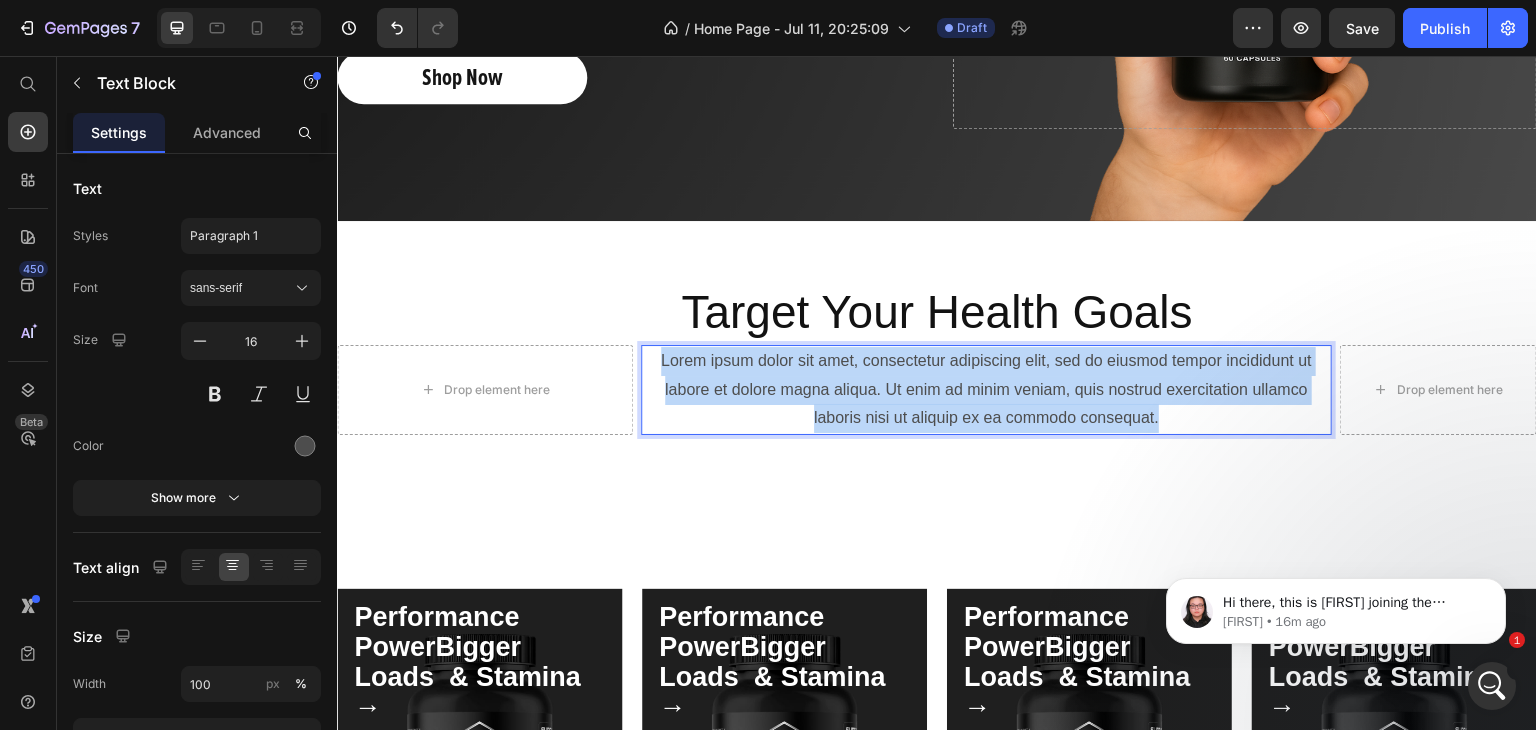 click on "Lorem ipsum dolor sit amet, consectetur adipiscing elit, sed do eiusmod tempor incididunt ut labore et dolore magna aliqua. Ut enim ad minim veniam, quis nostrud exercitation ullamco laboris nisi ut aliquip ex ea commodo consequat." at bounding box center (986, 390) 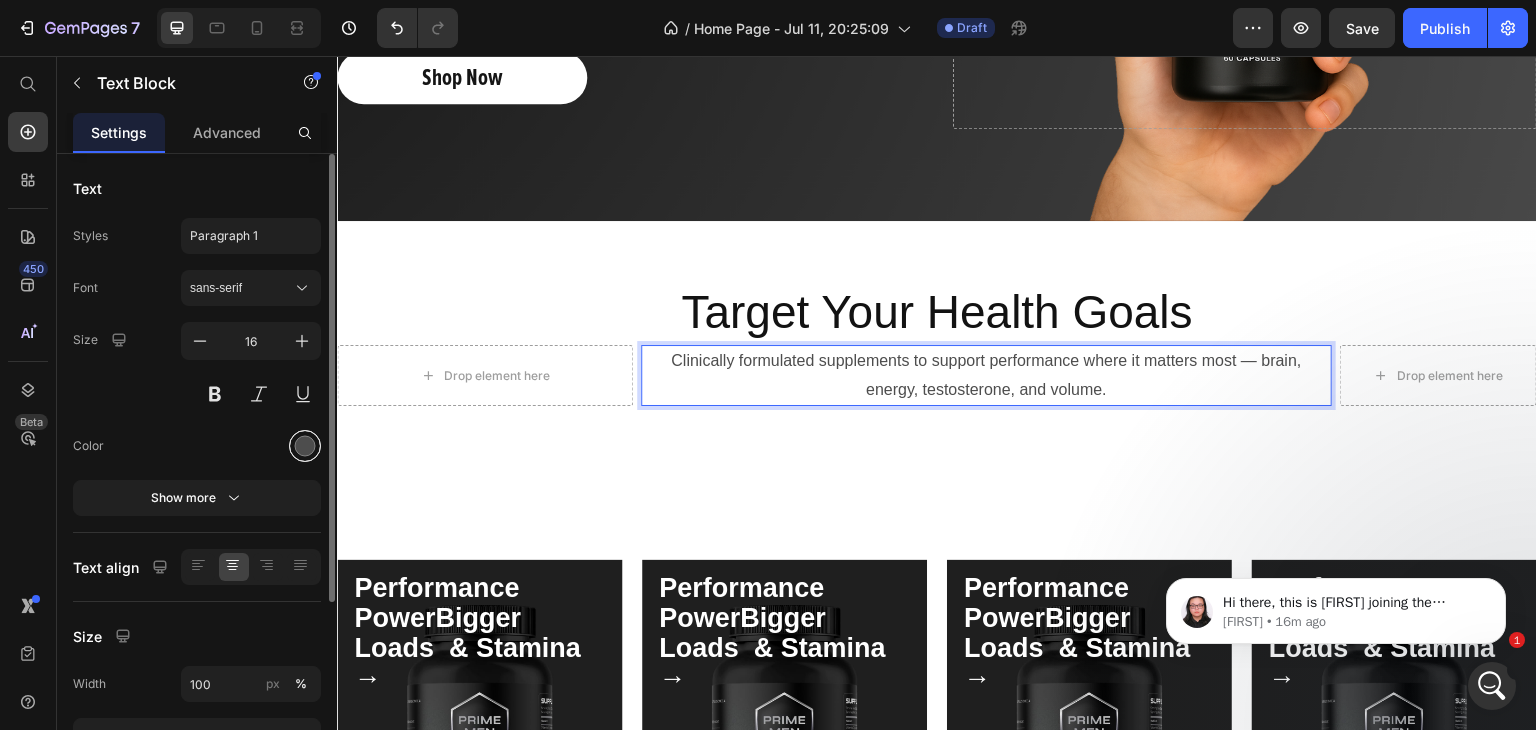 click at bounding box center [305, 446] 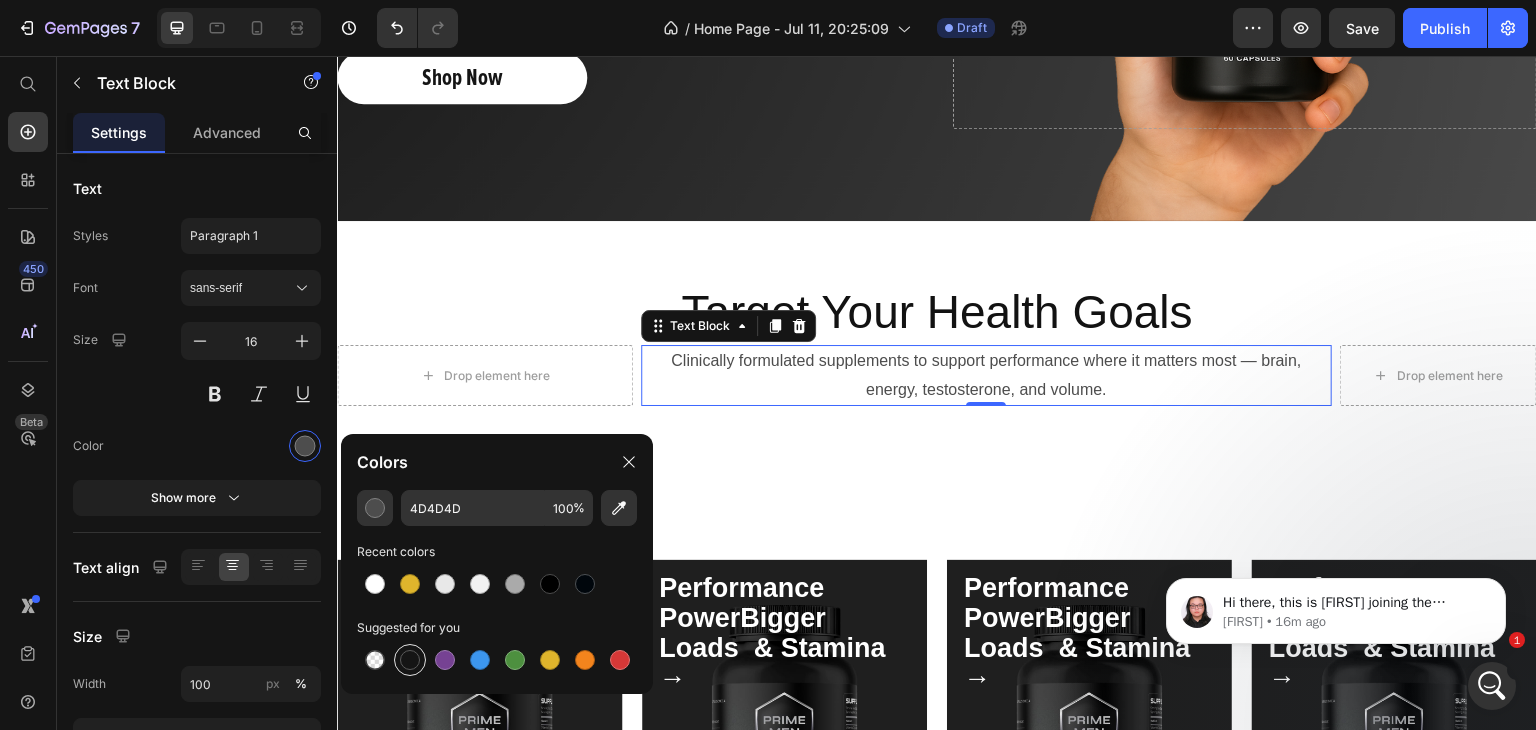 click at bounding box center (410, 660) 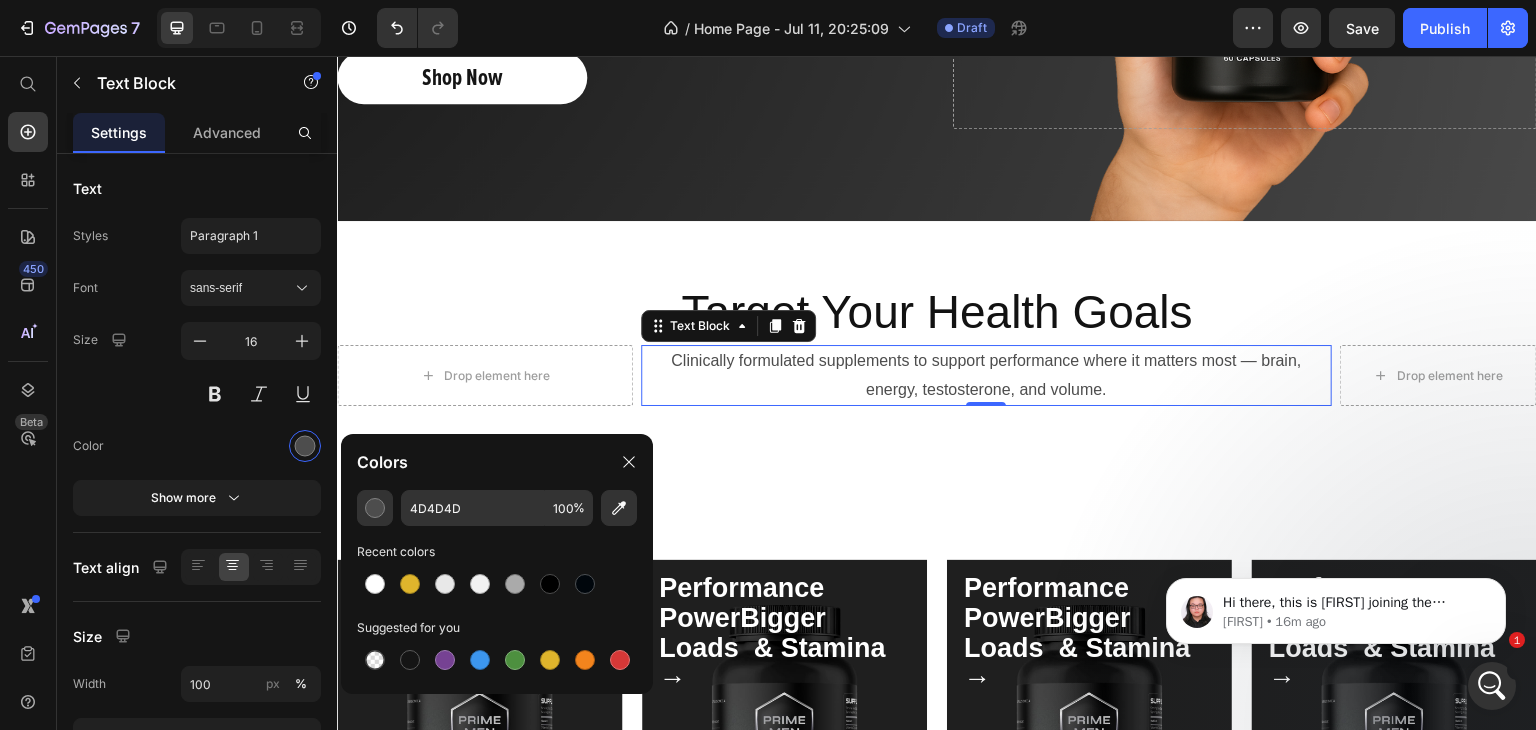 type on "151515" 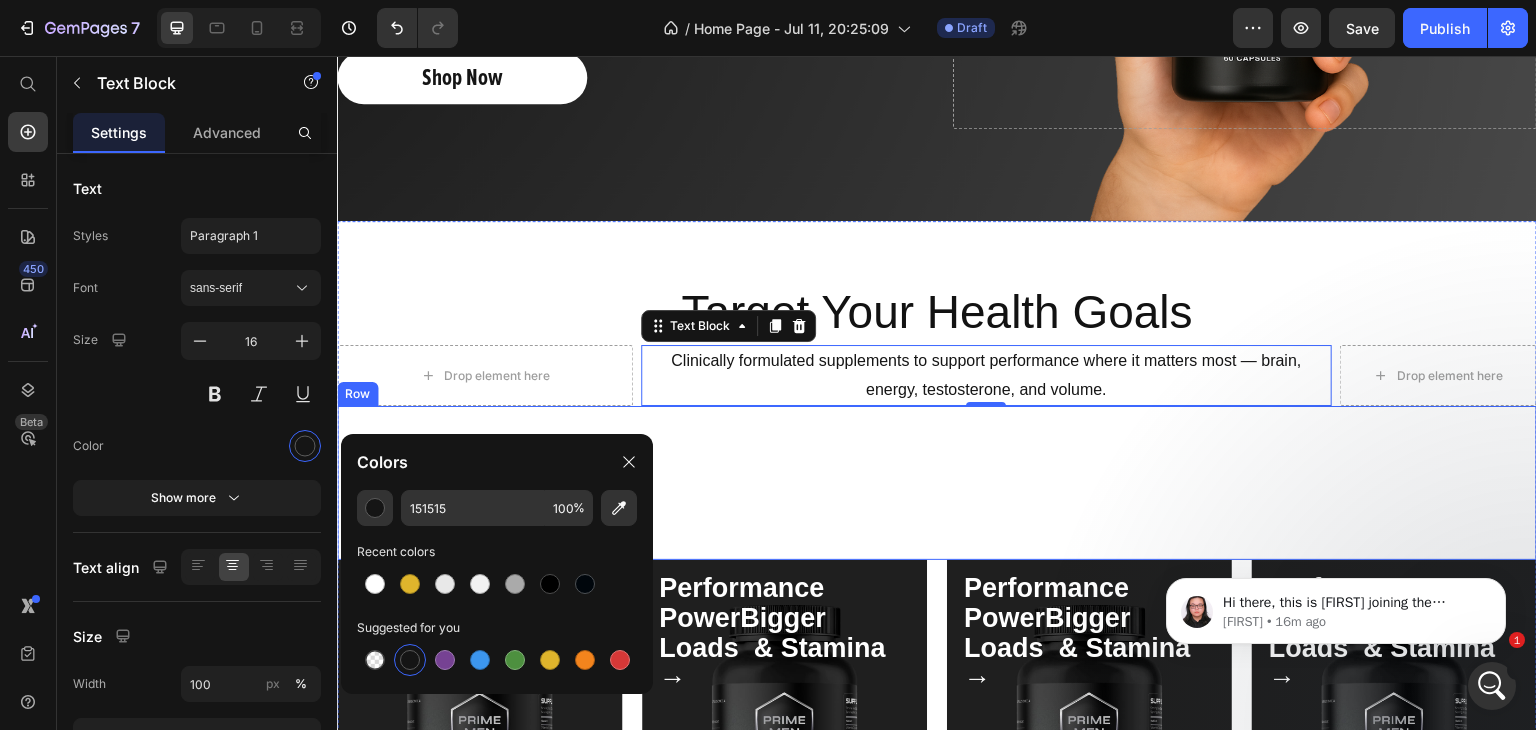 click on "Performance PowerBigger Loads  & Stamina → Text Block Row" at bounding box center [784, 483] 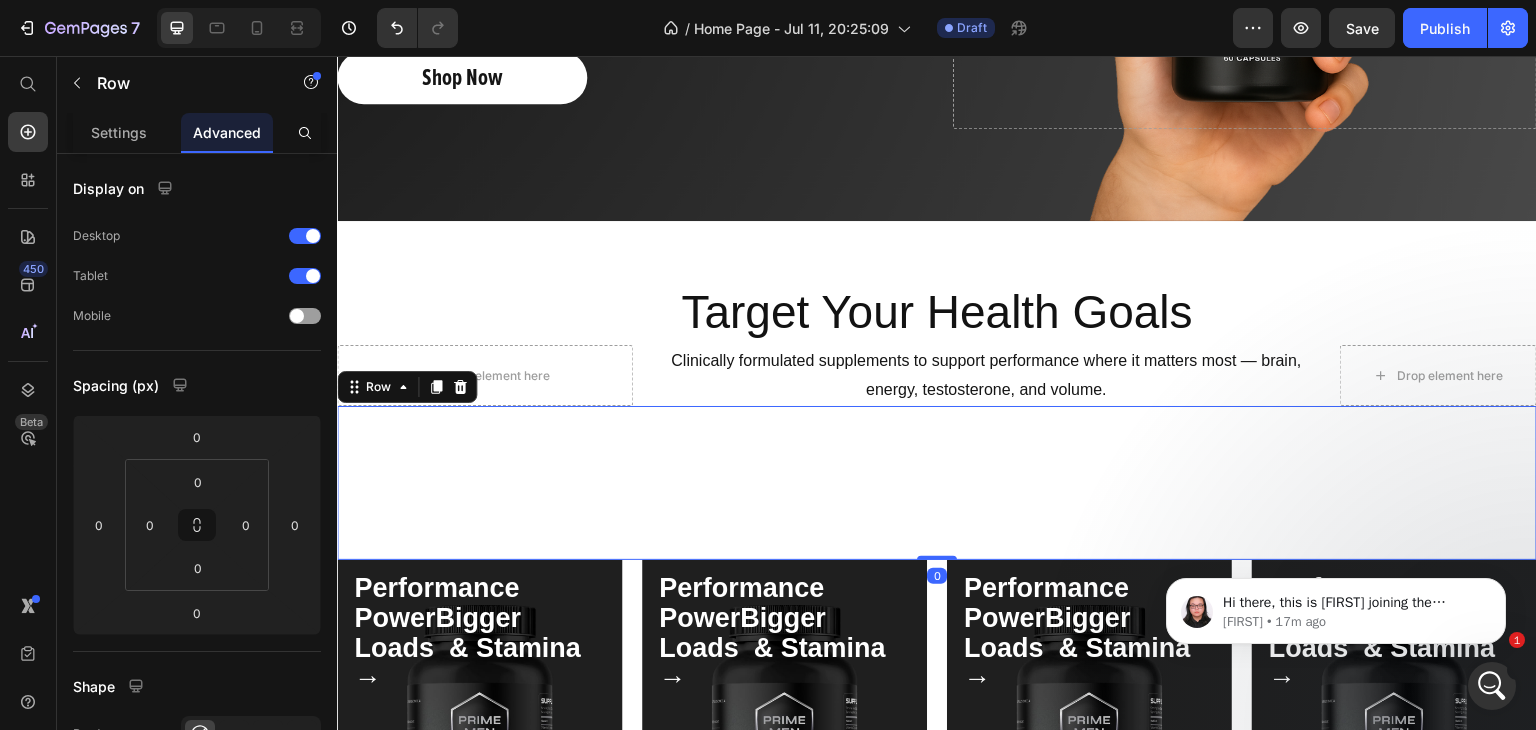 scroll, scrollTop: 0, scrollLeft: 0, axis: both 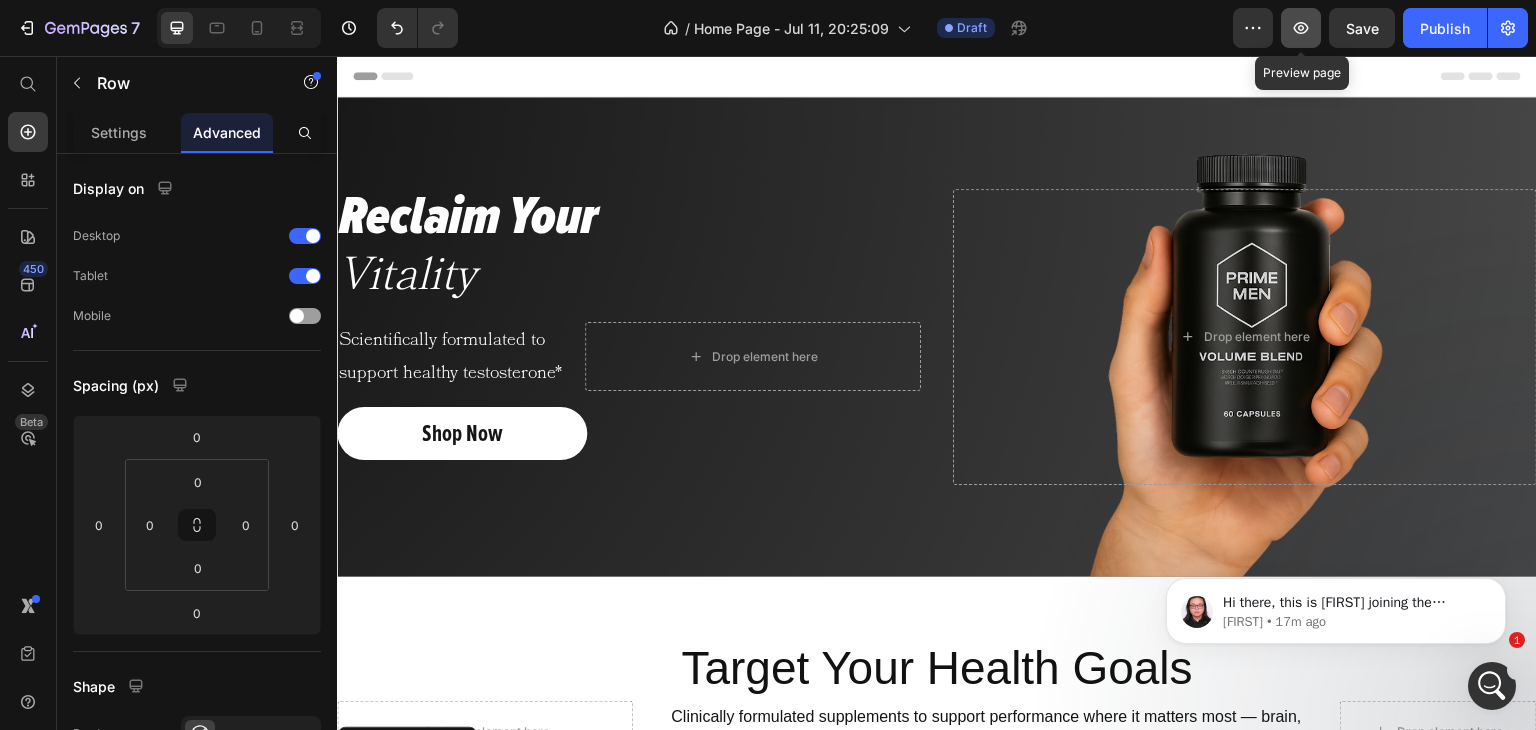 click 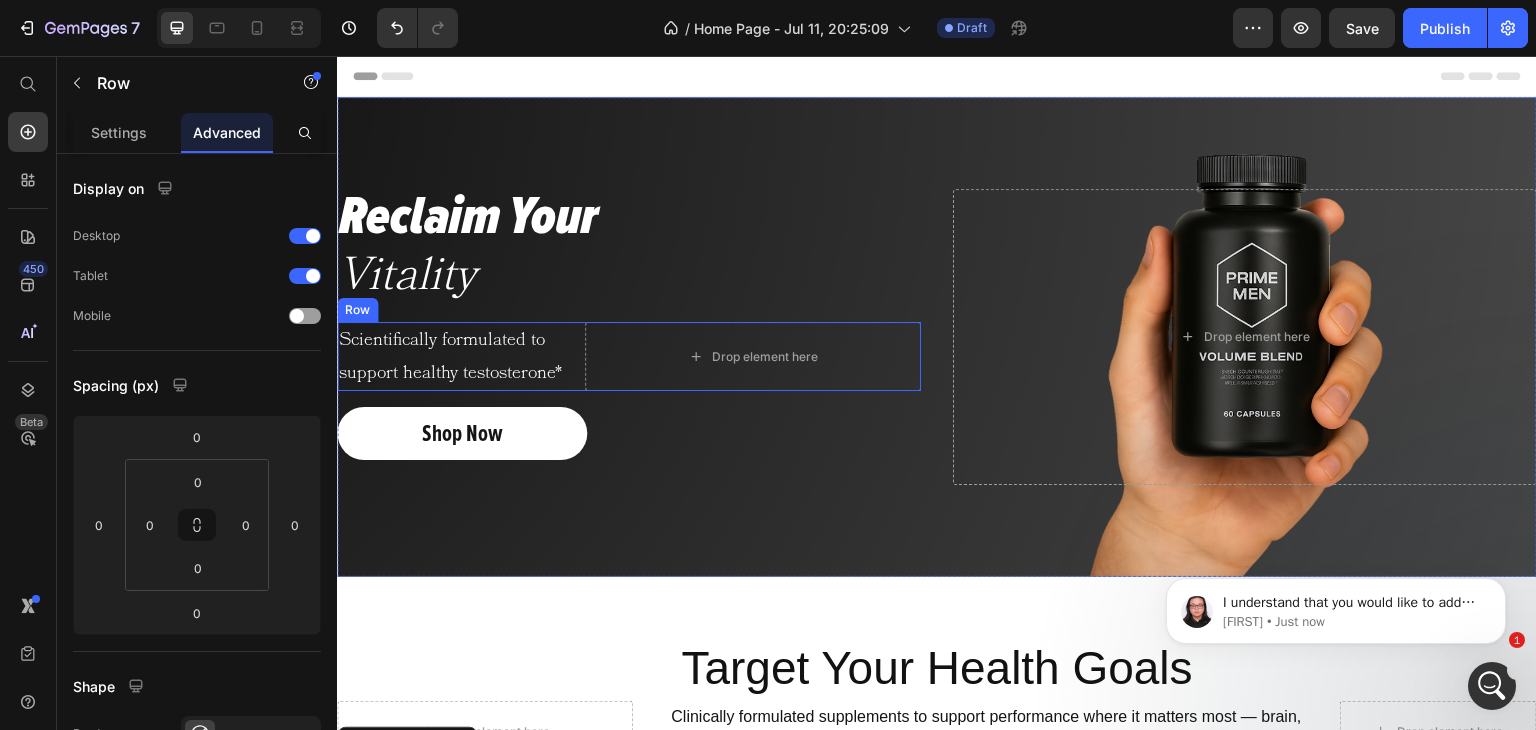 click on "Scientifically formulated to support healthy testosterone* Text Block
Drop element here Row" at bounding box center [629, 356] 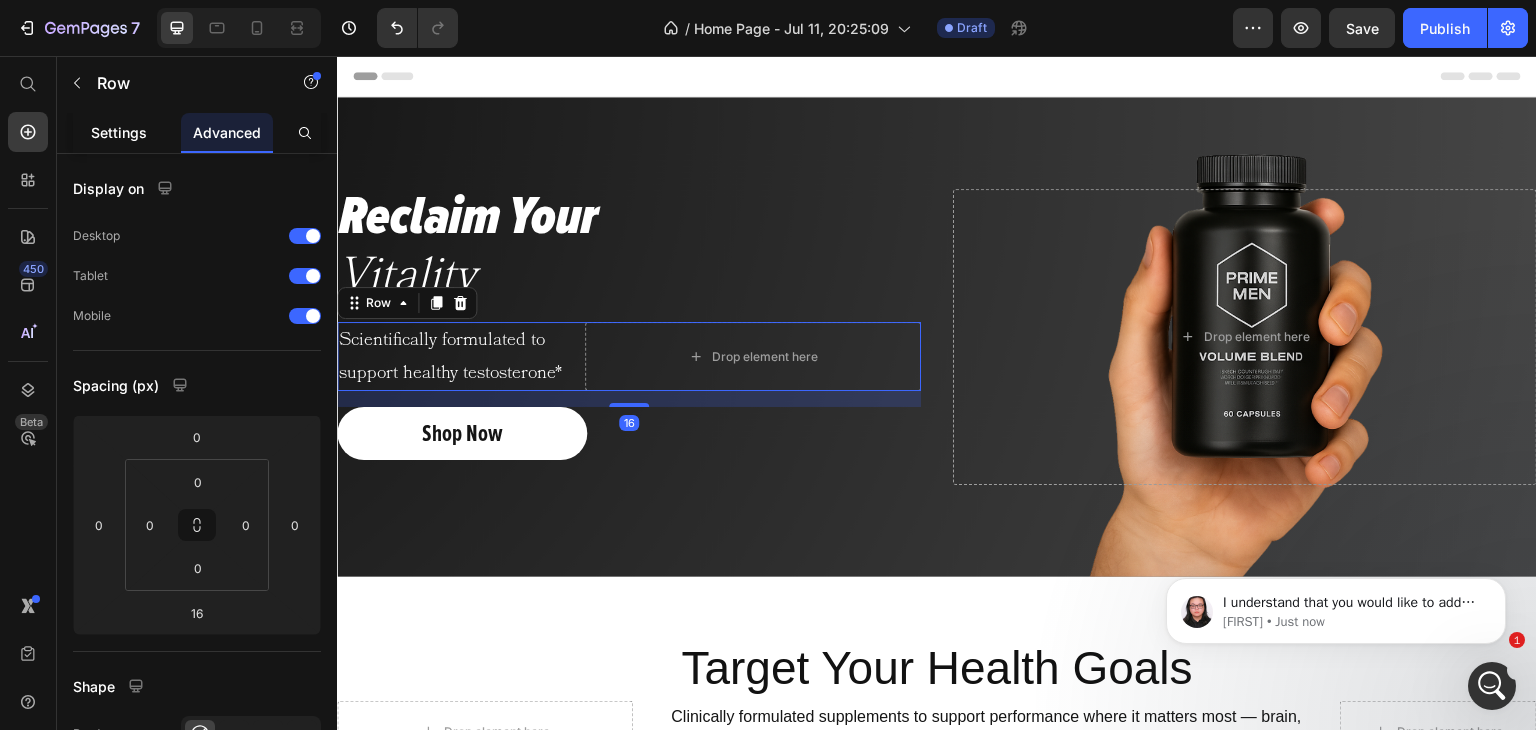 click on "Settings" at bounding box center (119, 132) 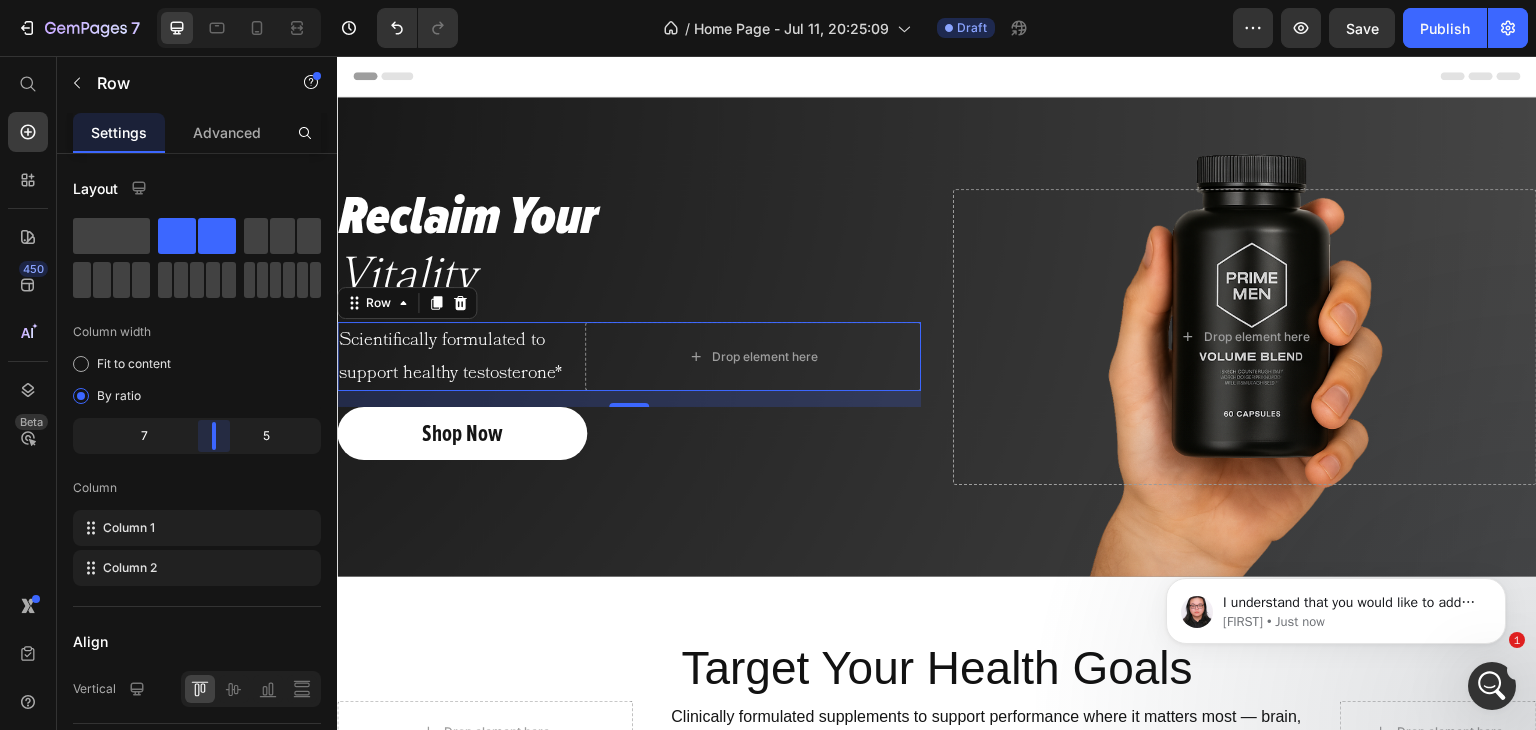 drag, startPoint x: 182, startPoint y: 445, endPoint x: 214, endPoint y: 441, distance: 32.24903 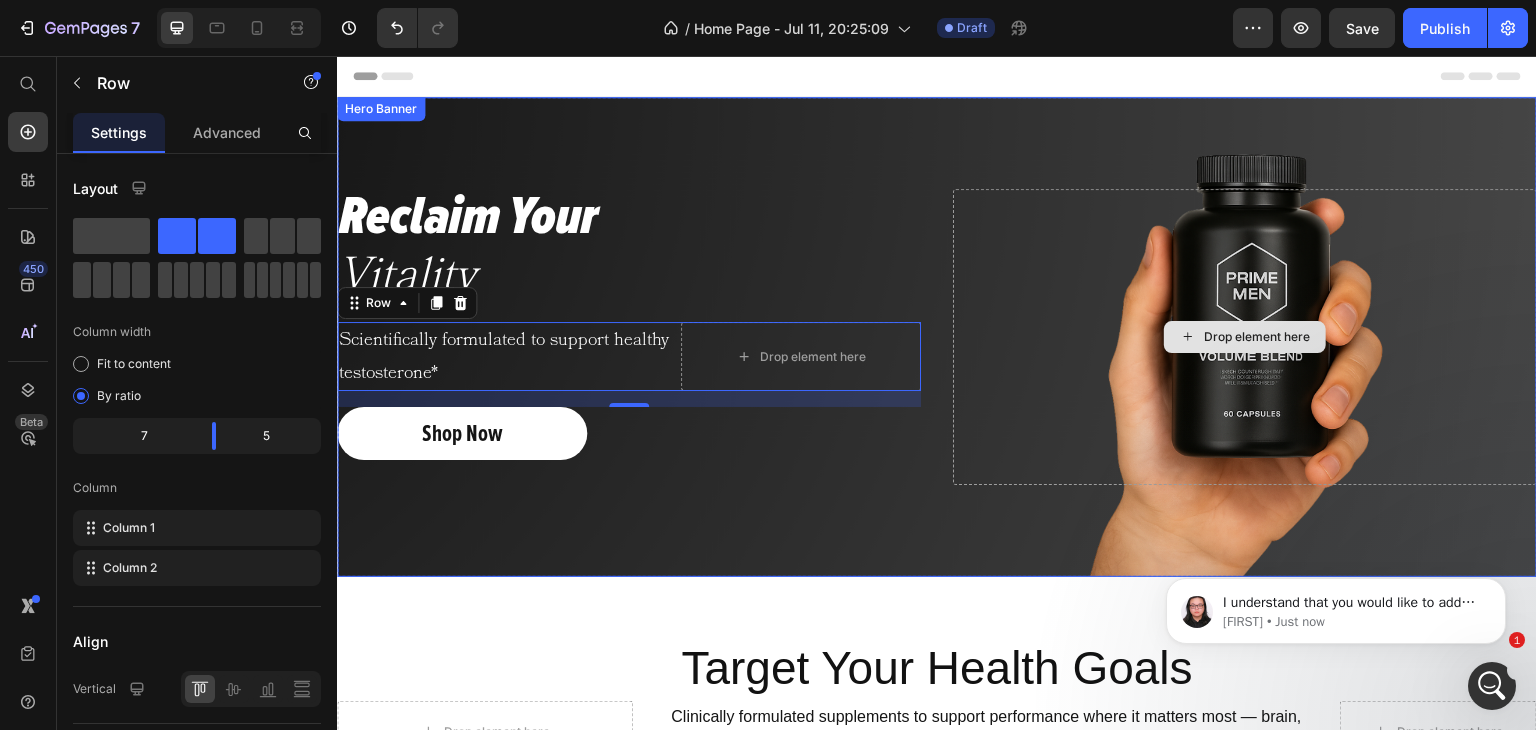 click on "Drop element here" at bounding box center [1245, 337] 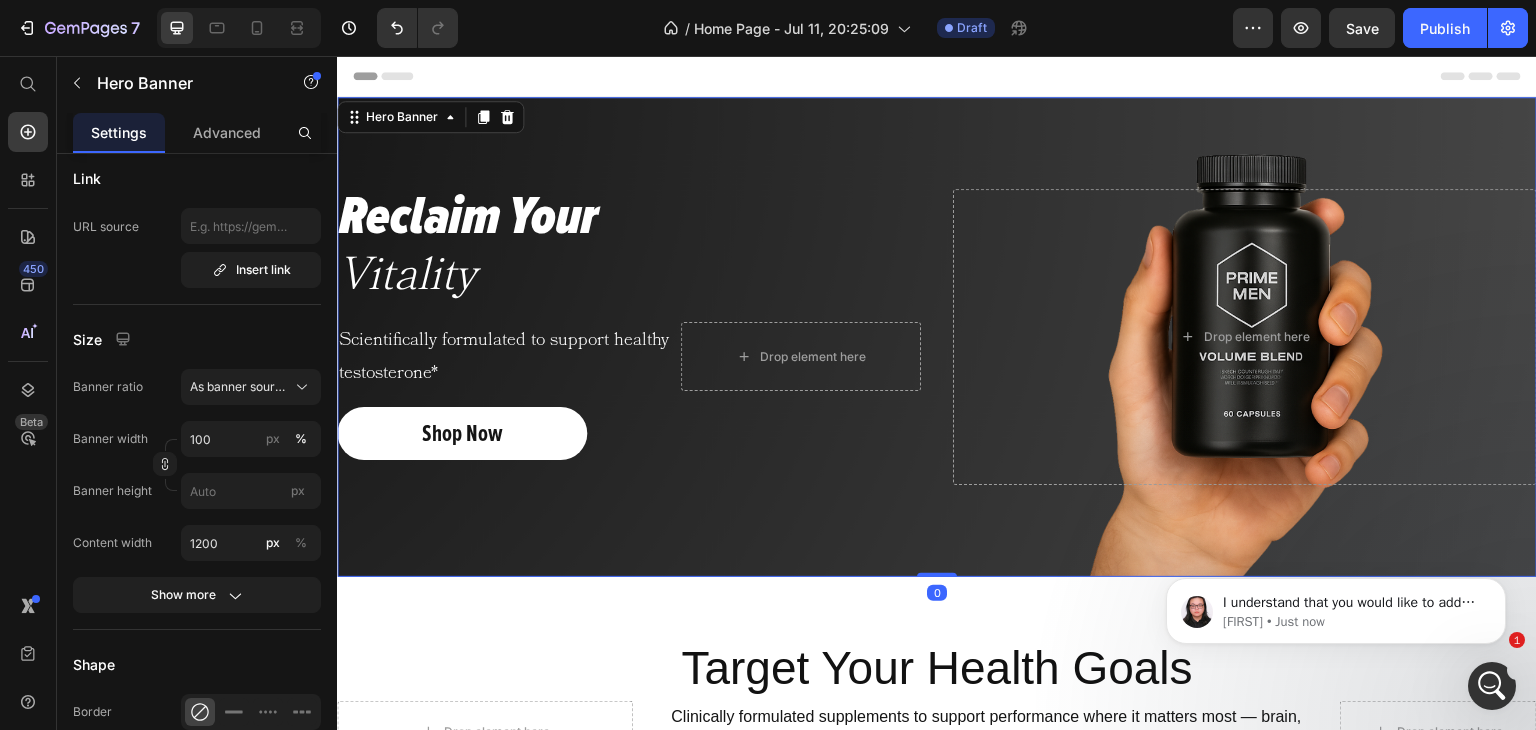 scroll, scrollTop: 1112, scrollLeft: 0, axis: vertical 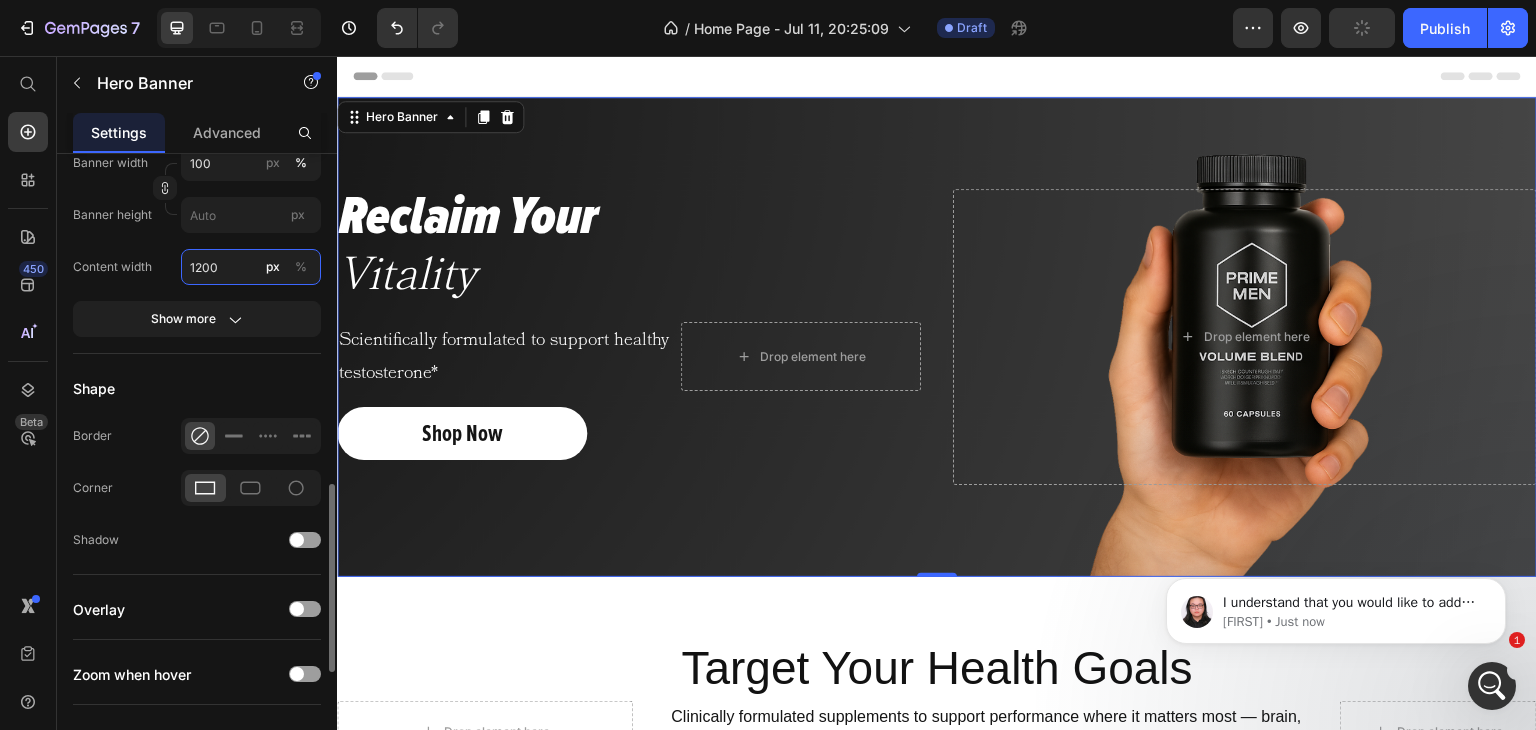 click on "1200" at bounding box center (251, 267) 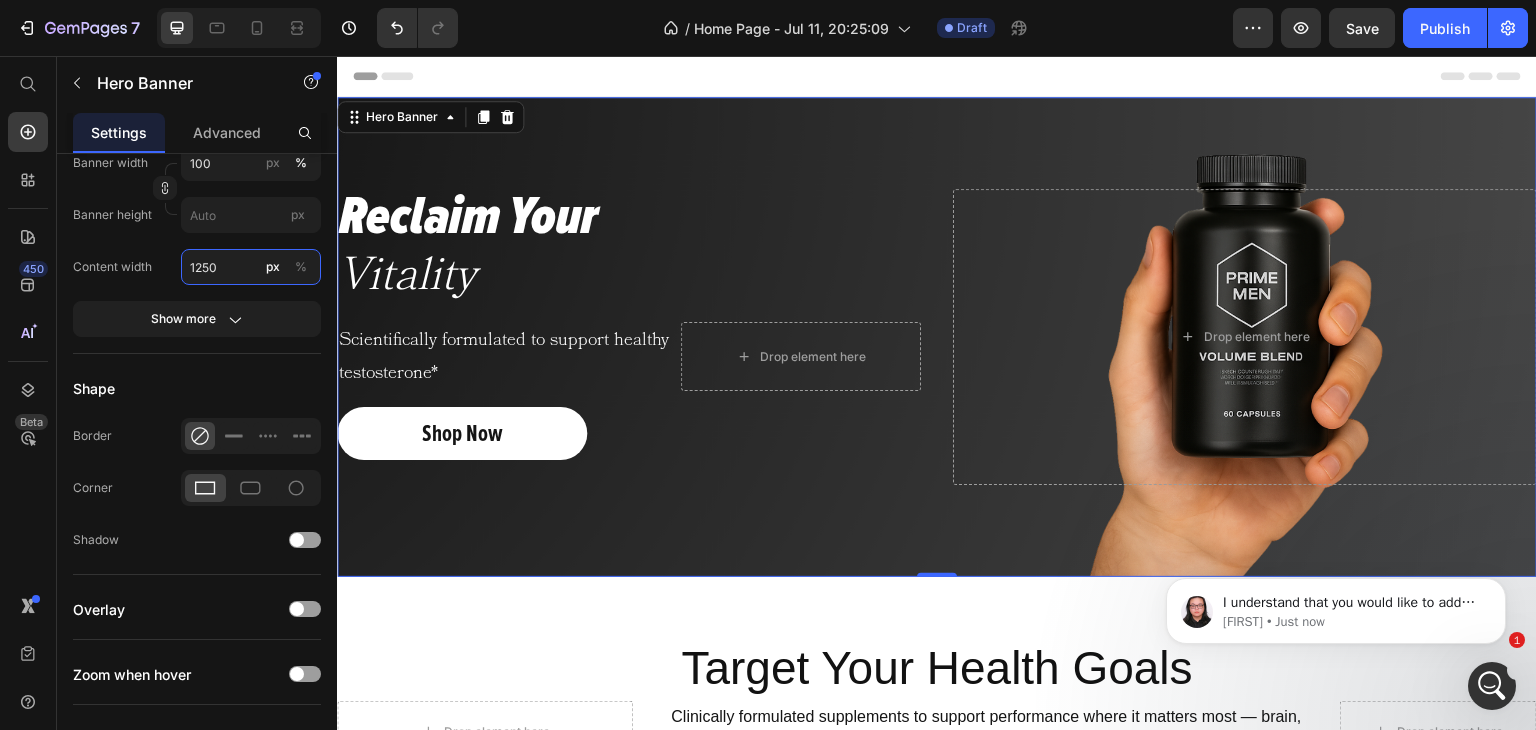 type on "1250" 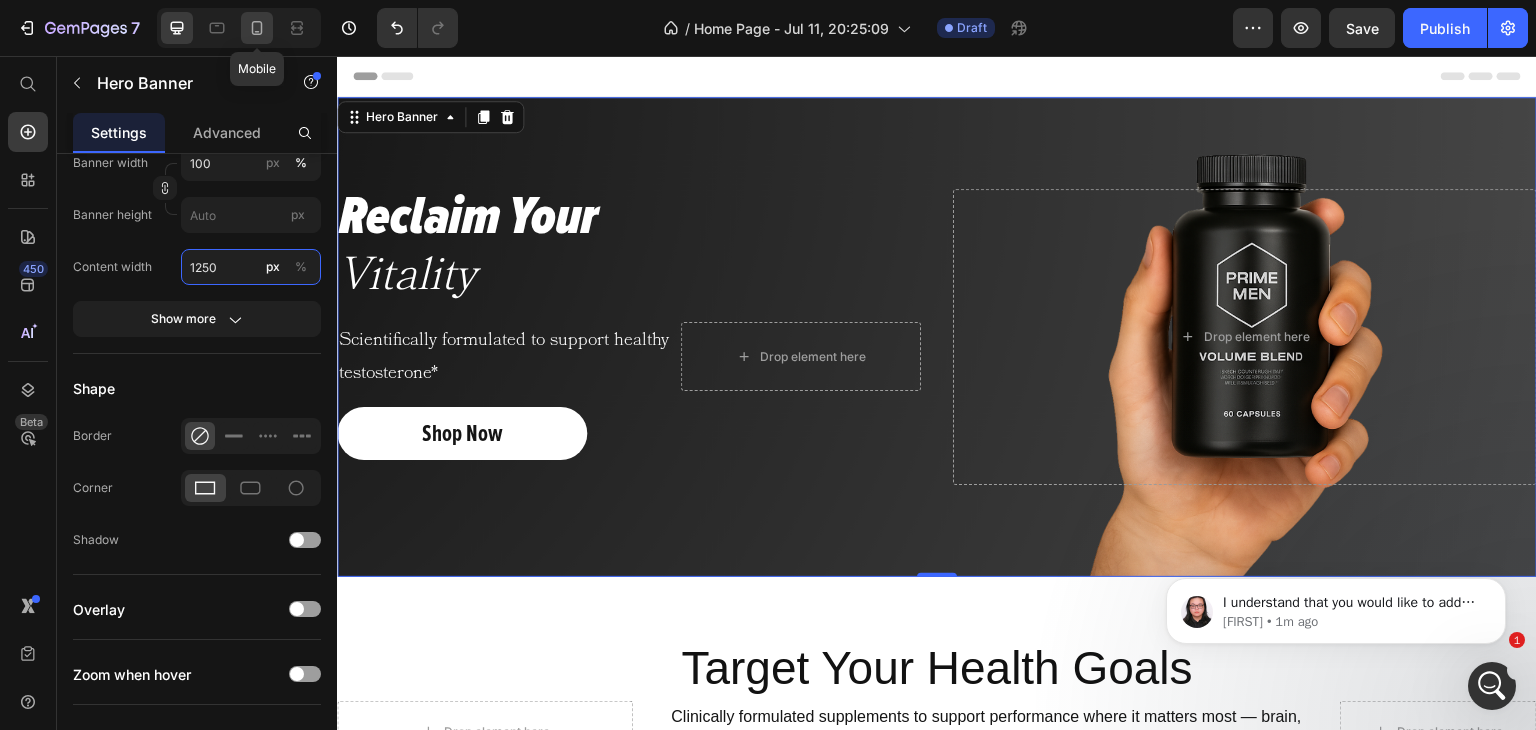 scroll, scrollTop: 296, scrollLeft: 0, axis: vertical 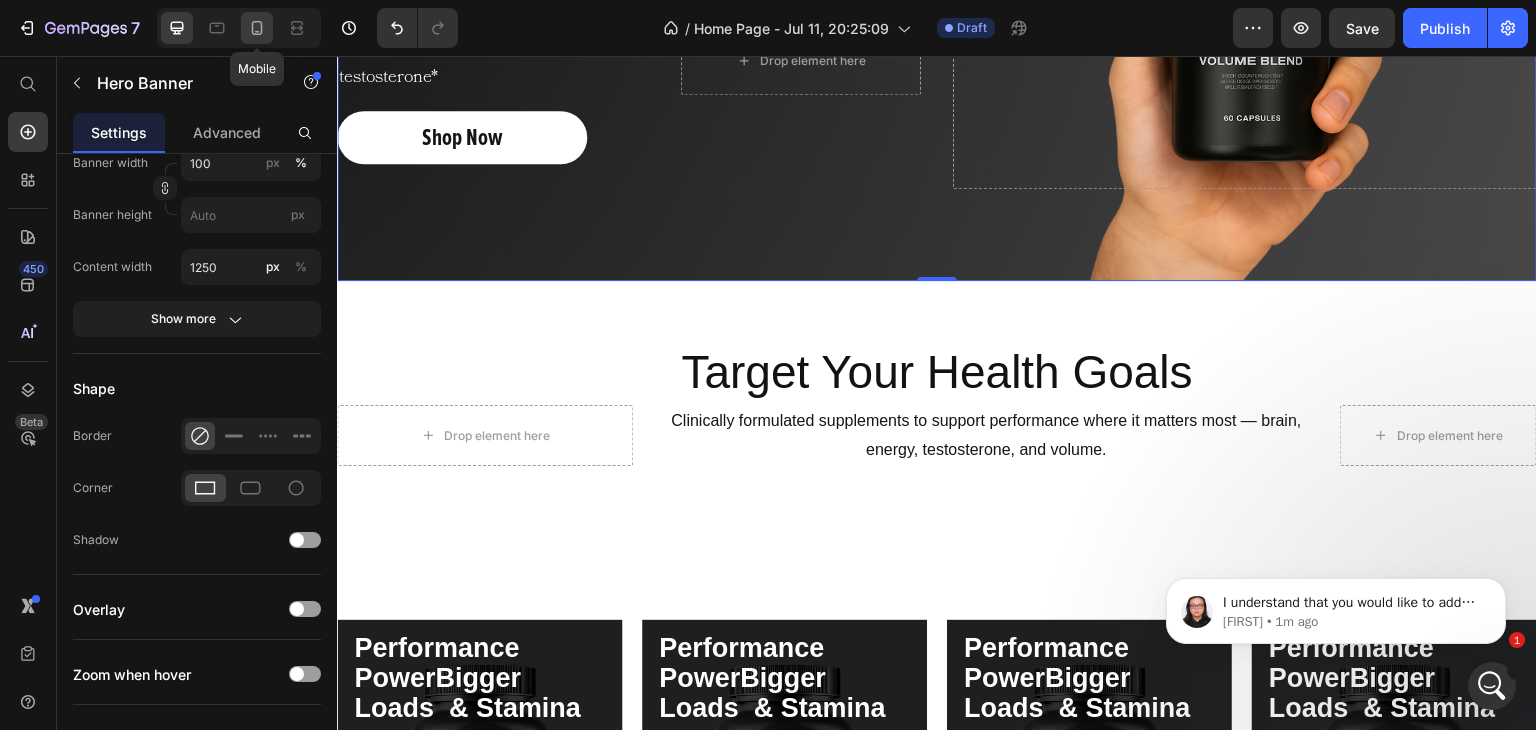 click 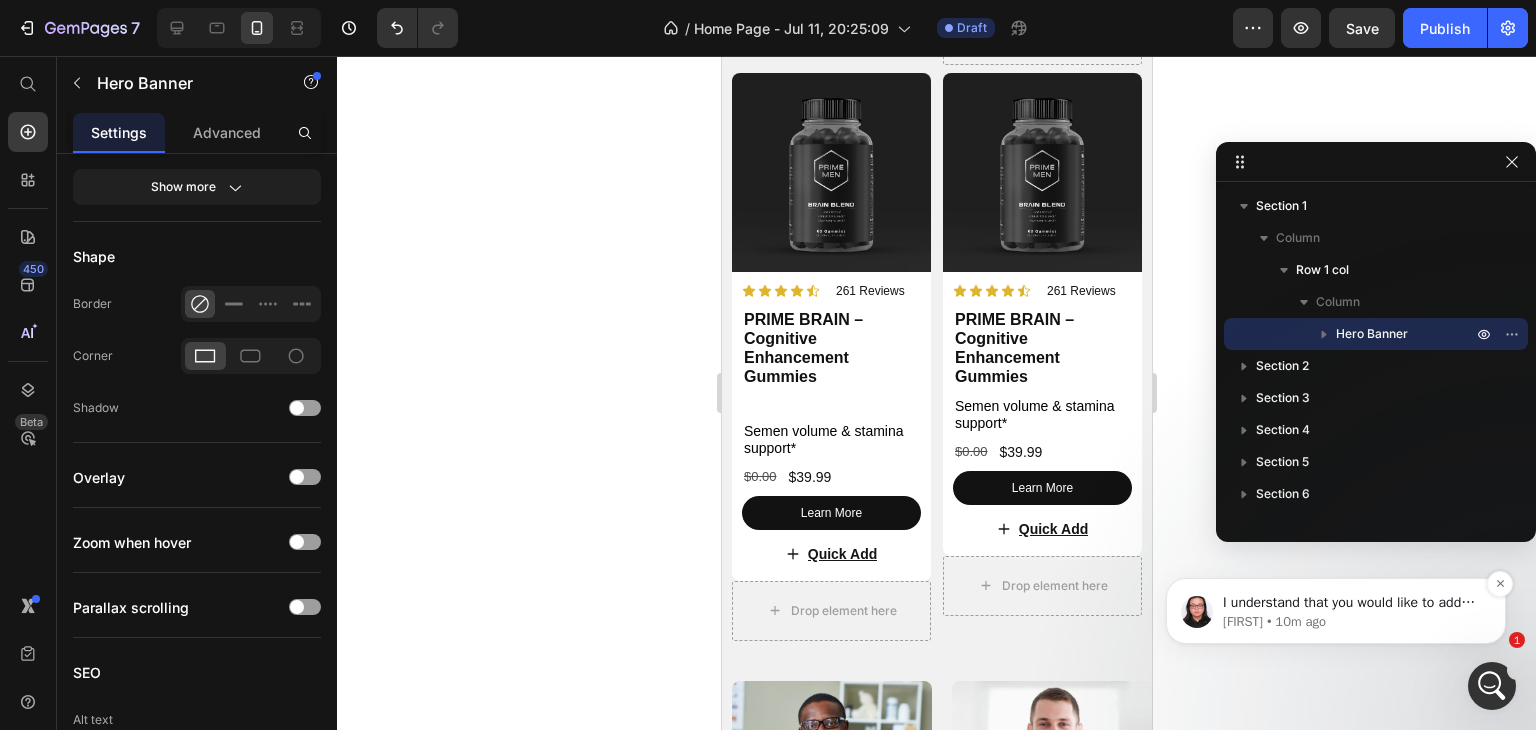 scroll, scrollTop: 3844, scrollLeft: 0, axis: vertical 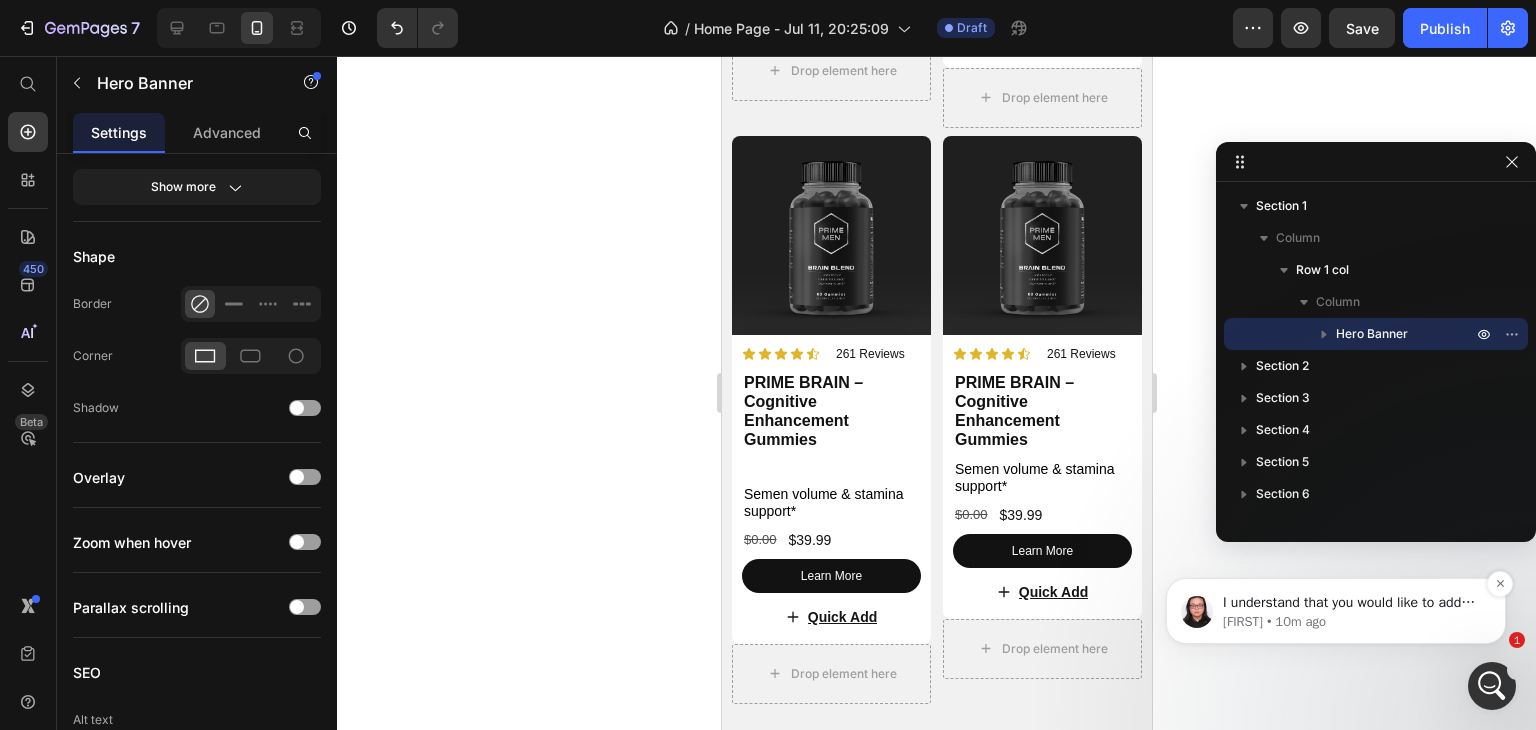 click on "I understand that you would like to add bookmania normal as well as proximanova with 600 or 700 bold. I have updated the Technical Team about this request.   Please allow the team up to 24 hours to work on this matter, if the solution is available any sooner, I will keep you notified via this conversation   Your kind patience is much appreciated" at bounding box center [1352, 603] 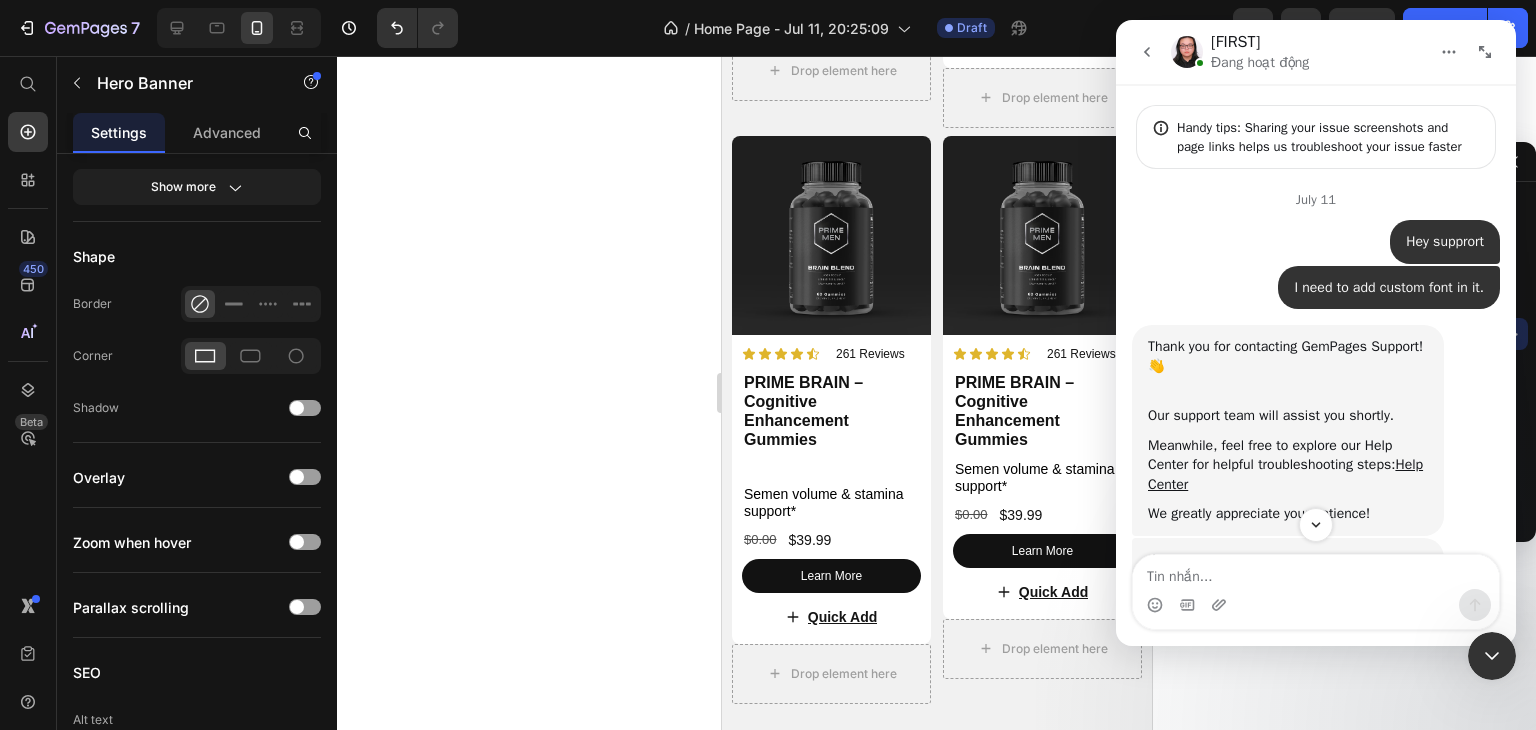 scroll, scrollTop: 3, scrollLeft: 0, axis: vertical 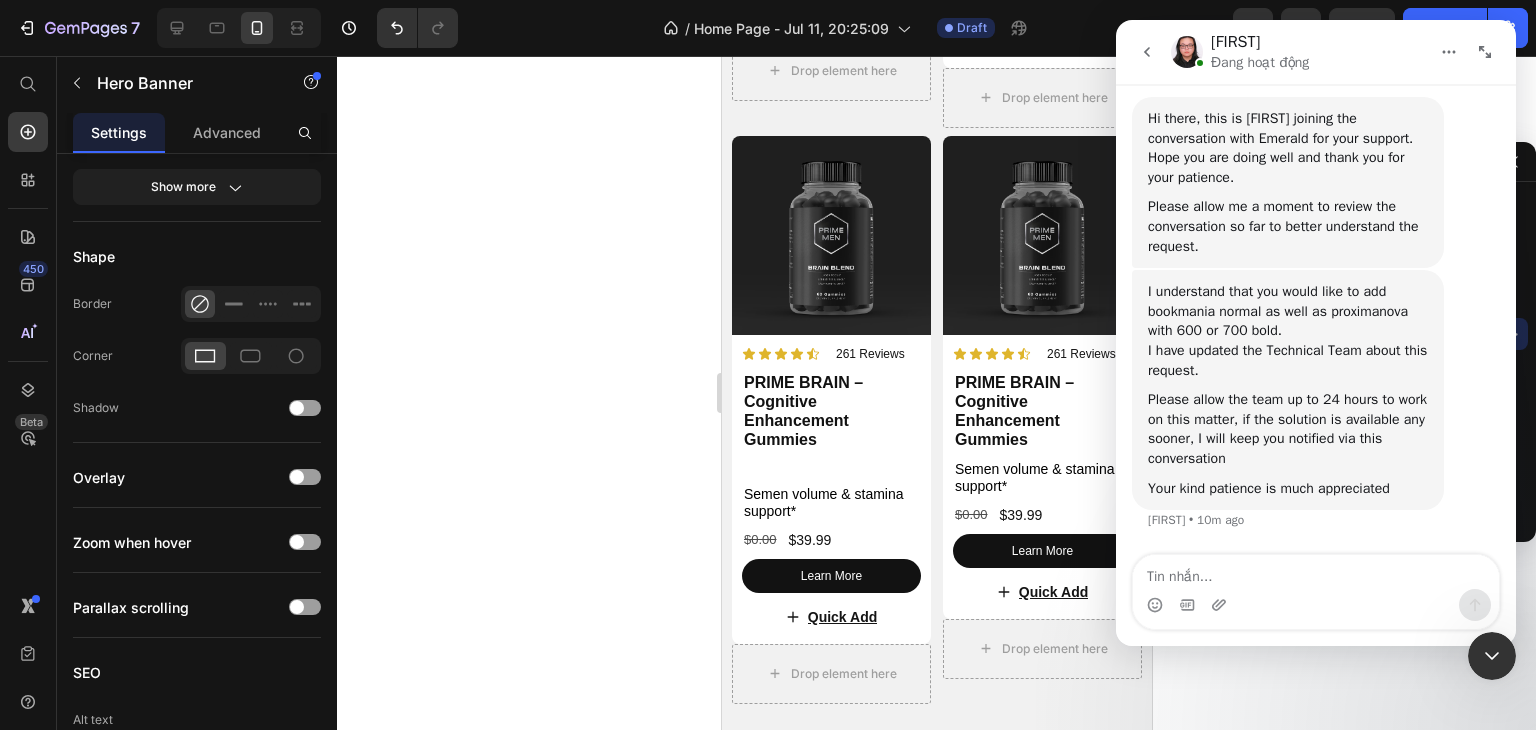 click at bounding box center [1316, 572] 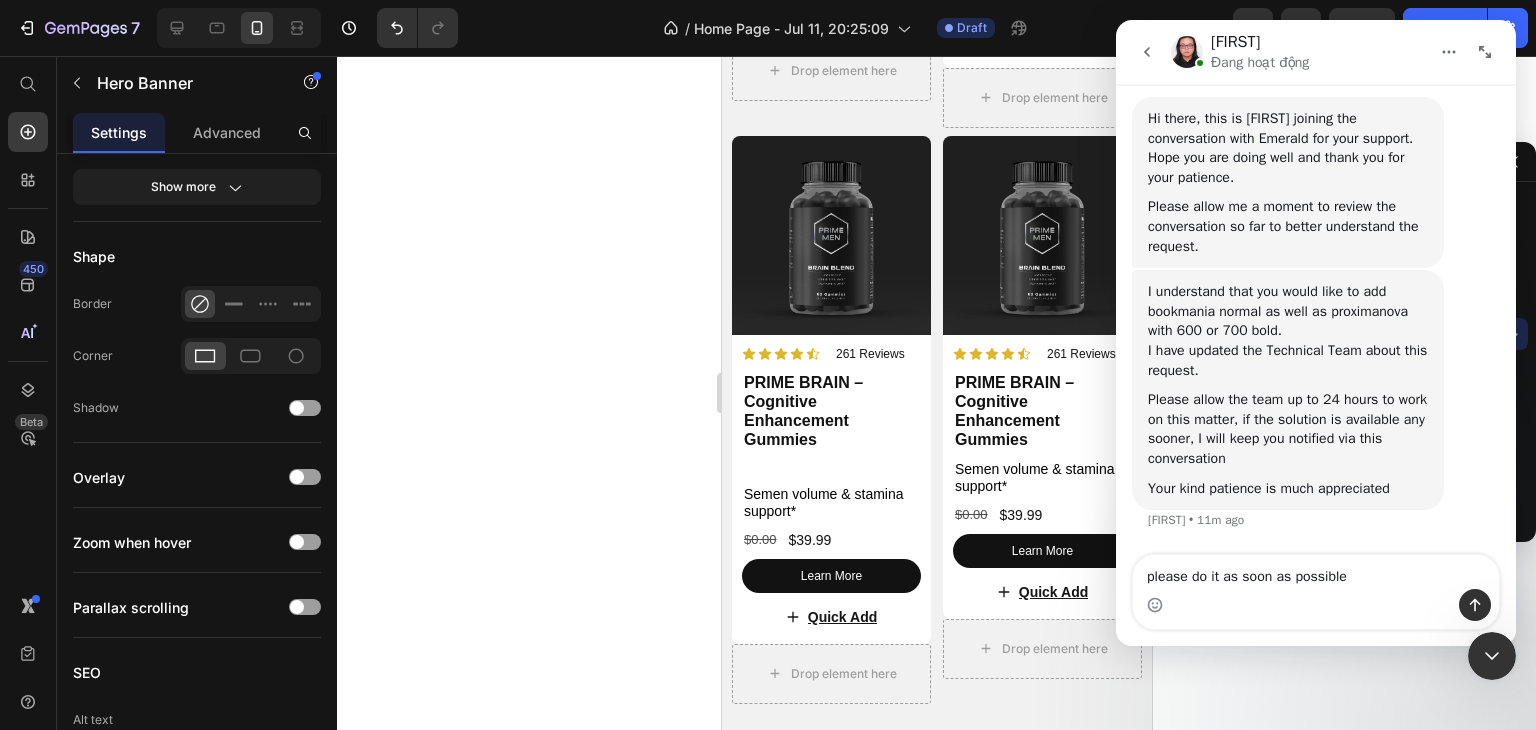type on "please do it as soon as possible," 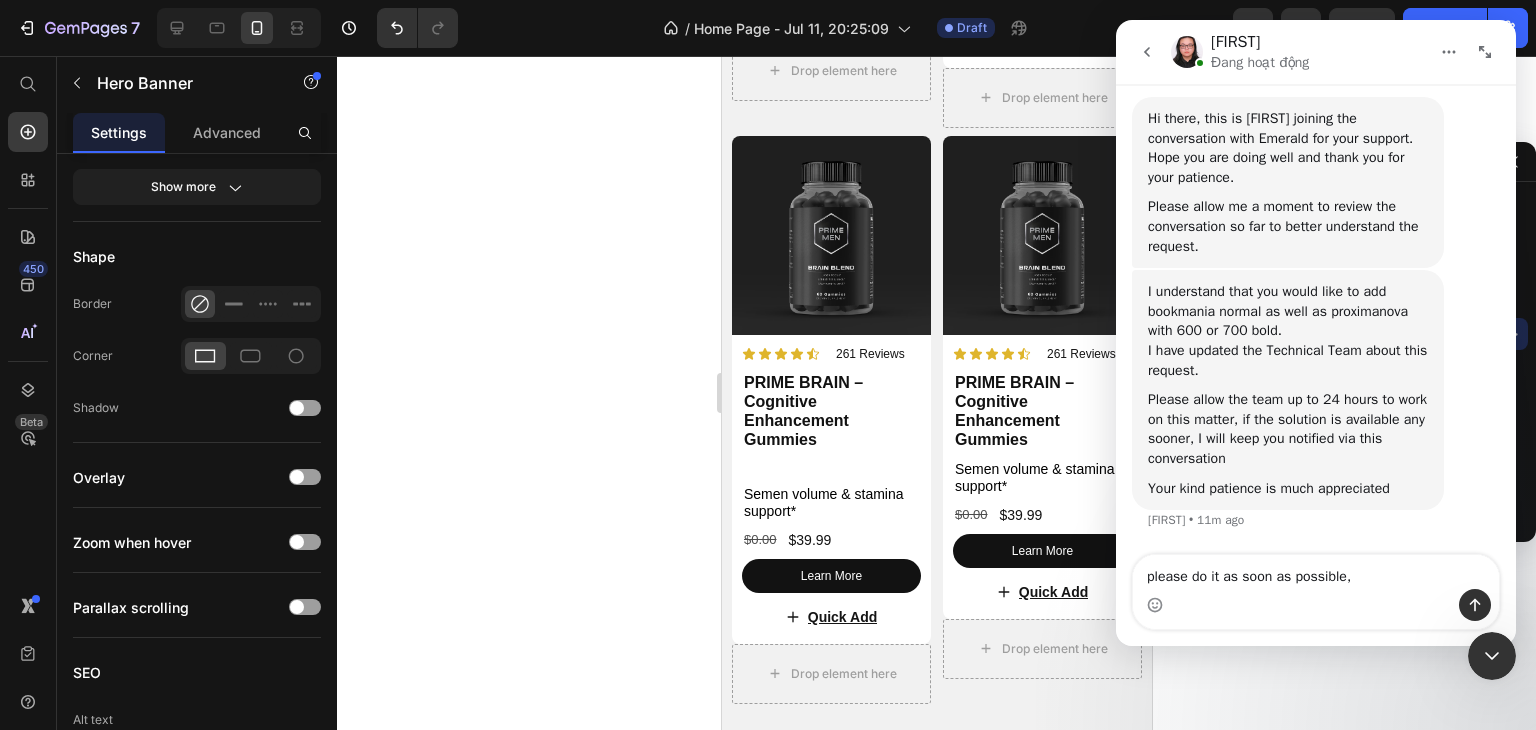 type 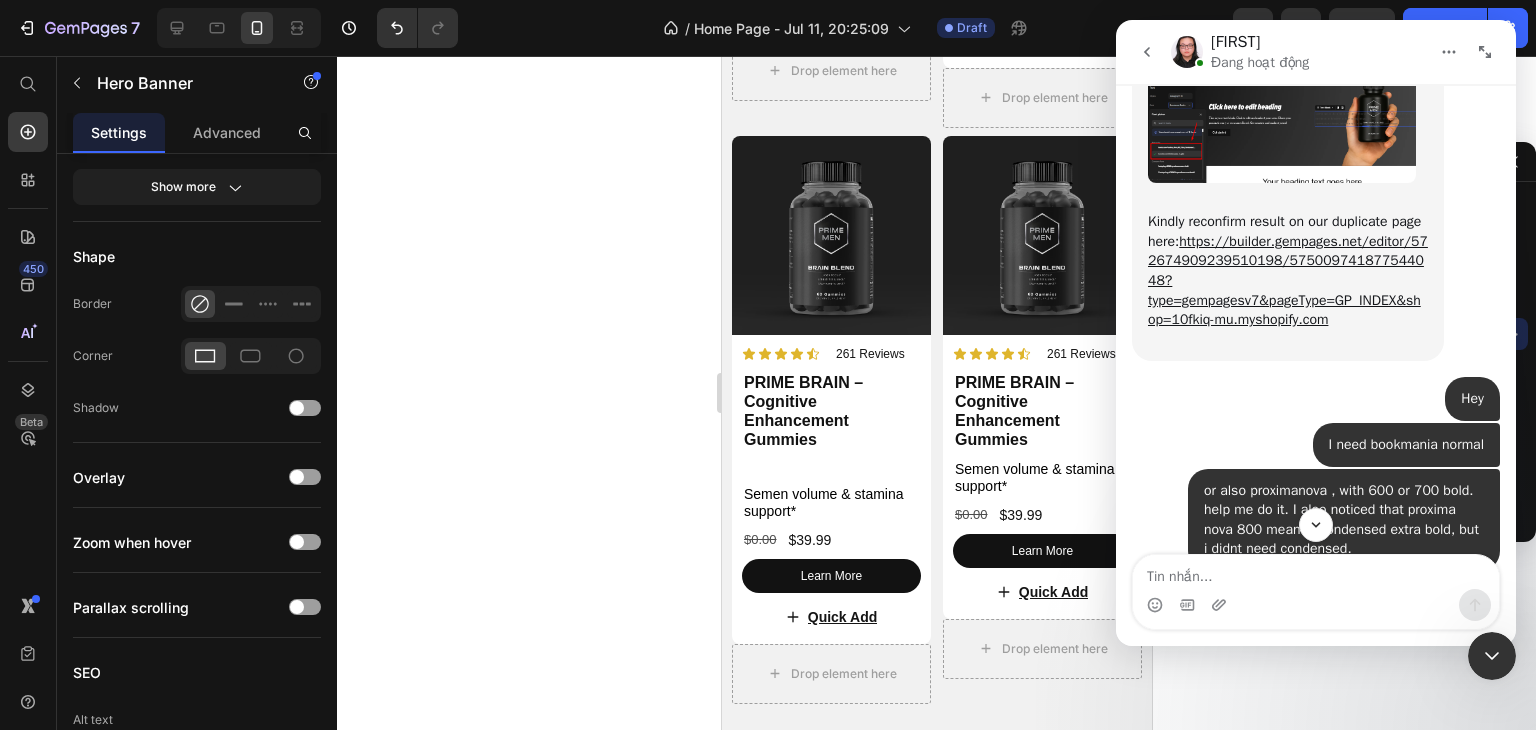 scroll, scrollTop: 4290, scrollLeft: 0, axis: vertical 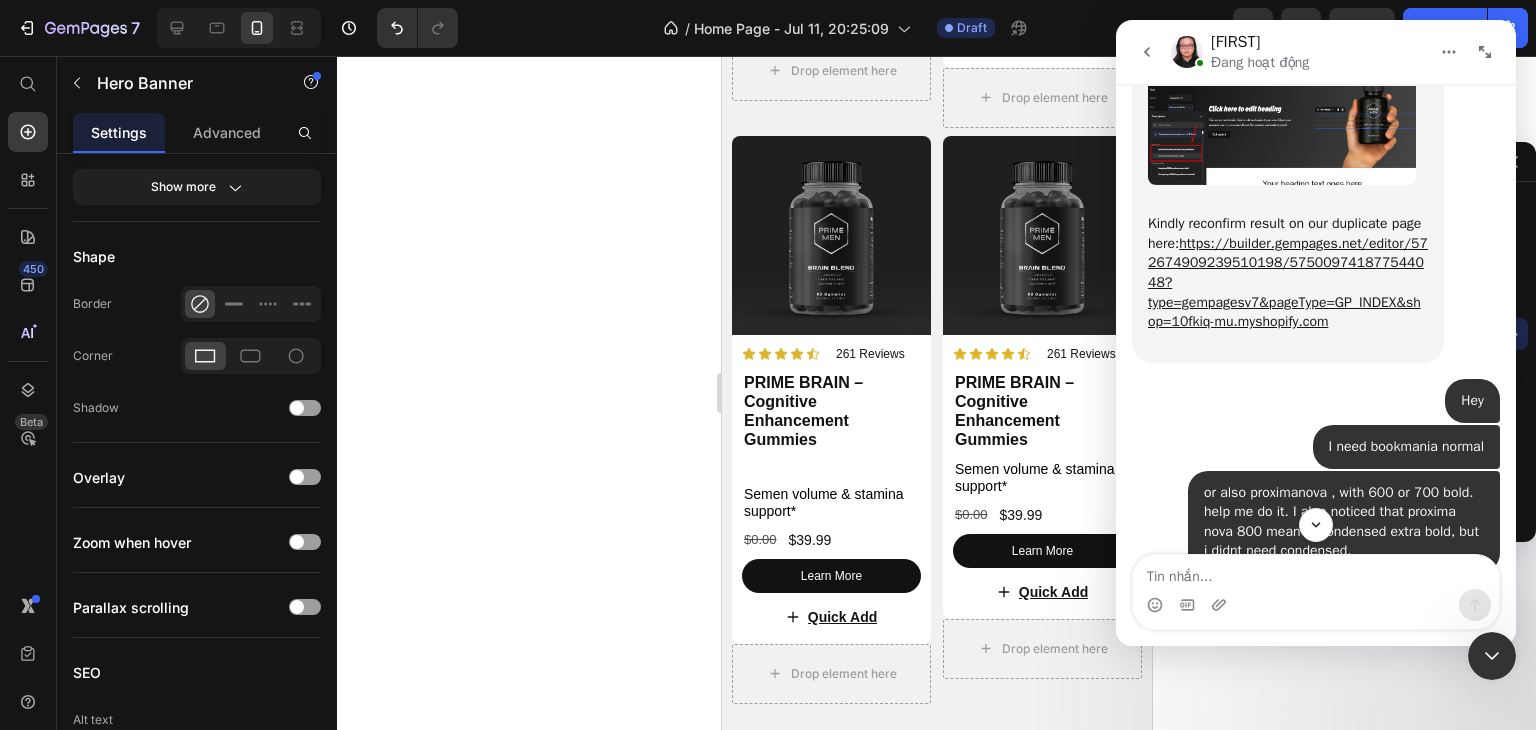 click 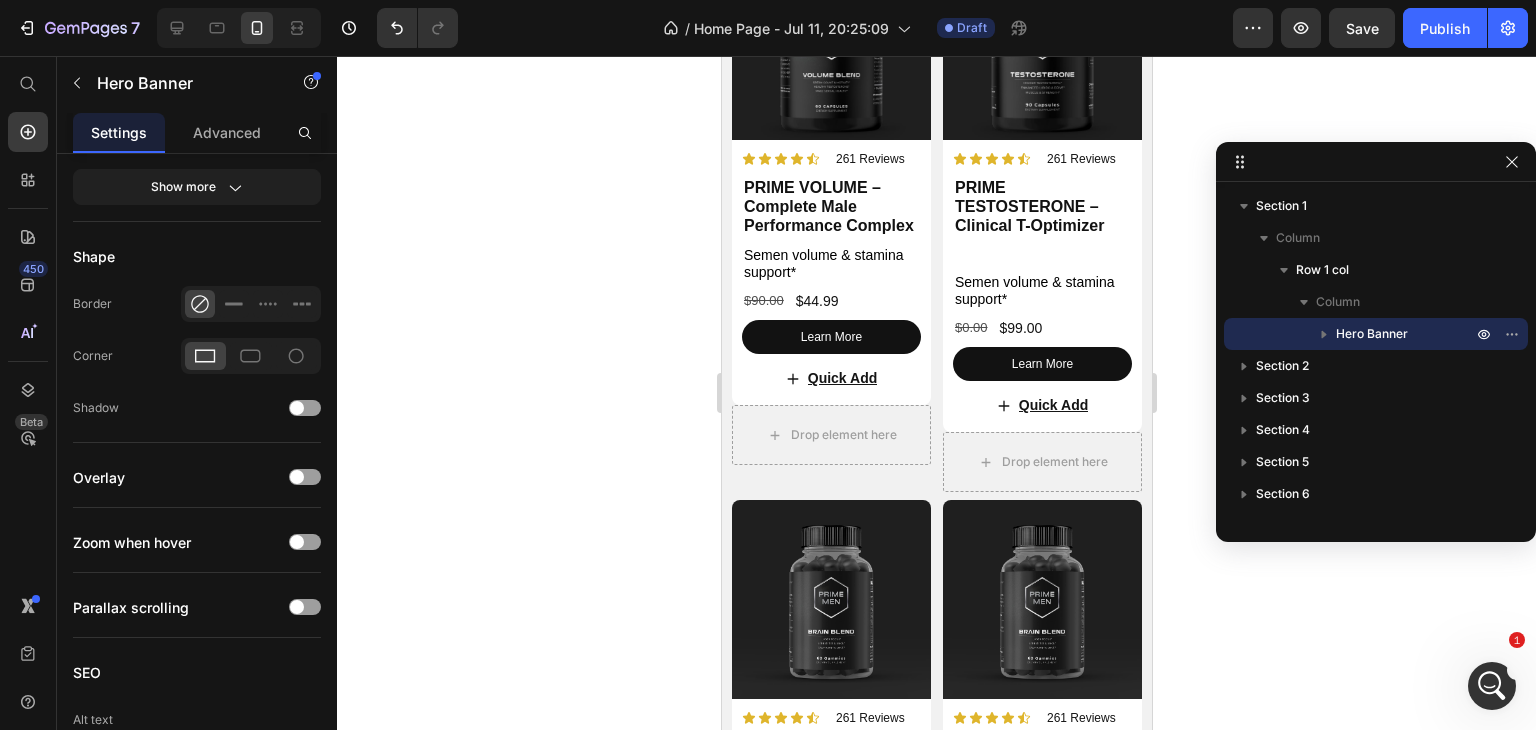 scroll, scrollTop: 2325, scrollLeft: 0, axis: vertical 